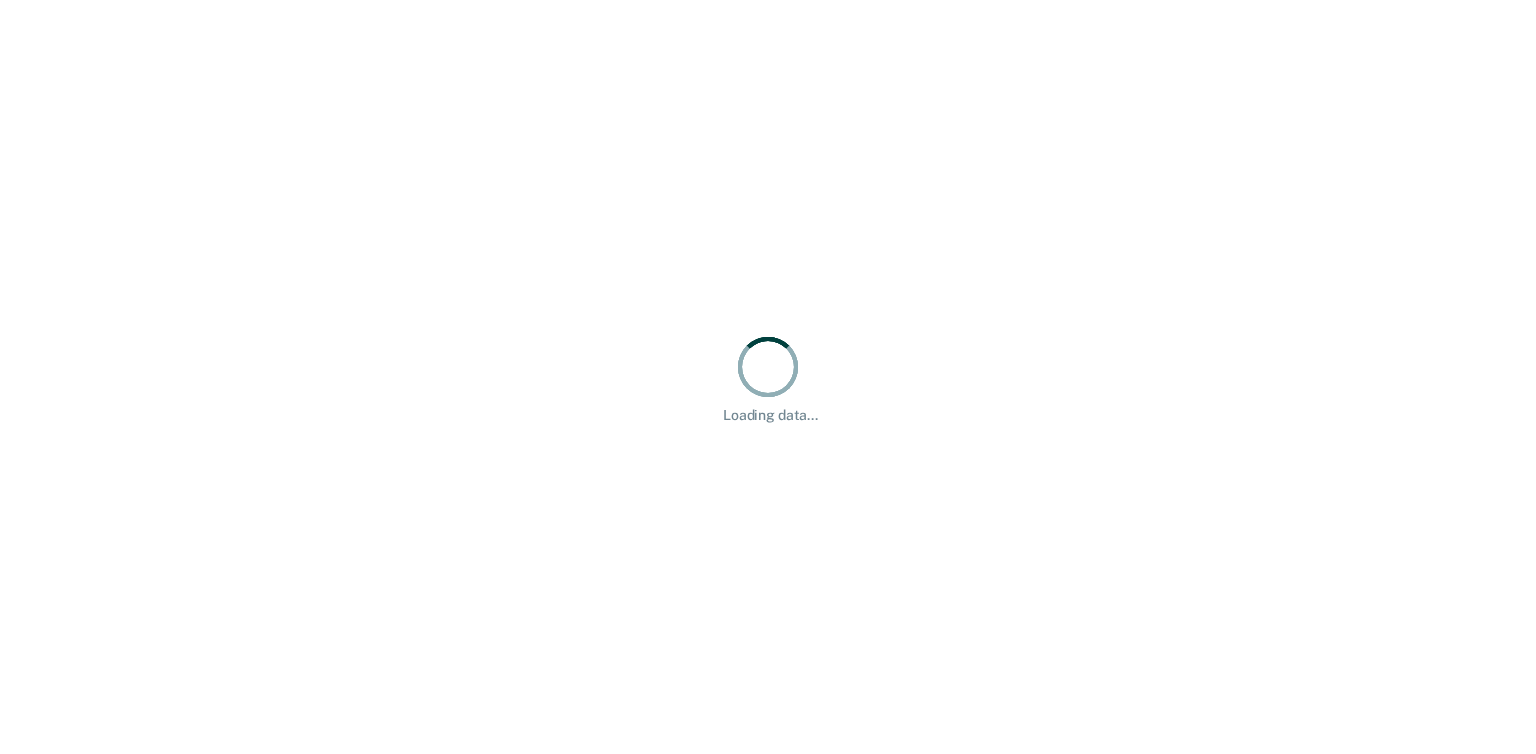 scroll, scrollTop: 0, scrollLeft: 0, axis: both 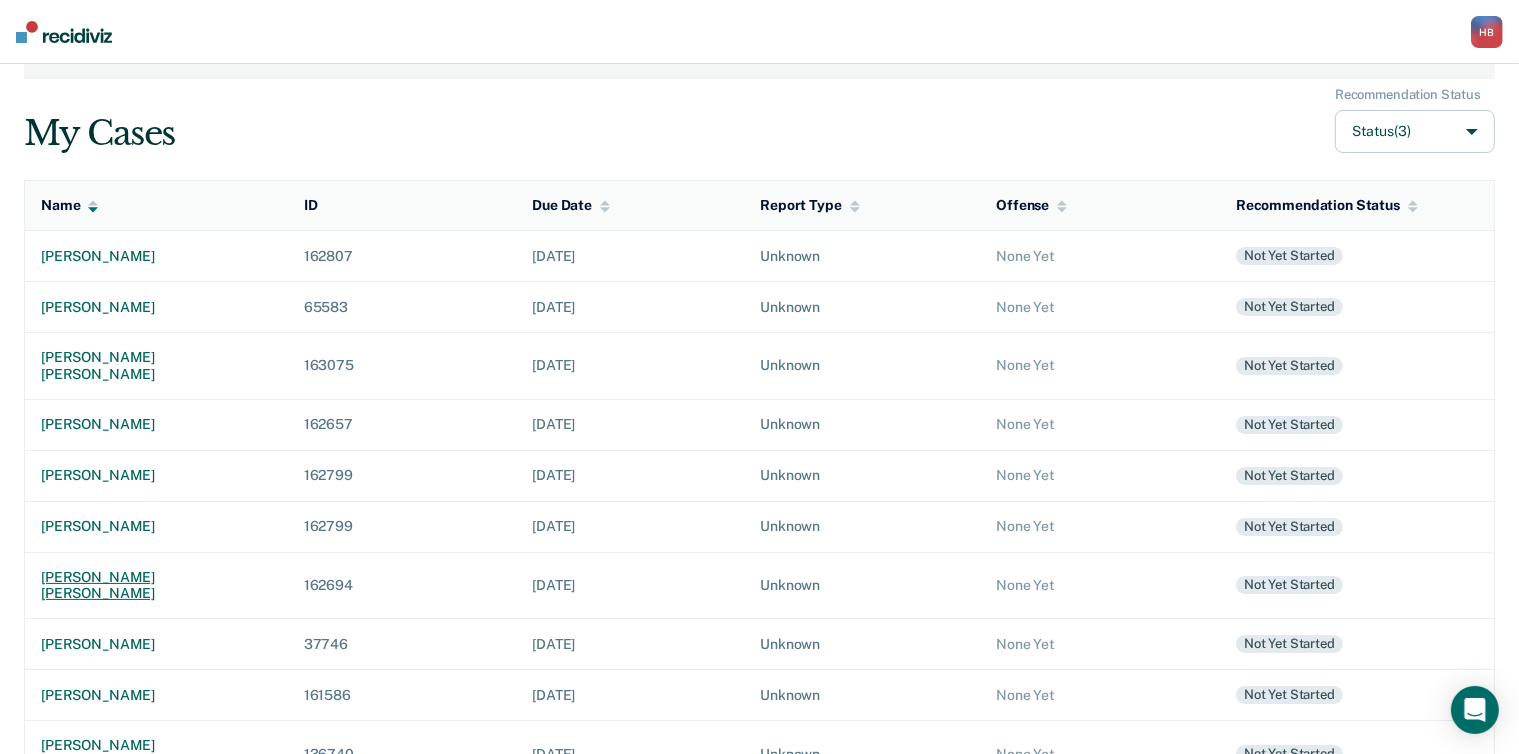 click on "[PERSON_NAME] [PERSON_NAME]" at bounding box center [156, 586] 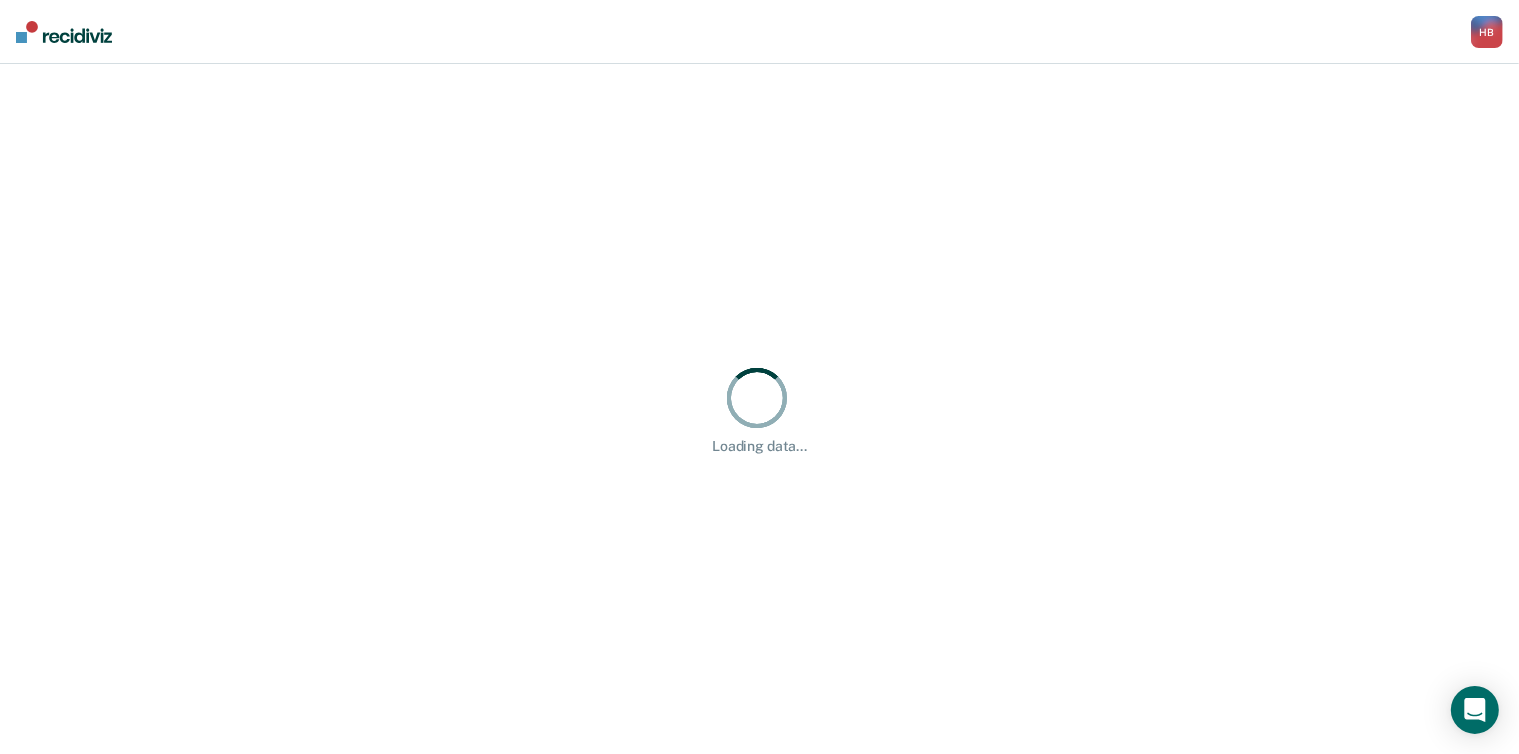 scroll, scrollTop: 0, scrollLeft: 0, axis: both 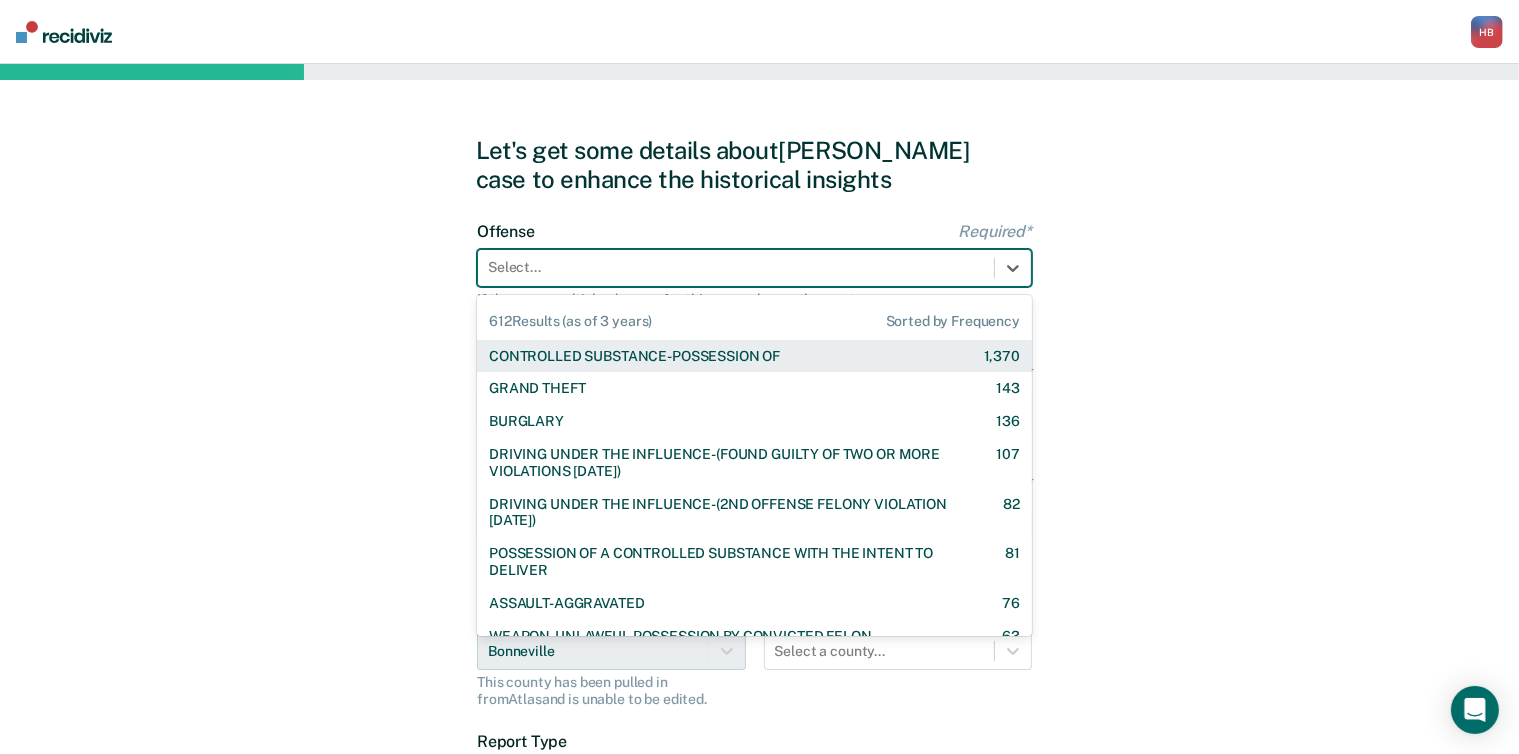 click on "Select..." at bounding box center (754, 268) 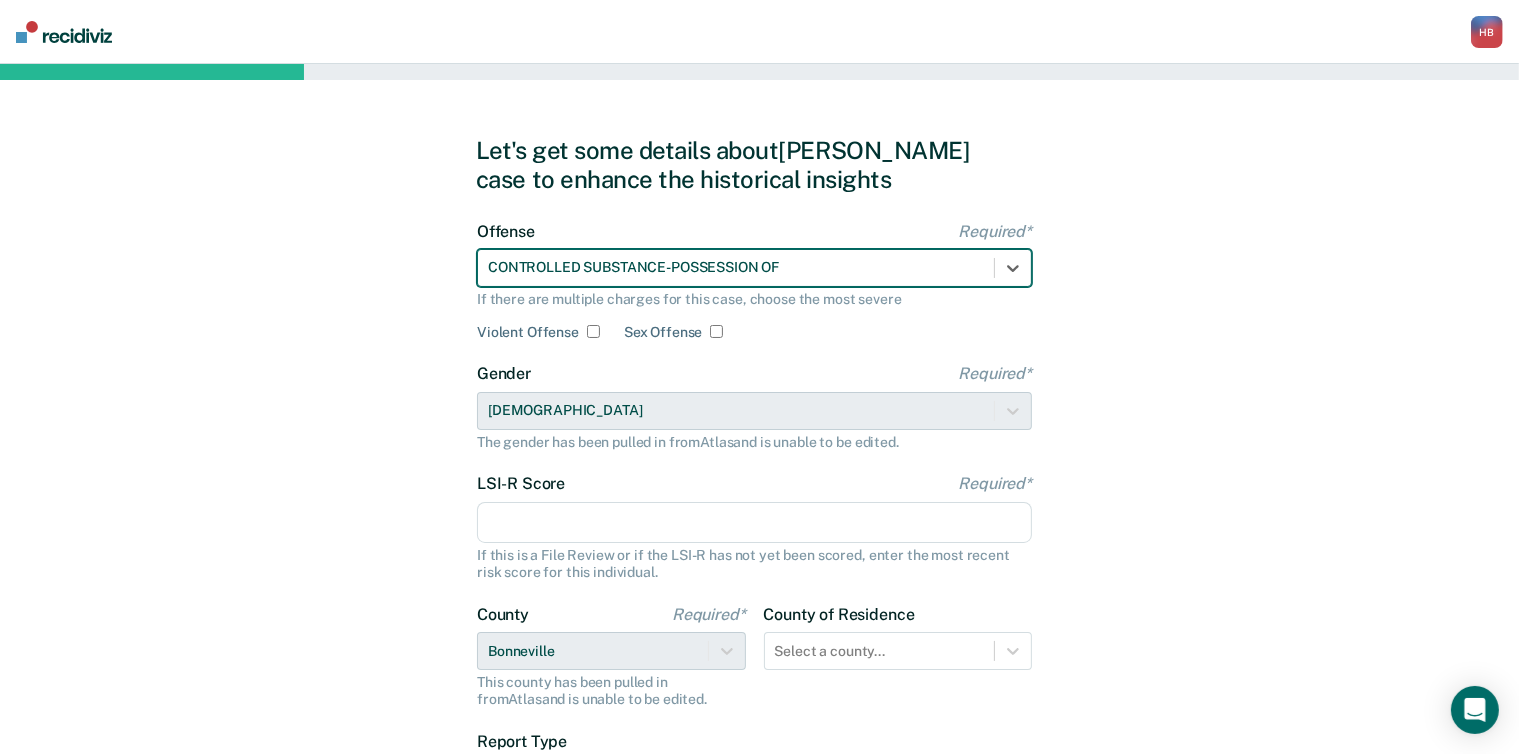click on "LSI-R Score  Required*" at bounding box center (754, 523) 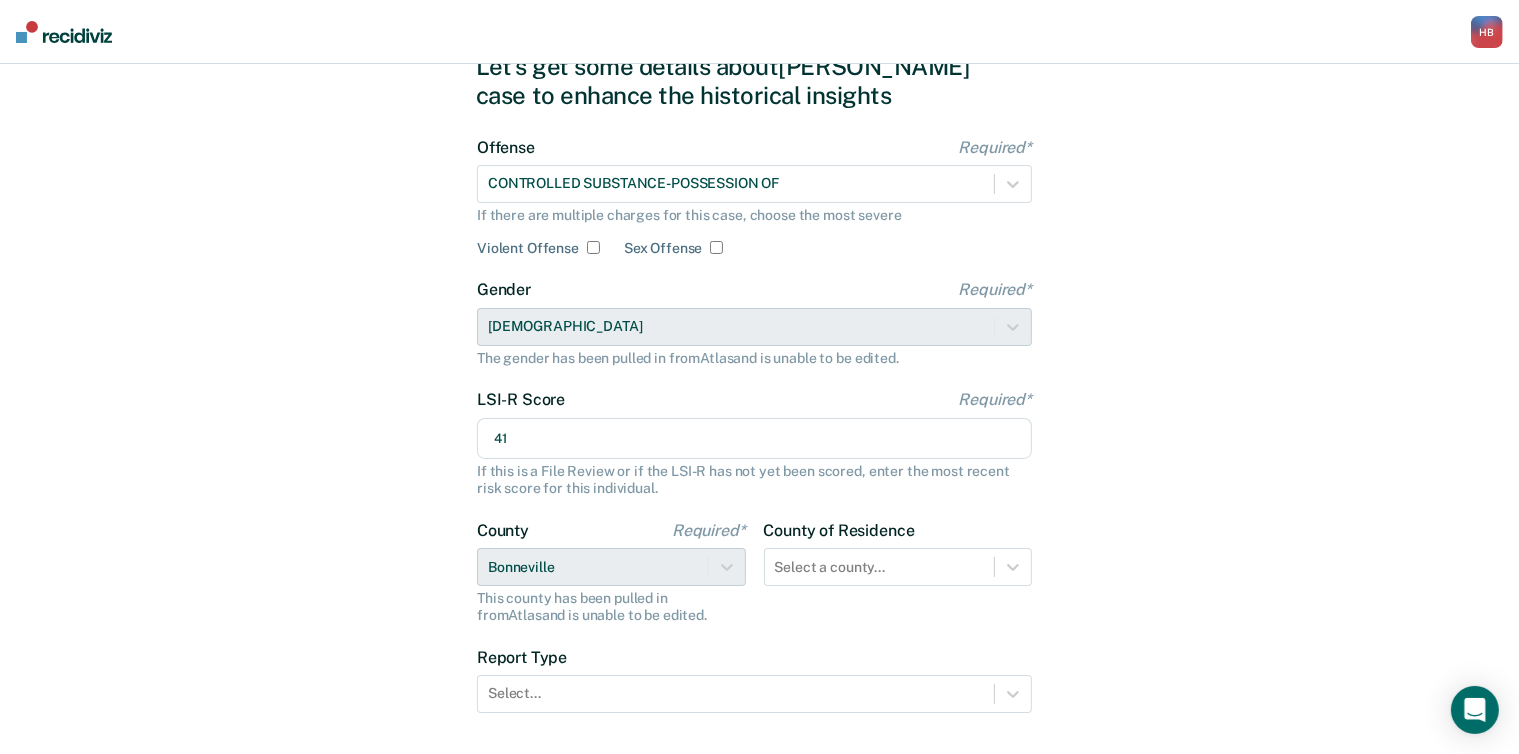 scroll, scrollTop: 86, scrollLeft: 0, axis: vertical 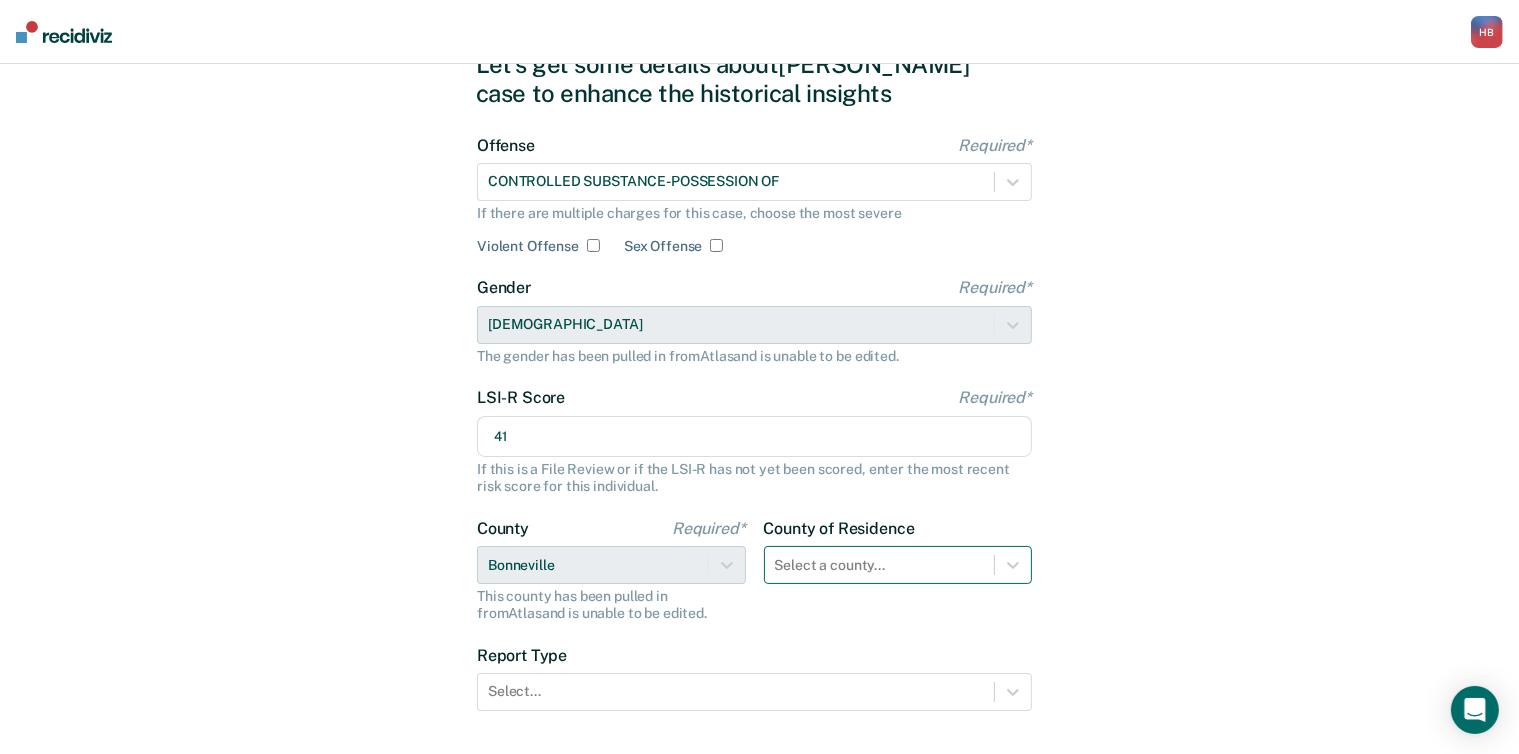 type on "41" 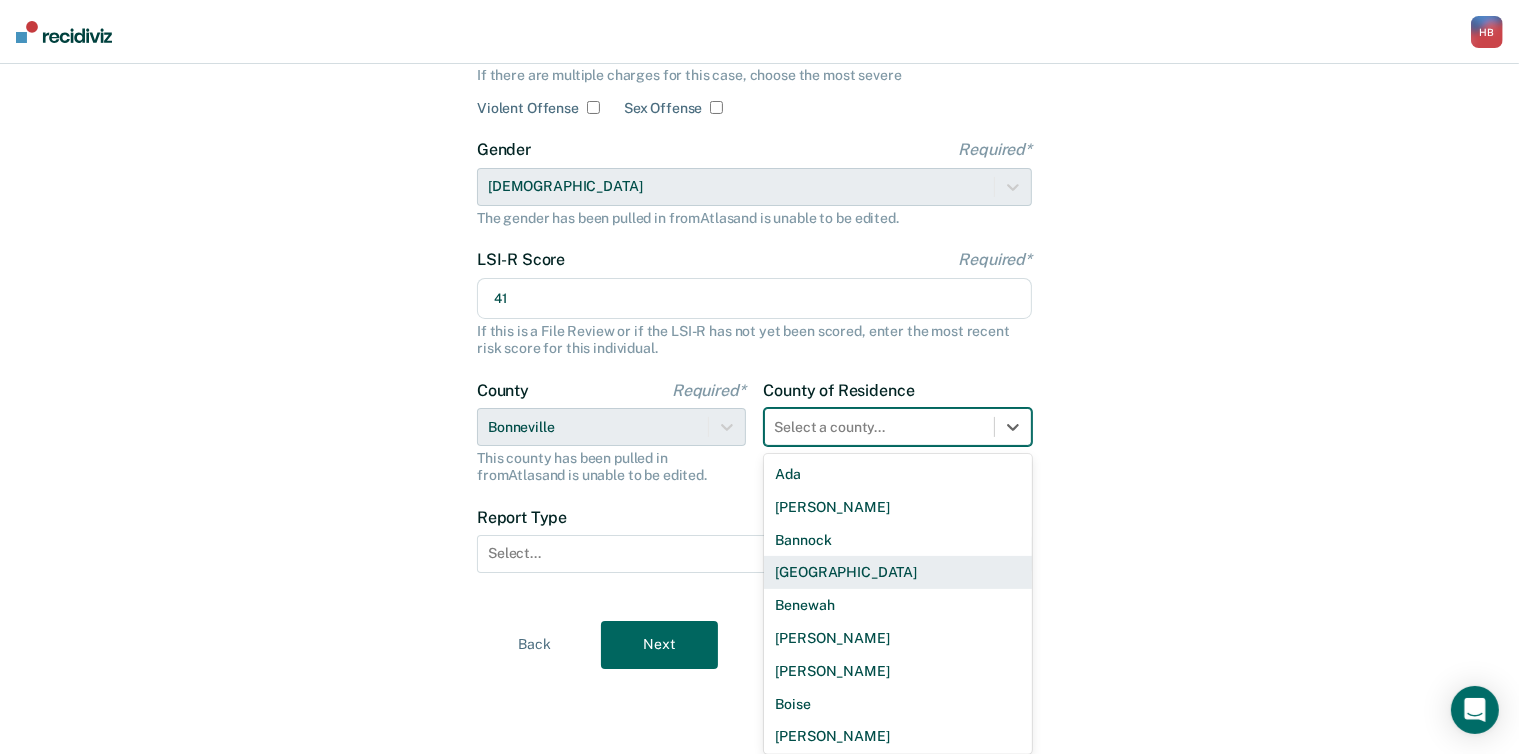 click on "44 results available. Use Up and Down to choose options, press Enter to select the currently focused option, press Escape to exit the menu, press Tab to select the option and exit the menu. Select a county... [PERSON_NAME] Bannock [GEOGRAPHIC_DATA] [GEOGRAPHIC_DATA] [GEOGRAPHIC_DATA][PERSON_NAME][GEOGRAPHIC_DATA] [GEOGRAPHIC_DATA] [GEOGRAPHIC_DATA] [GEOGRAPHIC_DATA] [GEOGRAPHIC_DATA] [GEOGRAPHIC_DATA] [GEOGRAPHIC_DATA] [GEOGRAPHIC_DATA][PERSON_NAME][GEOGRAPHIC_DATA] [GEOGRAPHIC_DATA] [GEOGRAPHIC_DATA][PERSON_NAME][GEOGRAPHIC_DATA] [GEOGRAPHIC_DATA][PERSON_NAME][GEOGRAPHIC_DATA] Gem [PERSON_NAME] [US_STATE] [GEOGRAPHIC_DATA][PERSON_NAME][GEOGRAPHIC_DATA][GEOGRAPHIC_DATA] [GEOGRAPHIC_DATA] [GEOGRAPHIC_DATA] [PERSON_NAME][GEOGRAPHIC_DATA] [GEOGRAPHIC_DATA] [GEOGRAPHIC_DATA] Nez Perce Oneida Owyhee [PERSON_NAME] Power [GEOGRAPHIC_DATA] [GEOGRAPHIC_DATA] [US_STATE]" at bounding box center [898, 427] 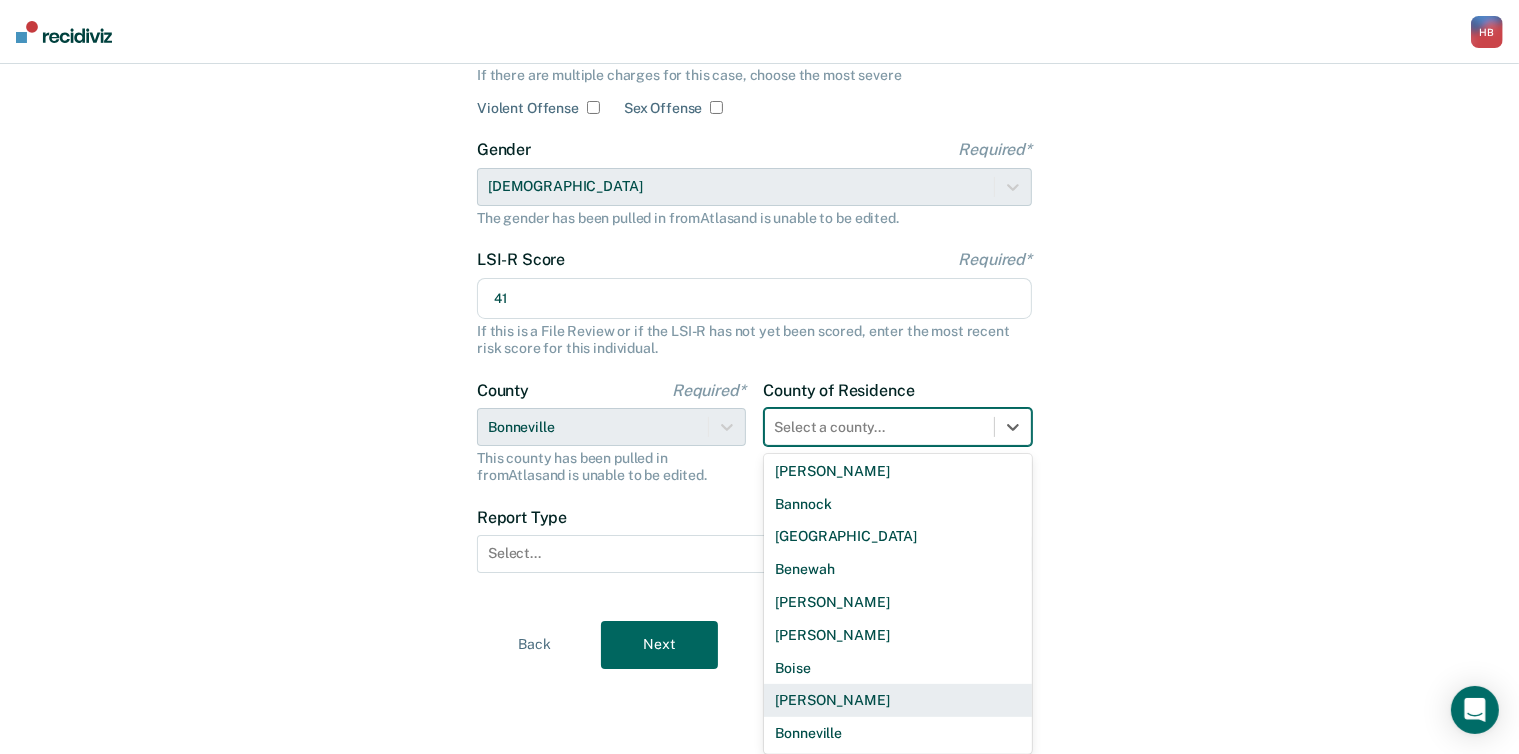 scroll, scrollTop: 39, scrollLeft: 0, axis: vertical 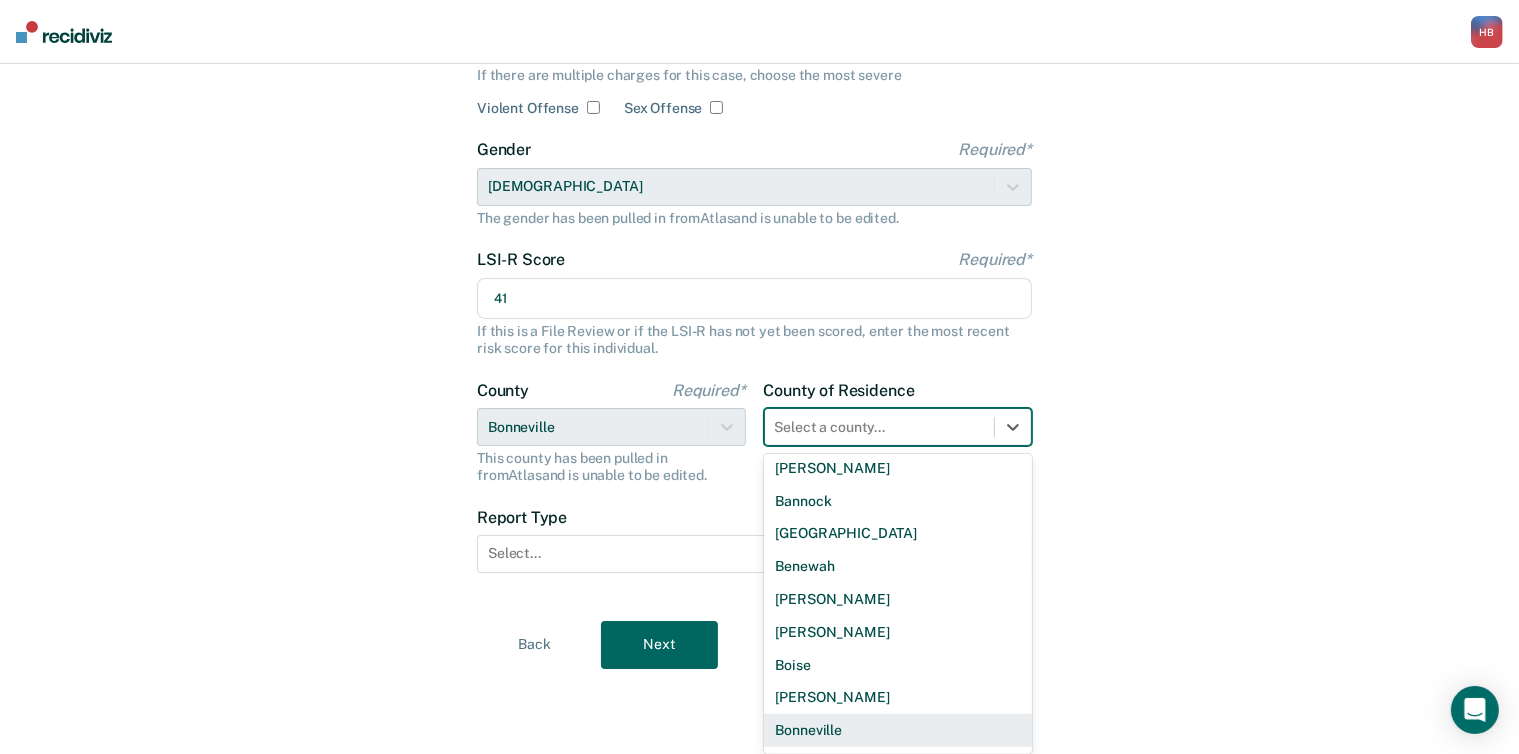 click on "Bonneville" at bounding box center (898, 730) 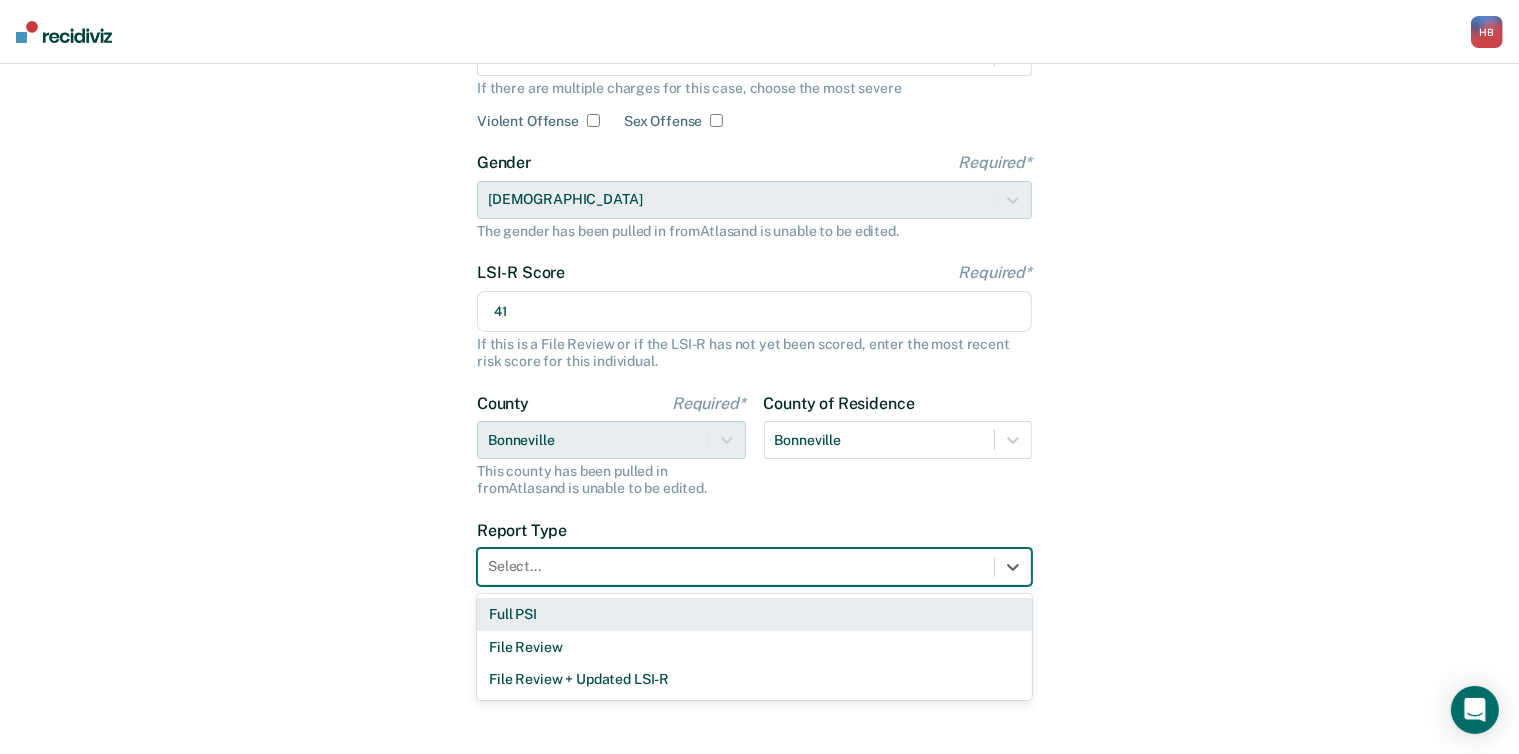 click at bounding box center (736, 566) 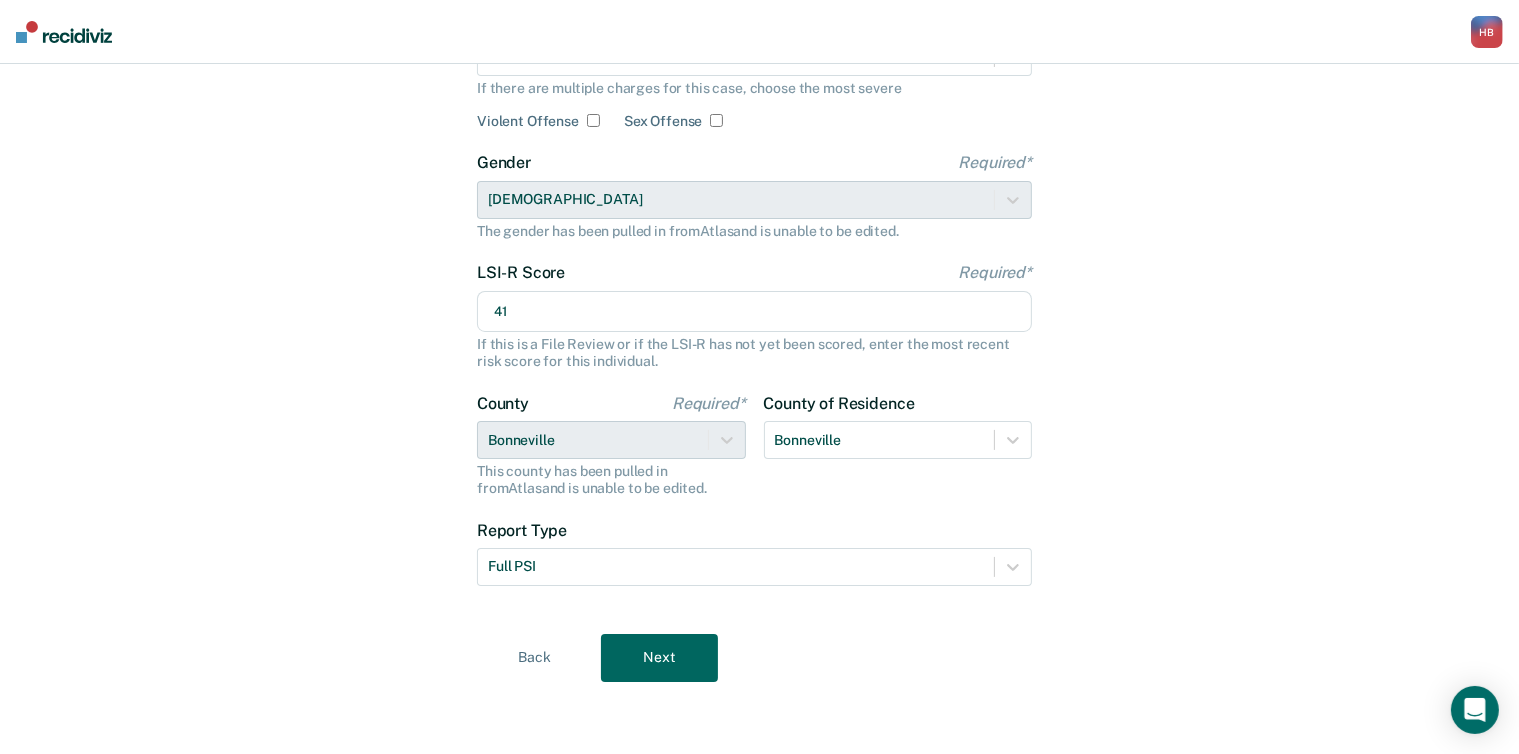 click on "Next" at bounding box center (659, 658) 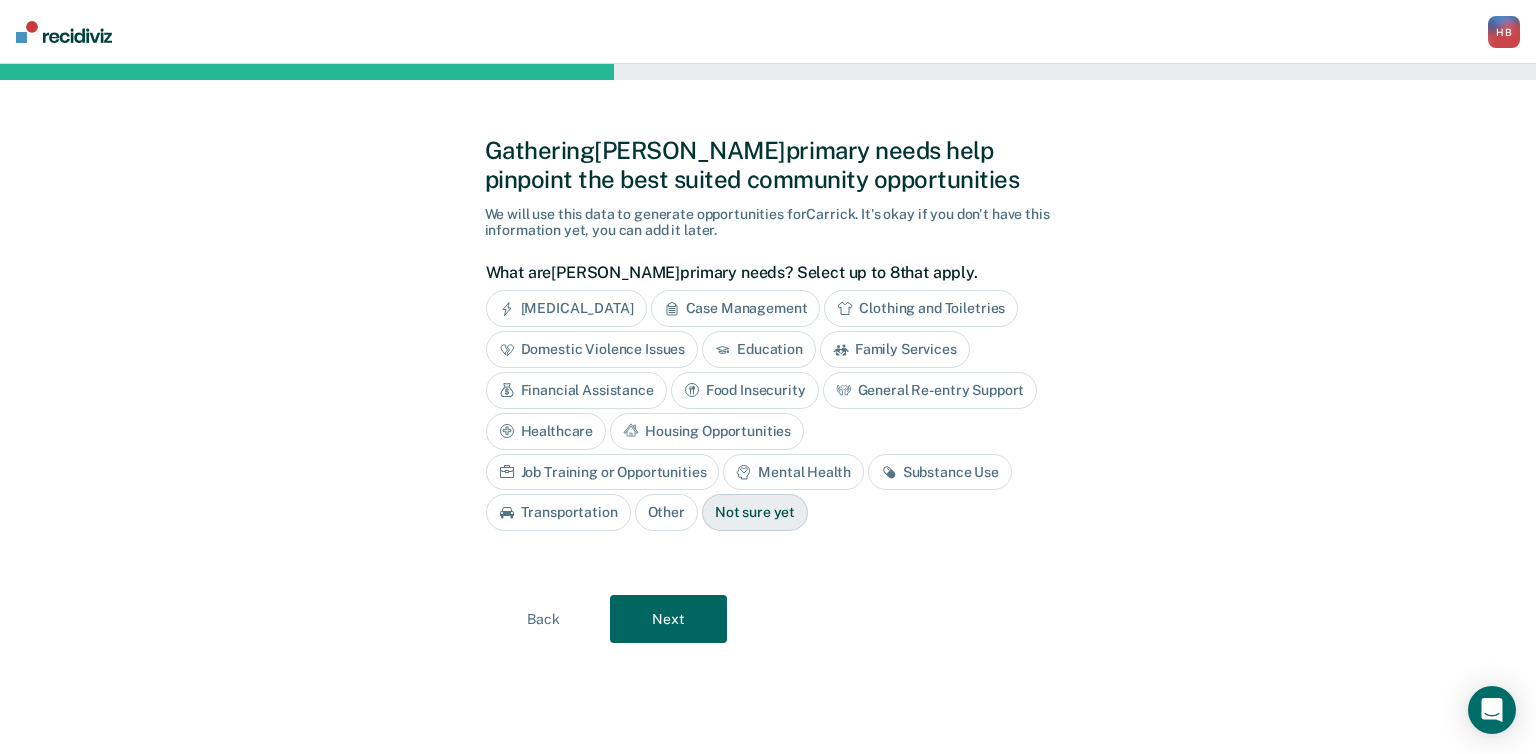 click on "Case Management" at bounding box center (736, 308) 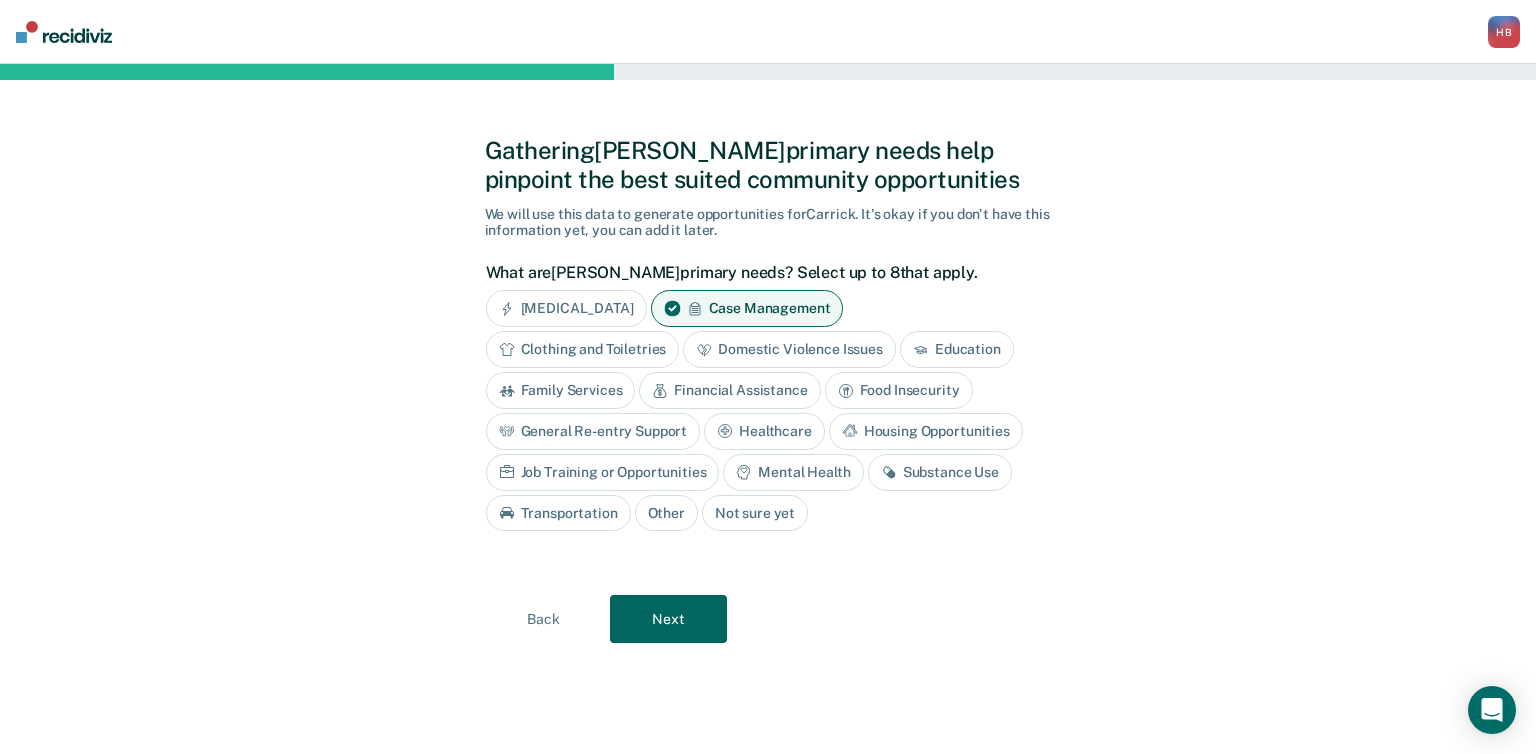 click on "Clothing and Toiletries" at bounding box center (583, 349) 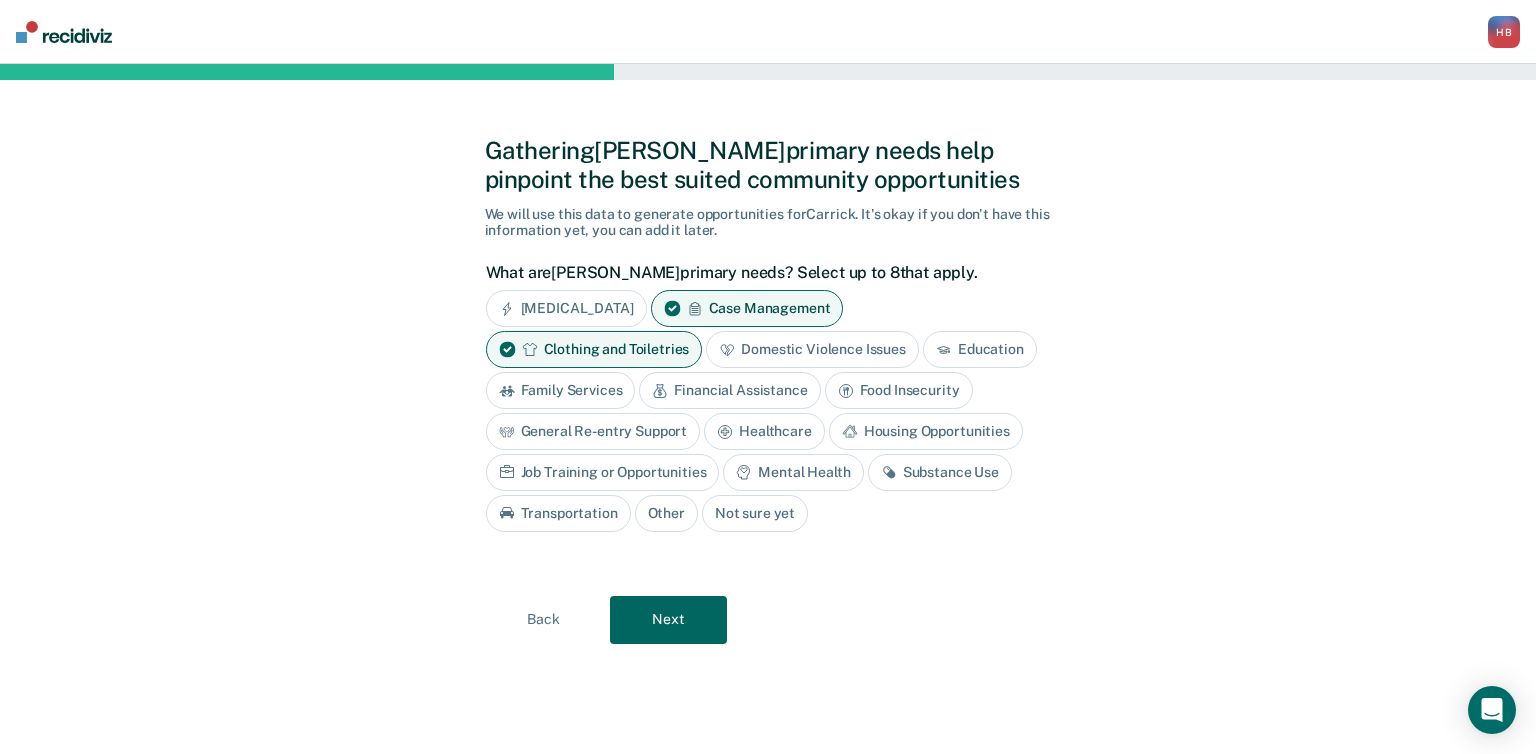 click on "General Re-entry Support" at bounding box center (593, 431) 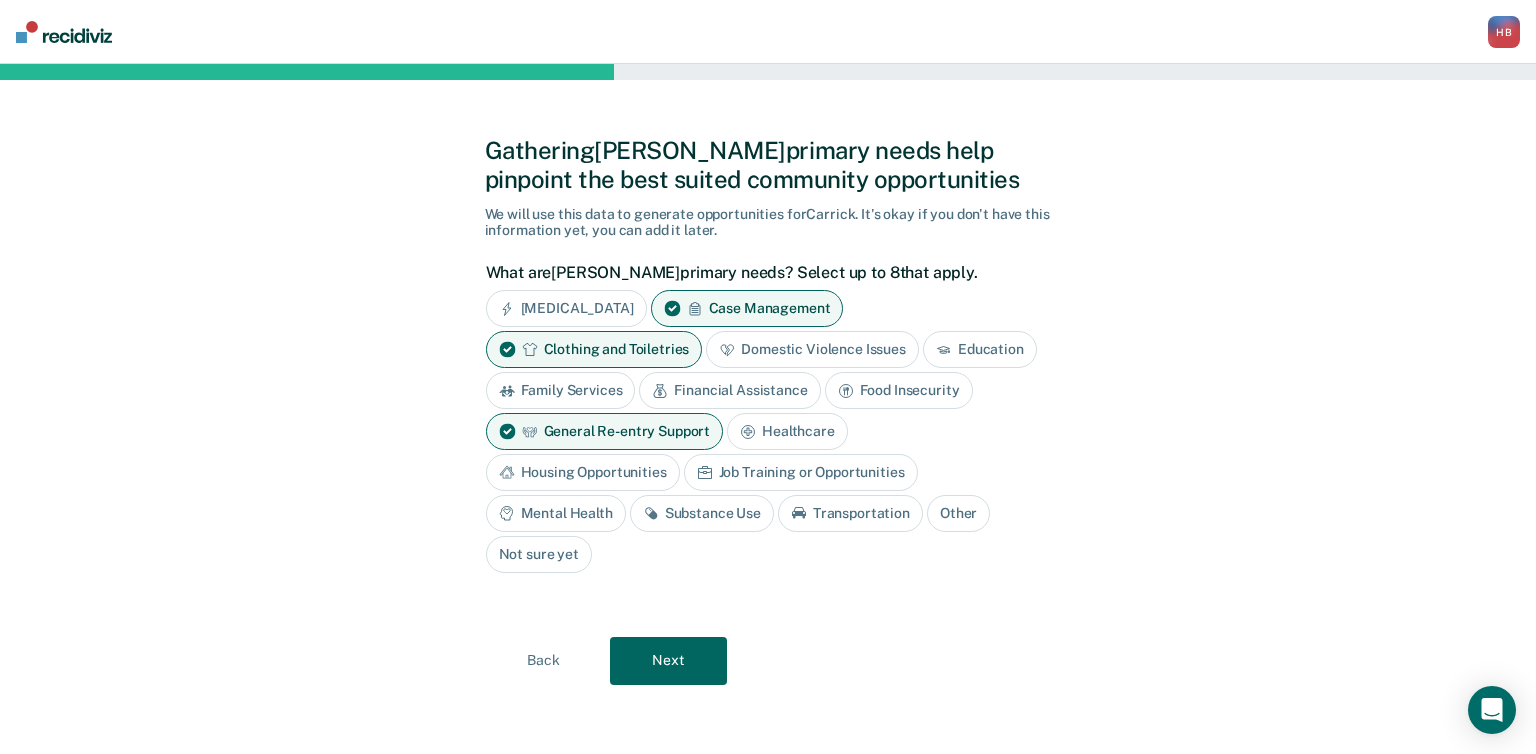 click on "Housing Opportunities" at bounding box center (583, 472) 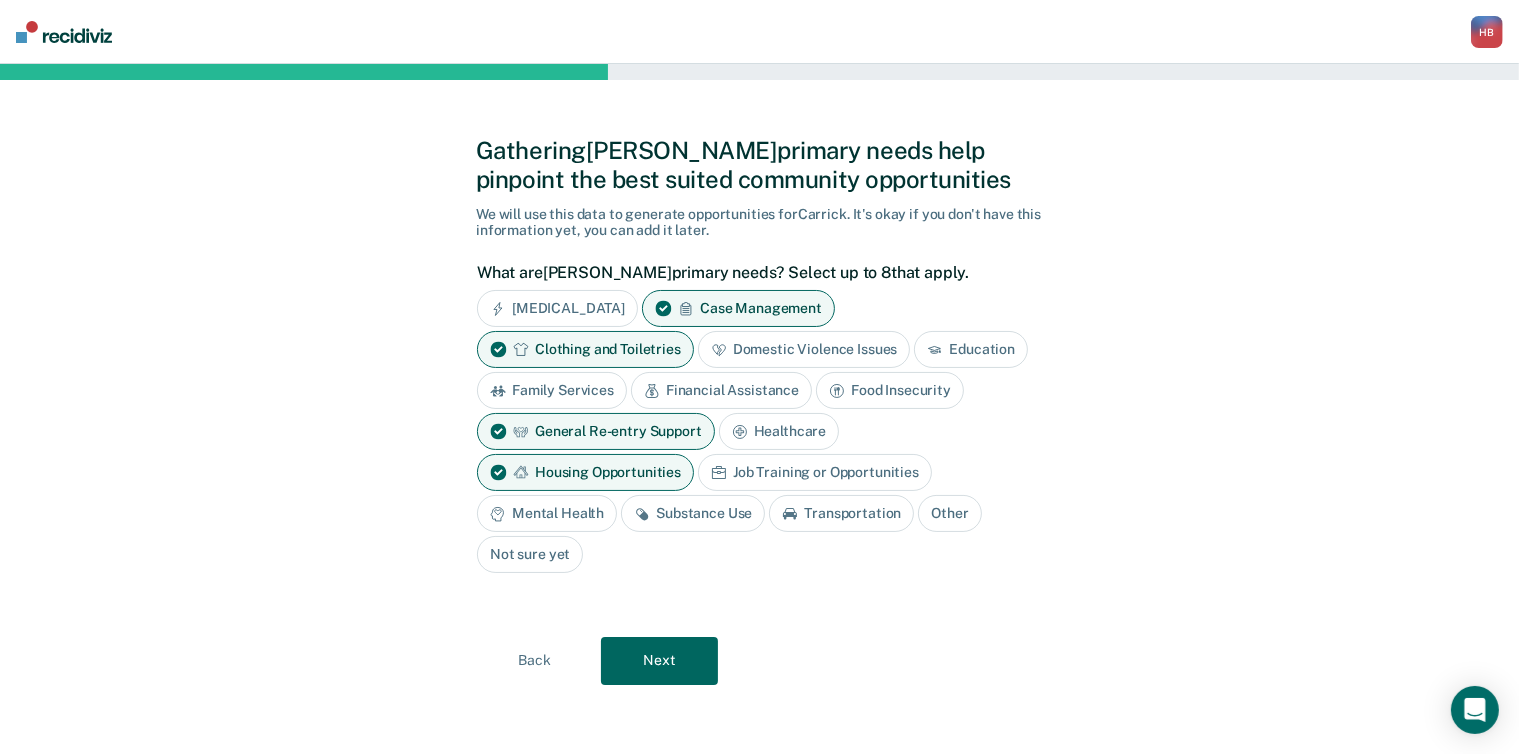 click on "Job Training or Opportunities" at bounding box center [815, 472] 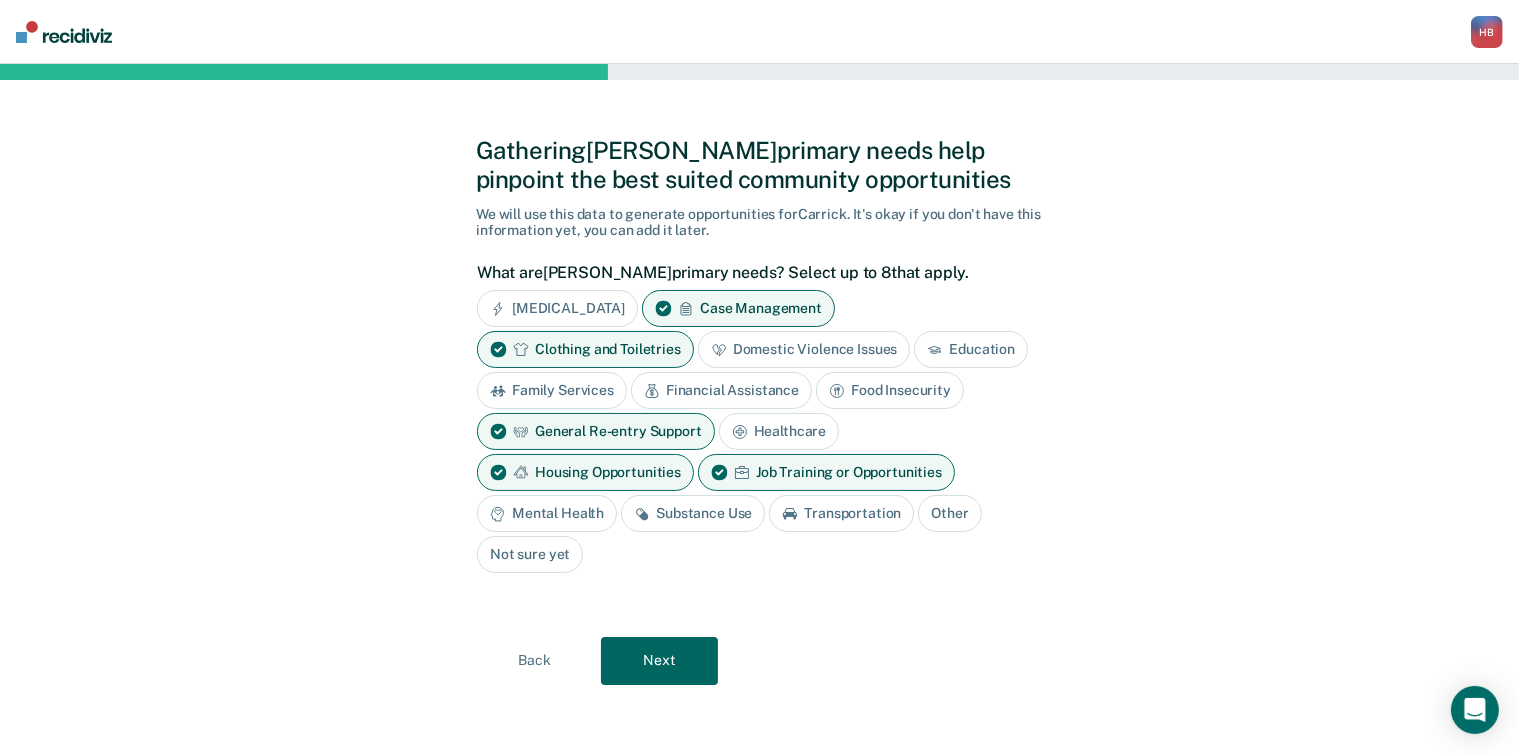 click on "Mental Health" at bounding box center (547, 513) 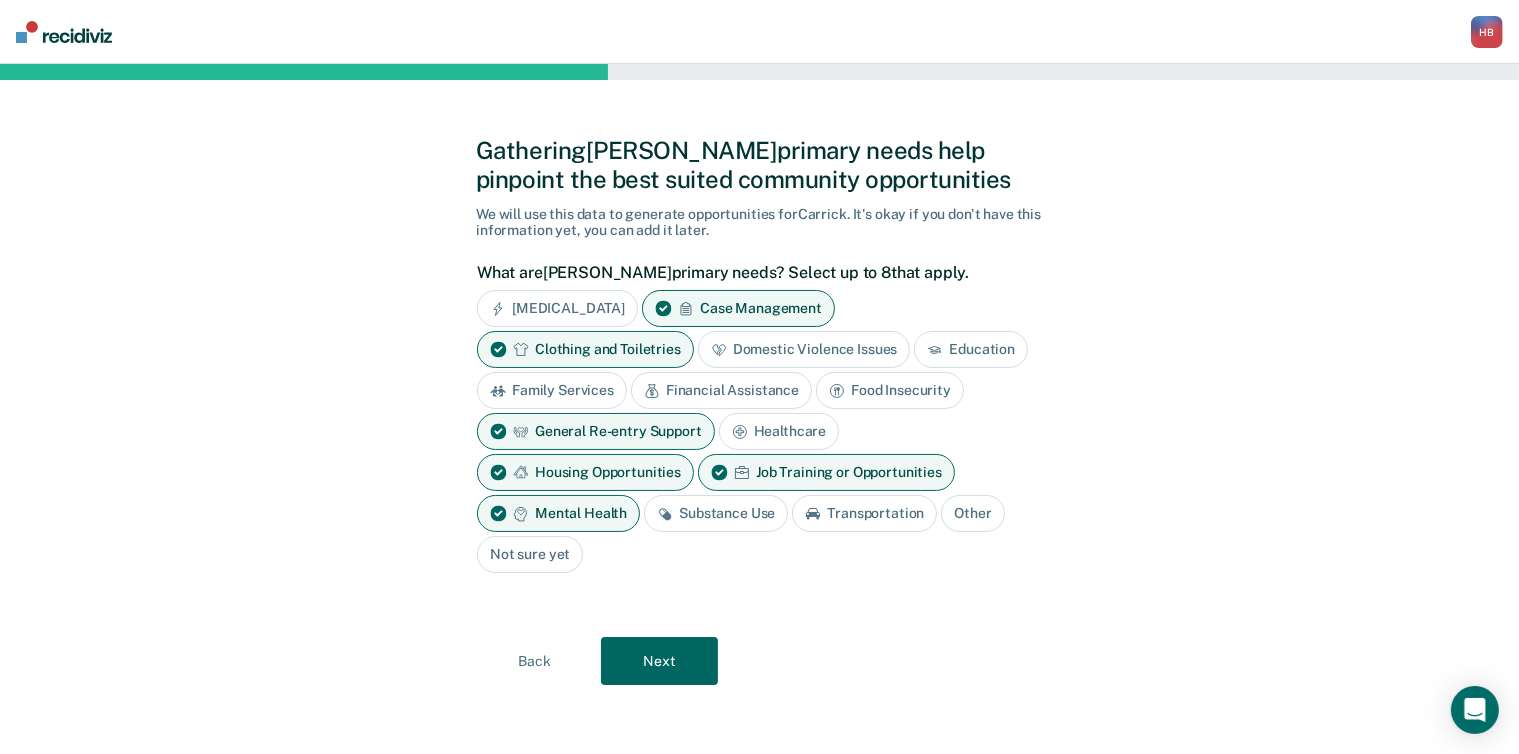 click on "Substance Use" at bounding box center [716, 513] 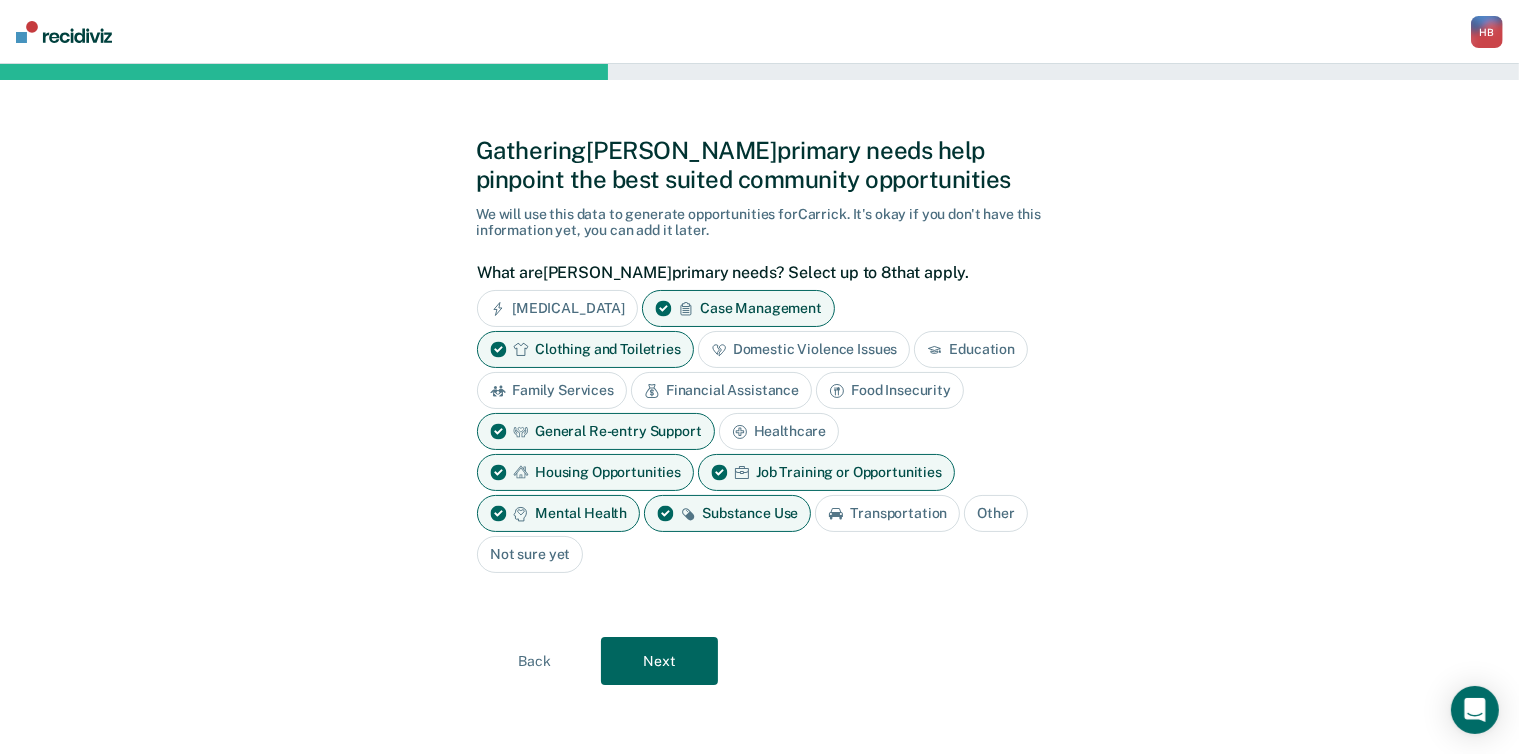 click on "Transportation" at bounding box center [887, 513] 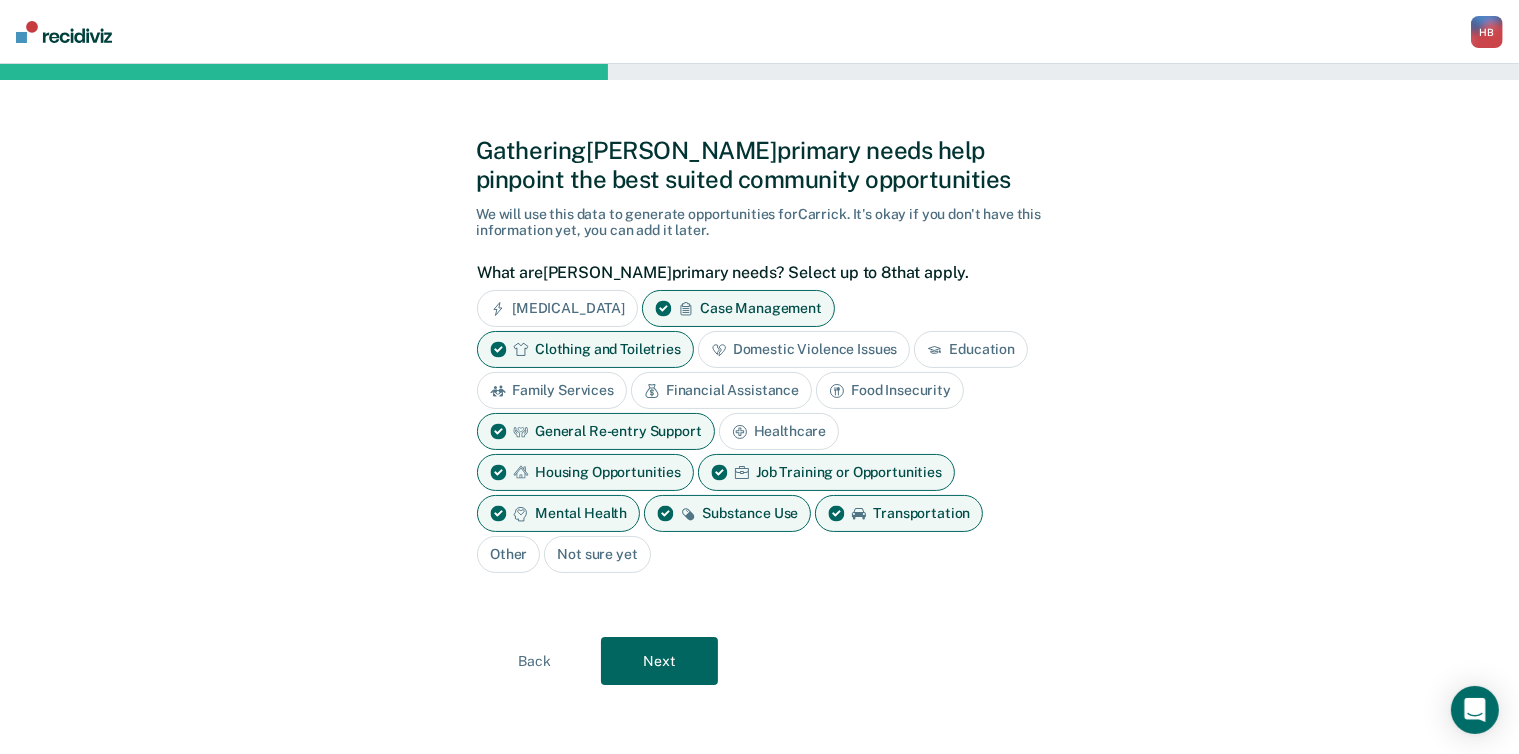 click on "Next" at bounding box center [659, 661] 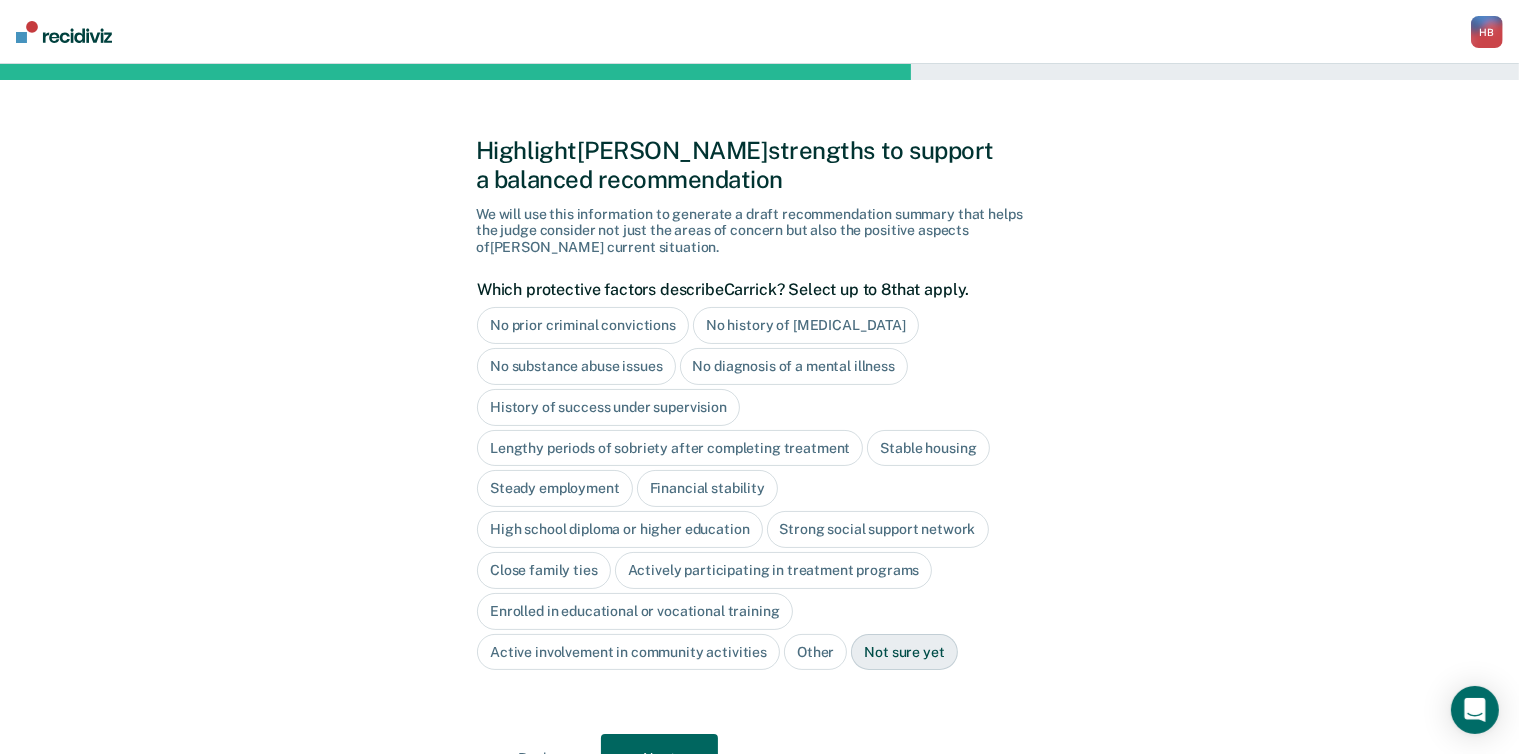 click on "High school diploma or higher education" at bounding box center (620, 529) 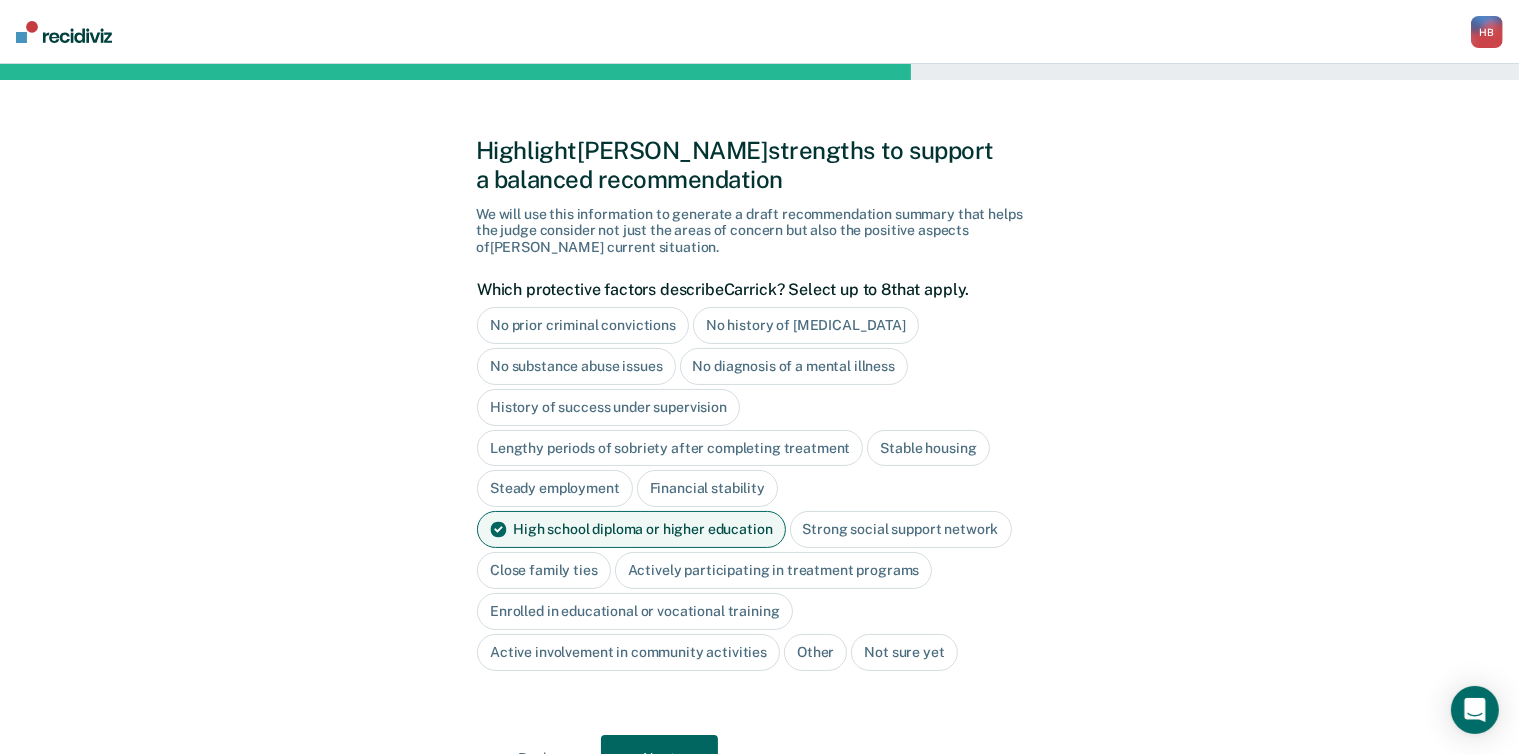 click on "Close family ties" at bounding box center [544, 570] 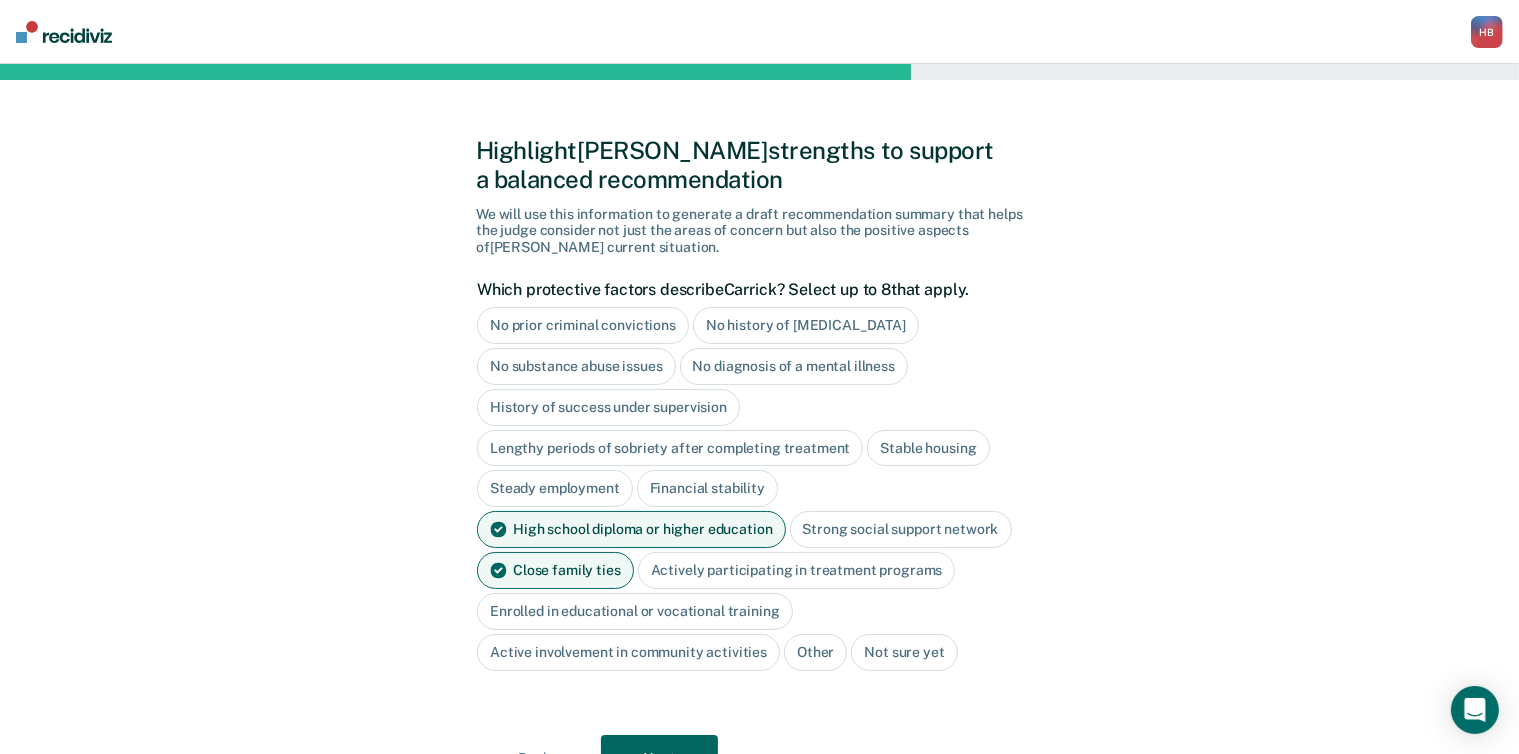 scroll, scrollTop: 97, scrollLeft: 0, axis: vertical 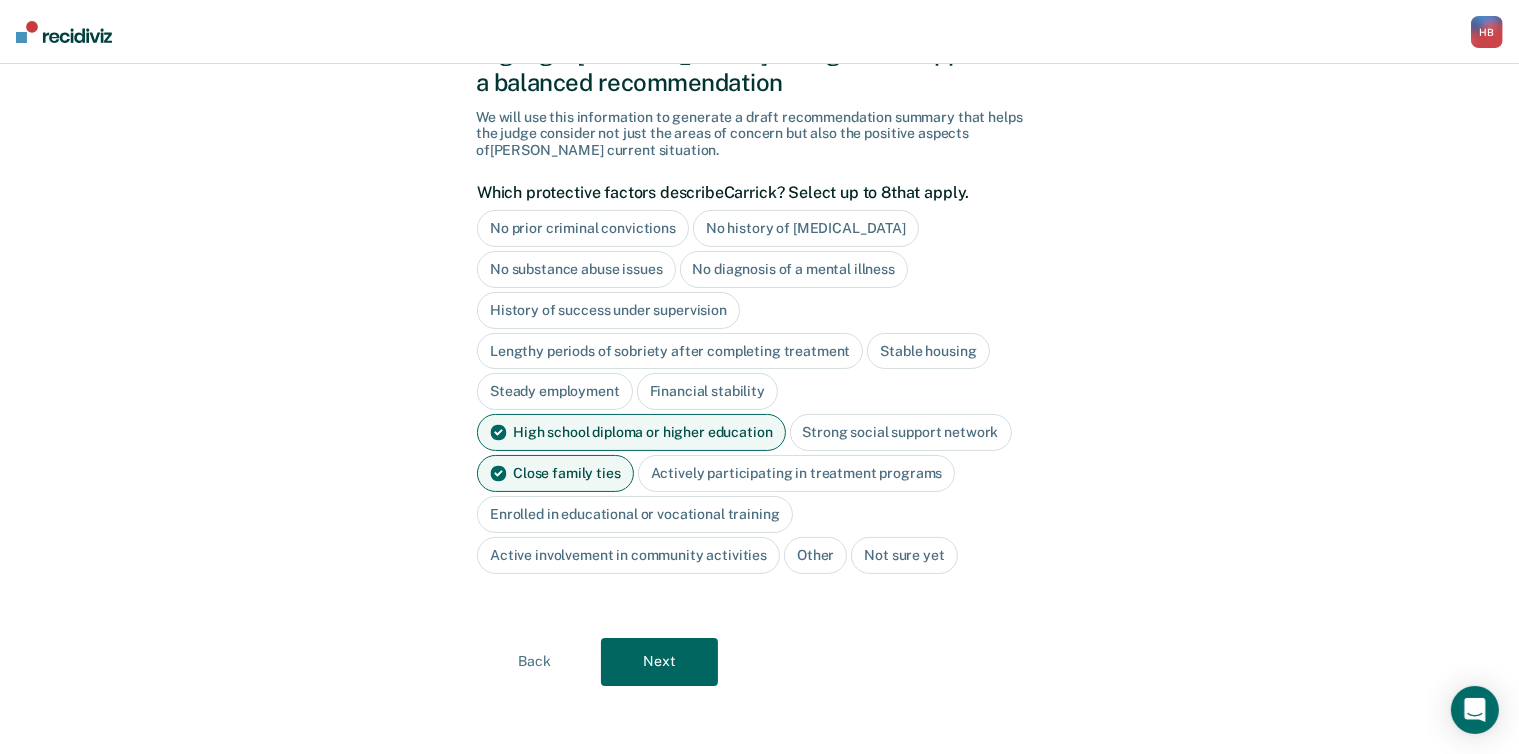 click on "Next" at bounding box center (659, 662) 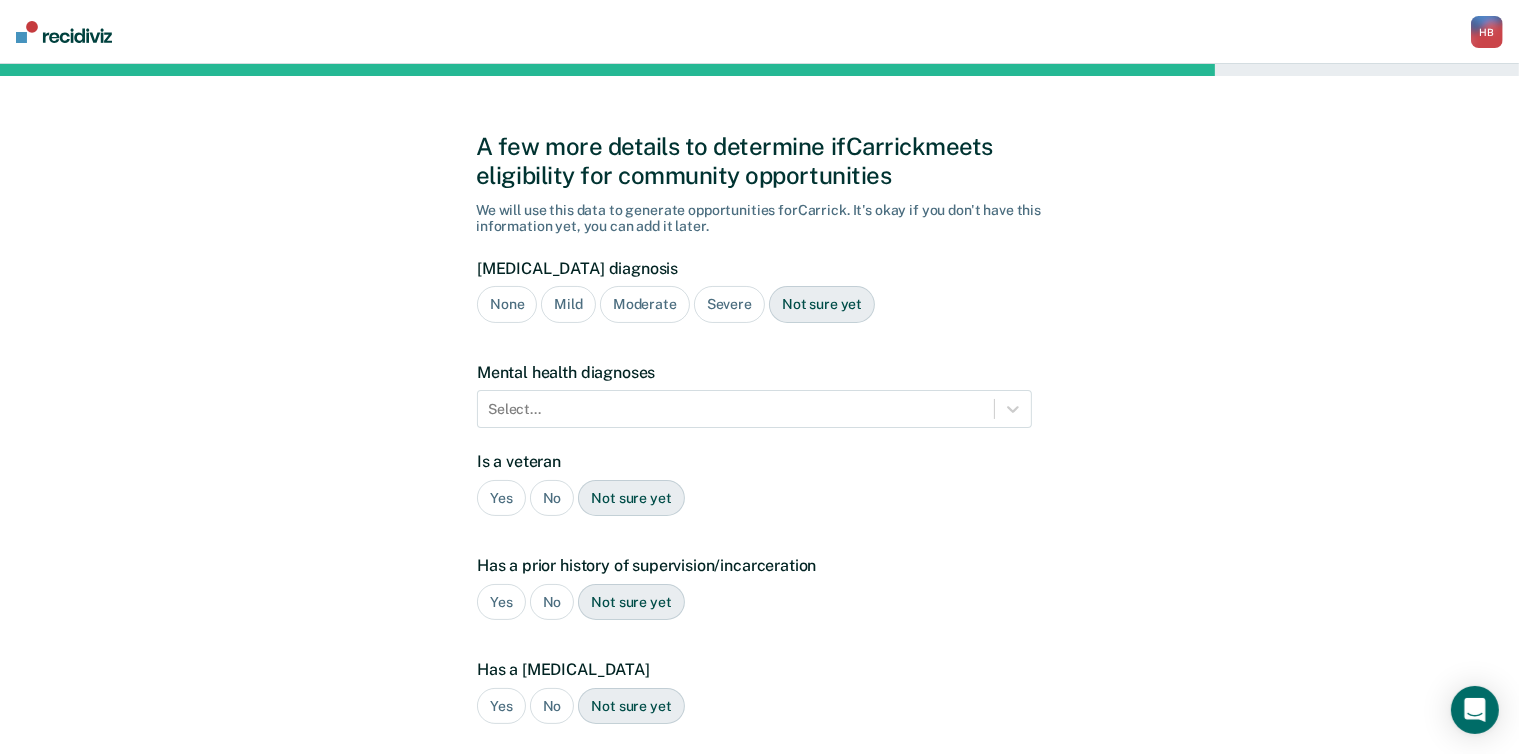 scroll, scrollTop: 4, scrollLeft: 0, axis: vertical 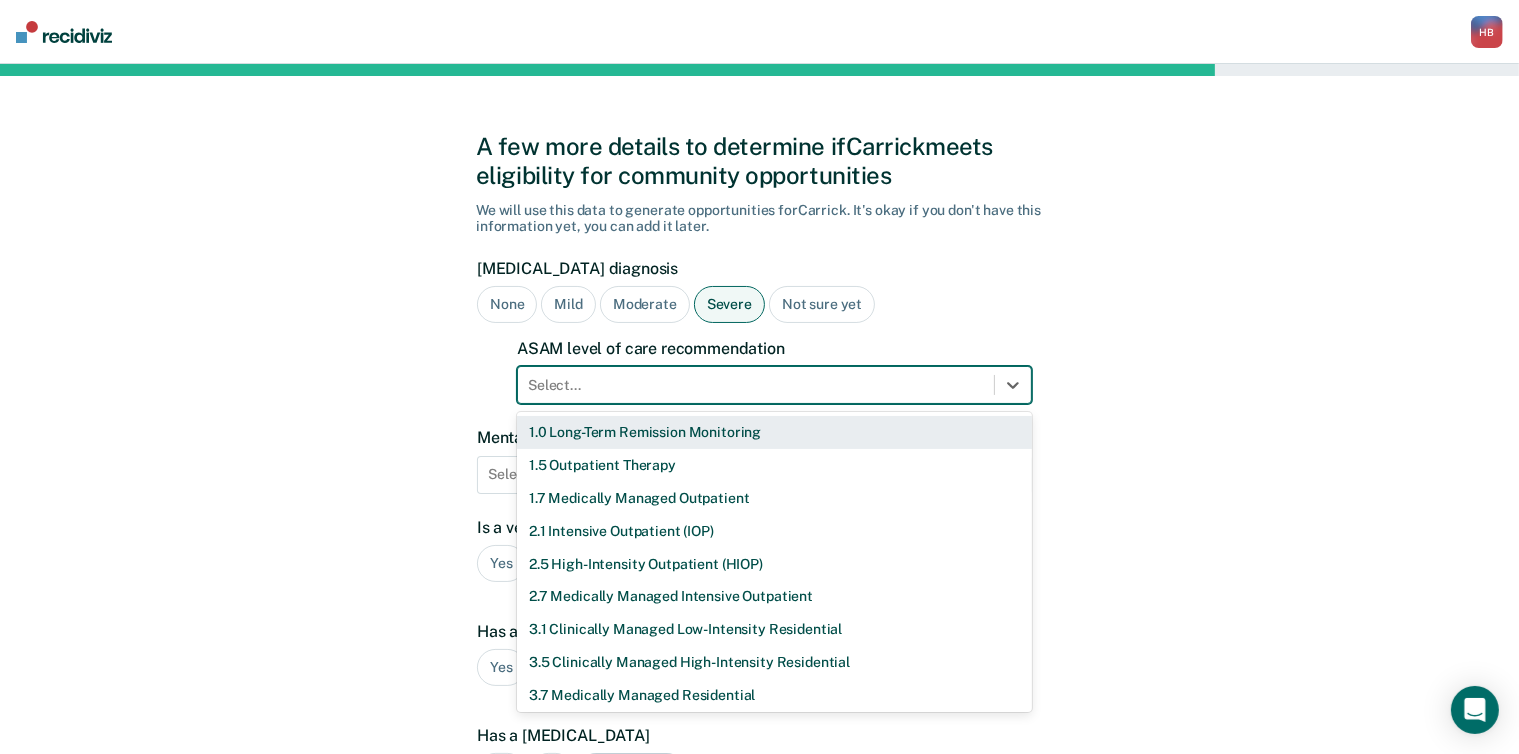 click at bounding box center (756, 385) 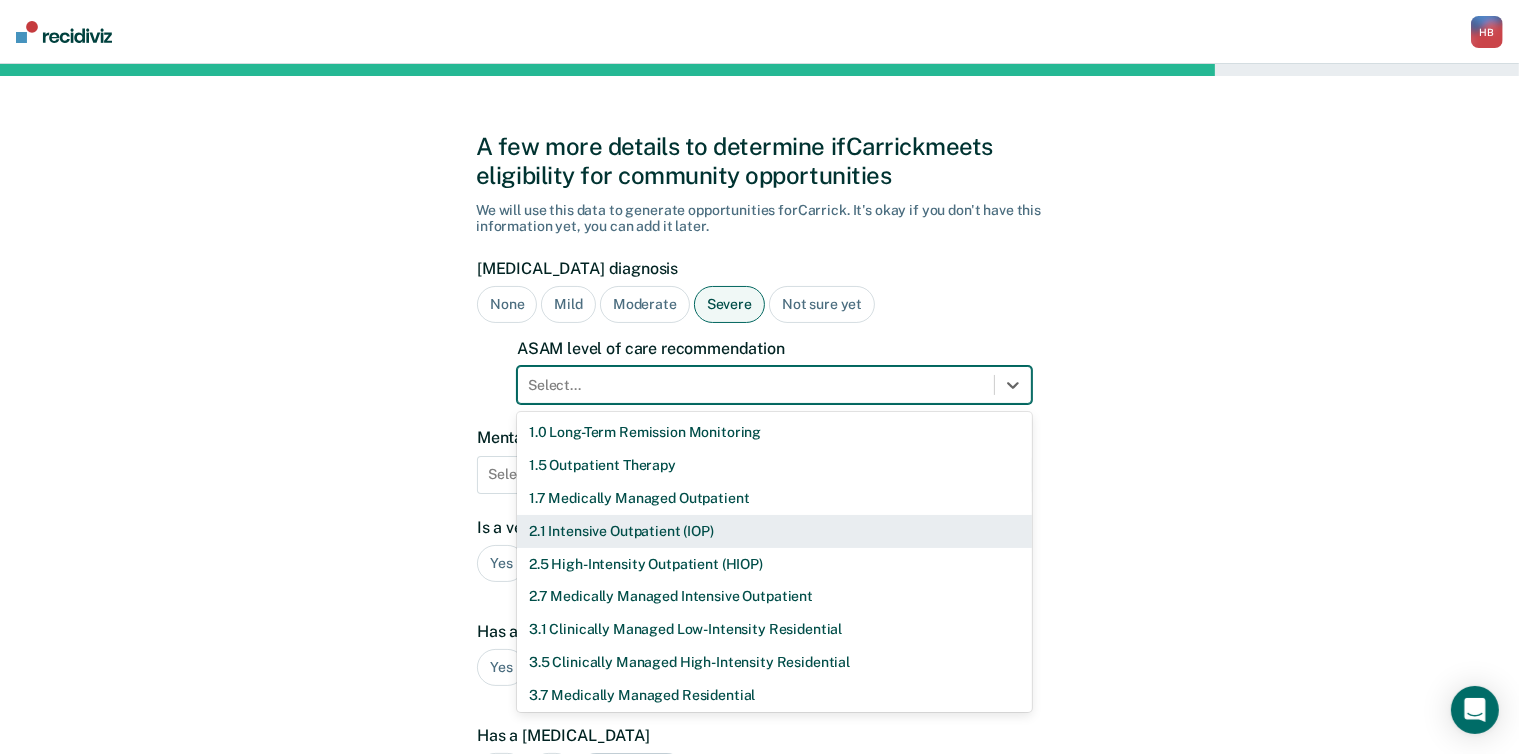 click on "2.1 Intensive Outpatient (IOP)" at bounding box center [774, 531] 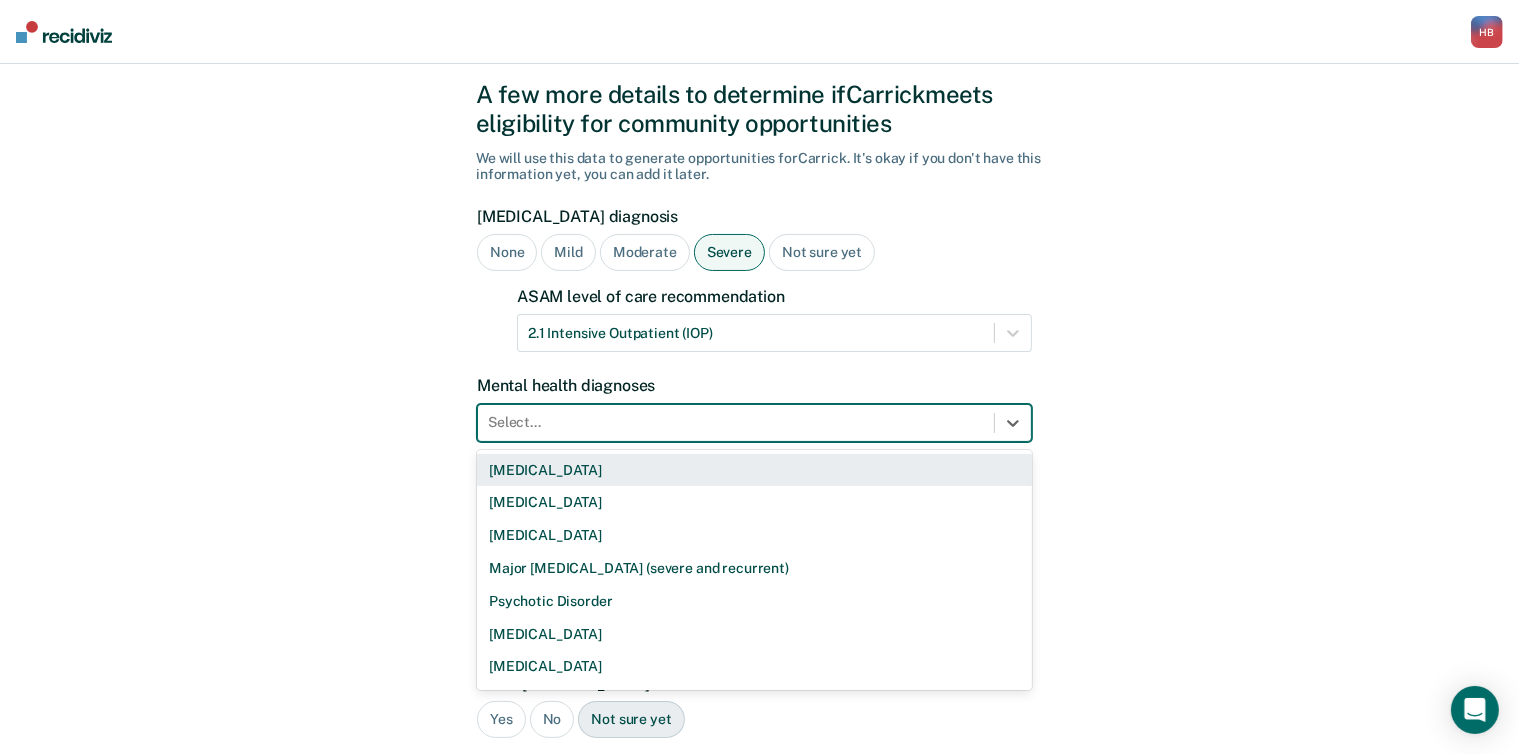 scroll, scrollTop: 59, scrollLeft: 0, axis: vertical 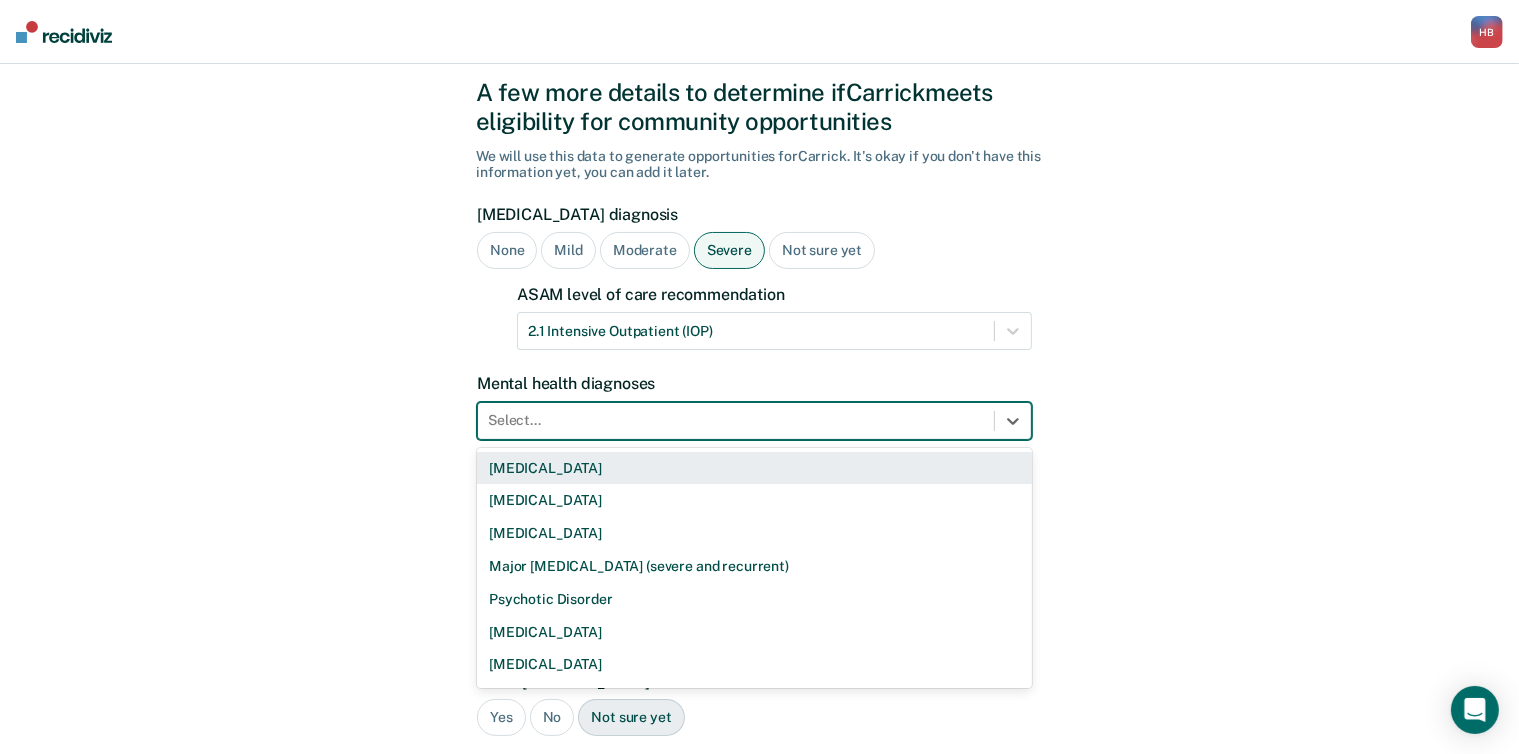 click on "9 results available. Use Up and Down to choose options, press Enter to select the currently focused option, press Escape to exit the menu, press Tab to select the option and exit the menu. Select... [MEDICAL_DATA] [MEDICAL_DATA] [MEDICAL_DATA] Major [MEDICAL_DATA] (severe and recurrent) Psychotic Disorder [MEDICAL_DATA] [MEDICAL_DATA] Other None" at bounding box center [754, 421] 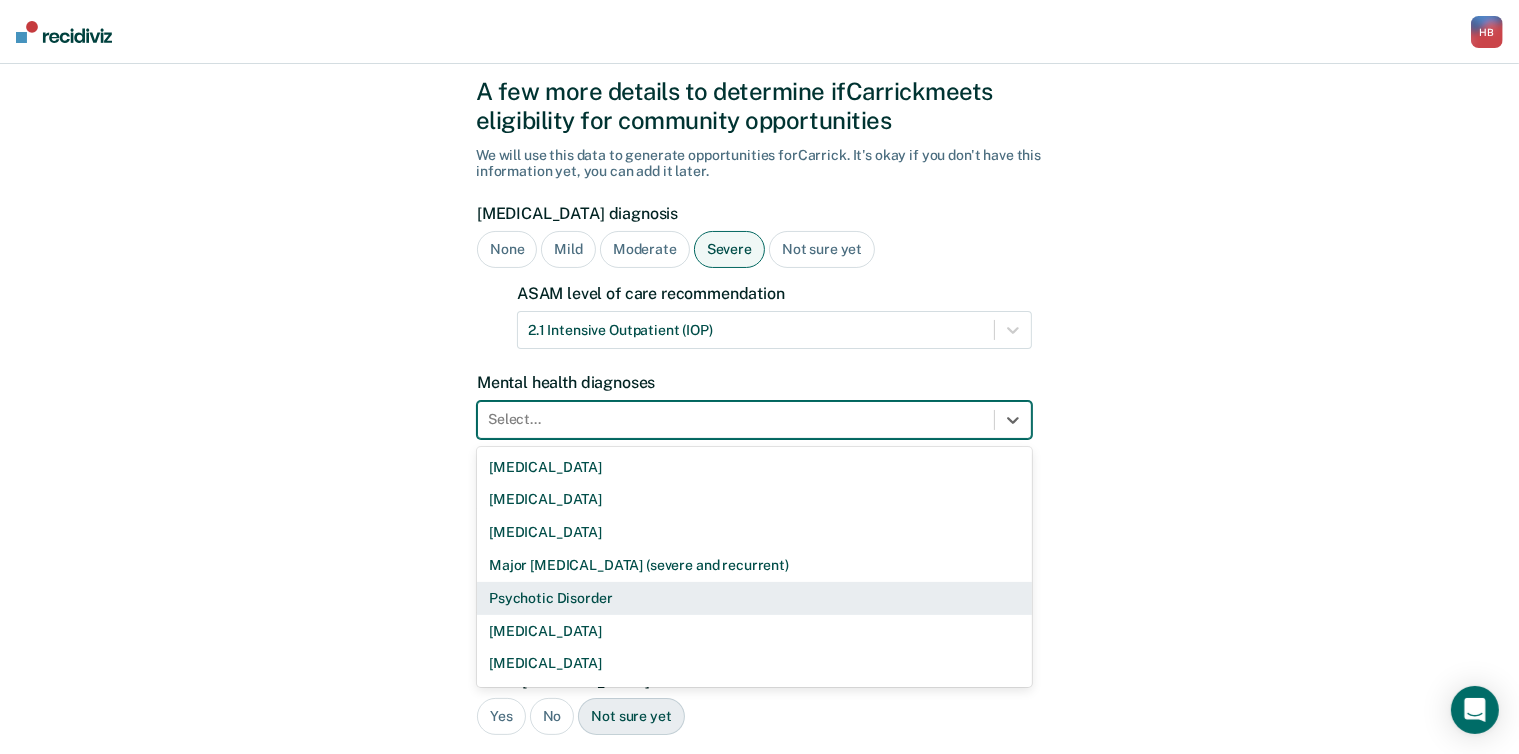 click on "Psychotic Disorder" at bounding box center [754, 598] 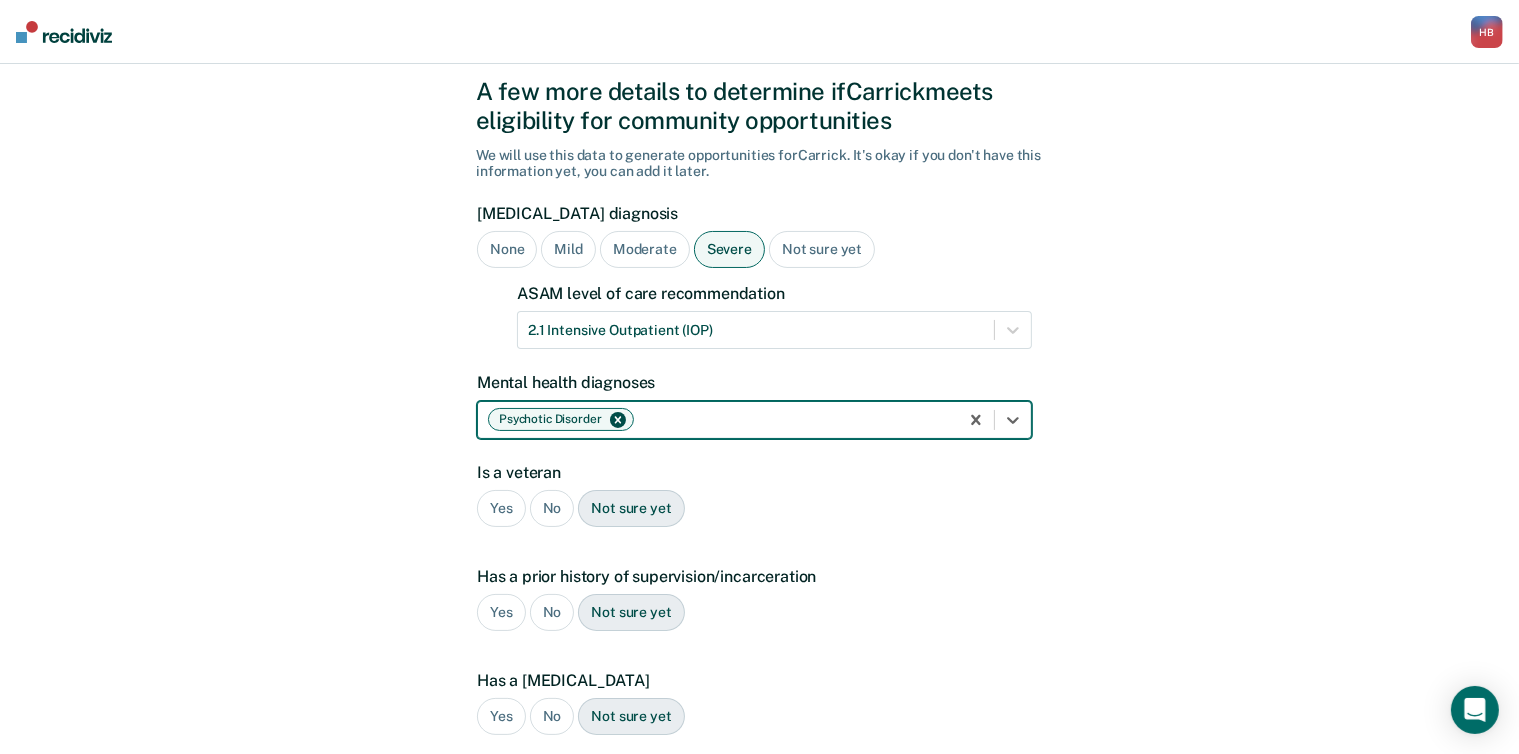 click 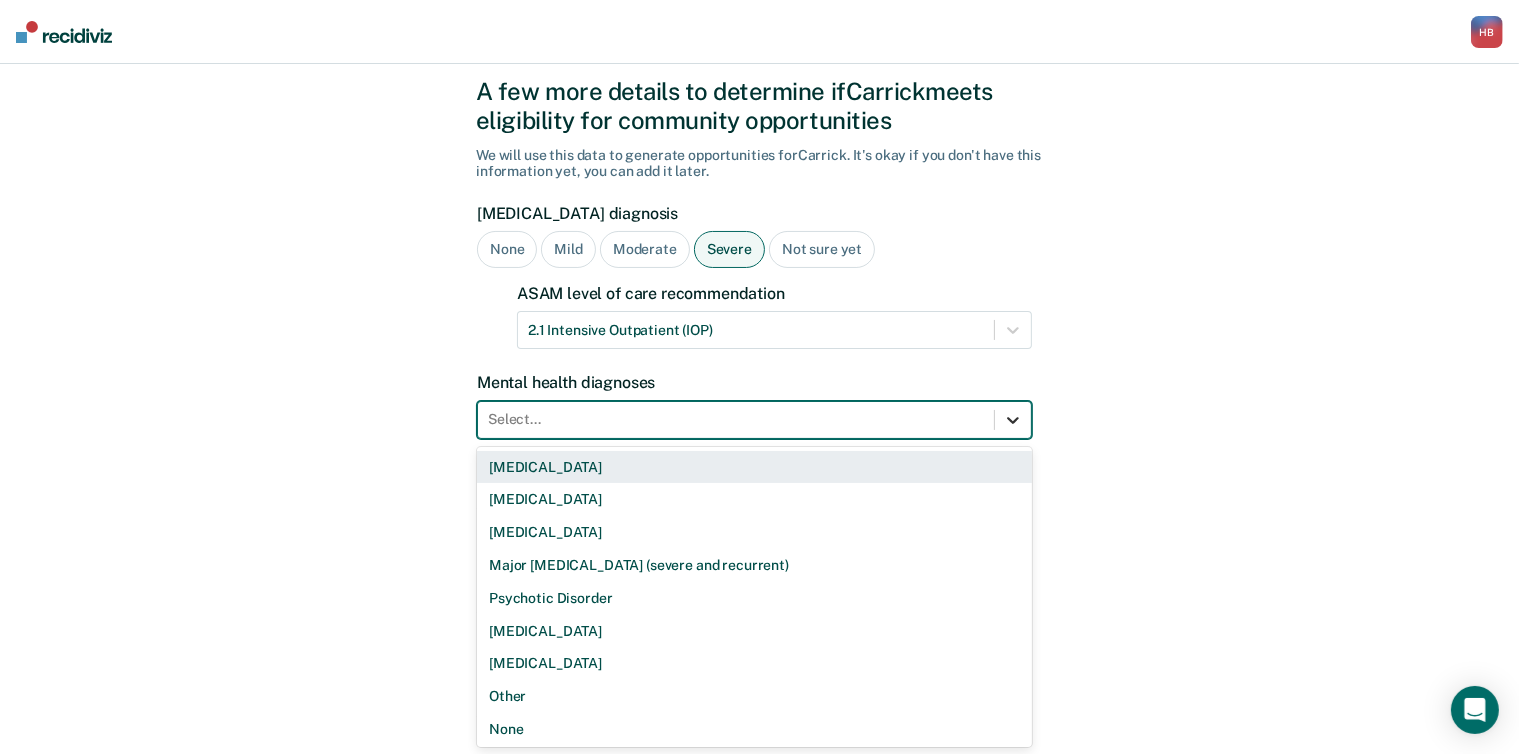 click at bounding box center [1013, 420] 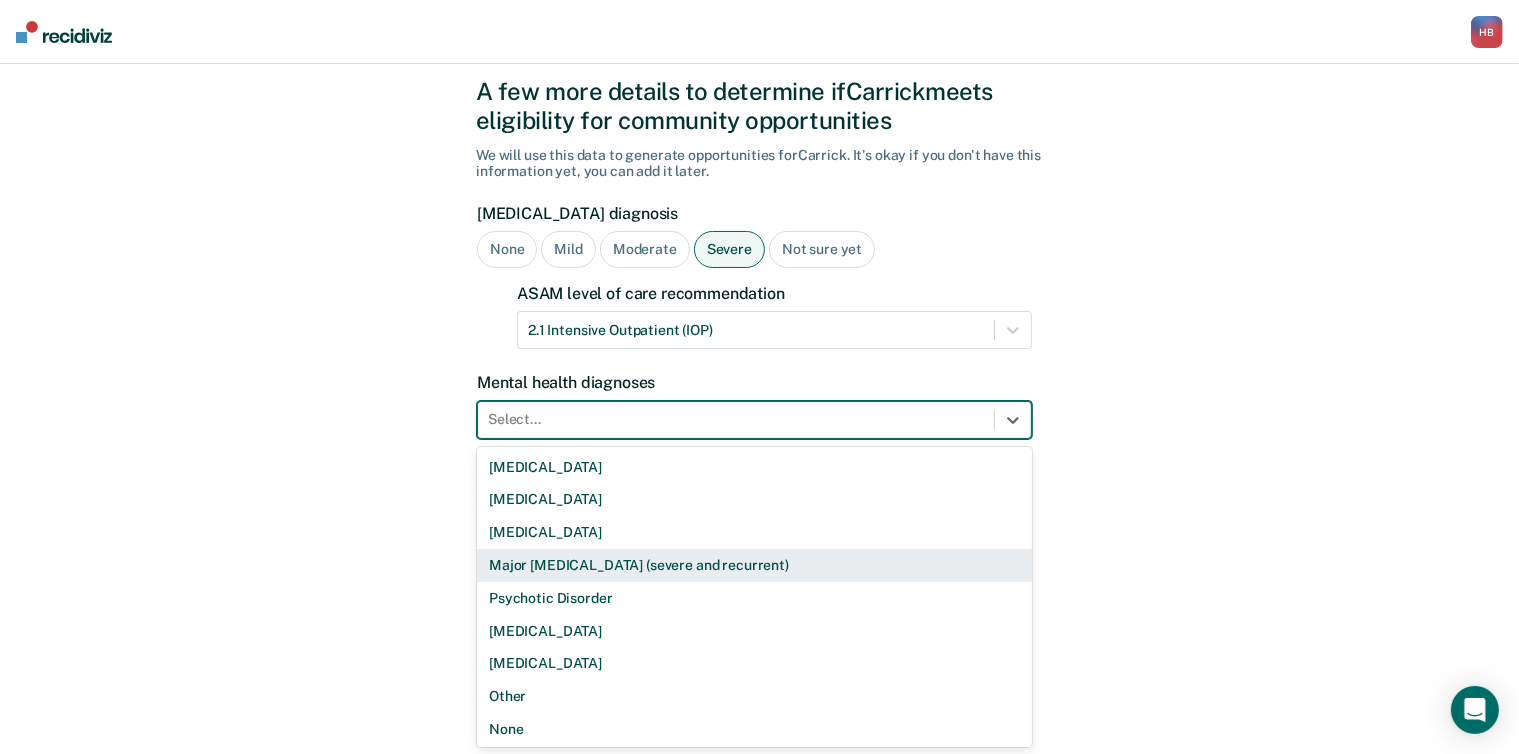 scroll, scrollTop: 3, scrollLeft: 0, axis: vertical 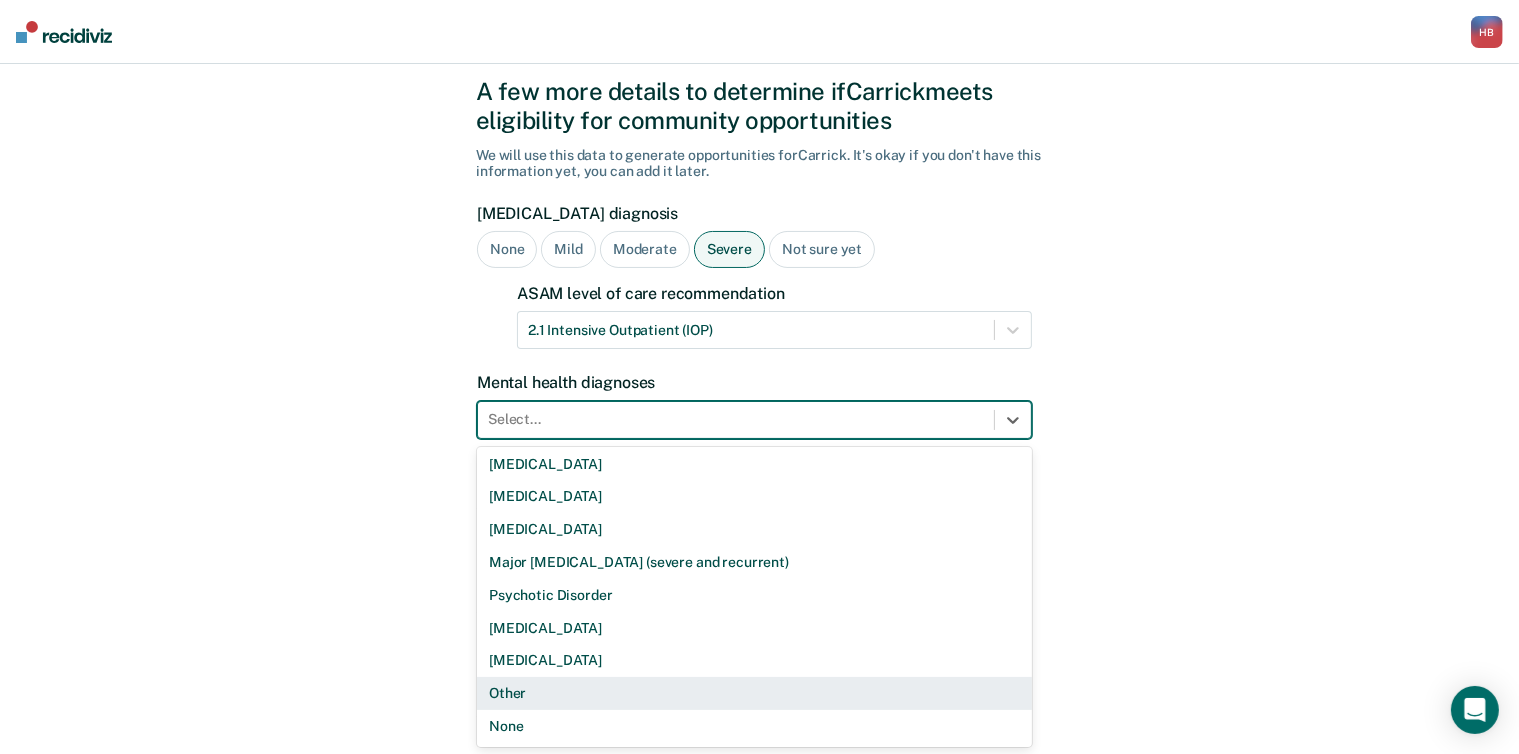 click on "Other" at bounding box center [754, 693] 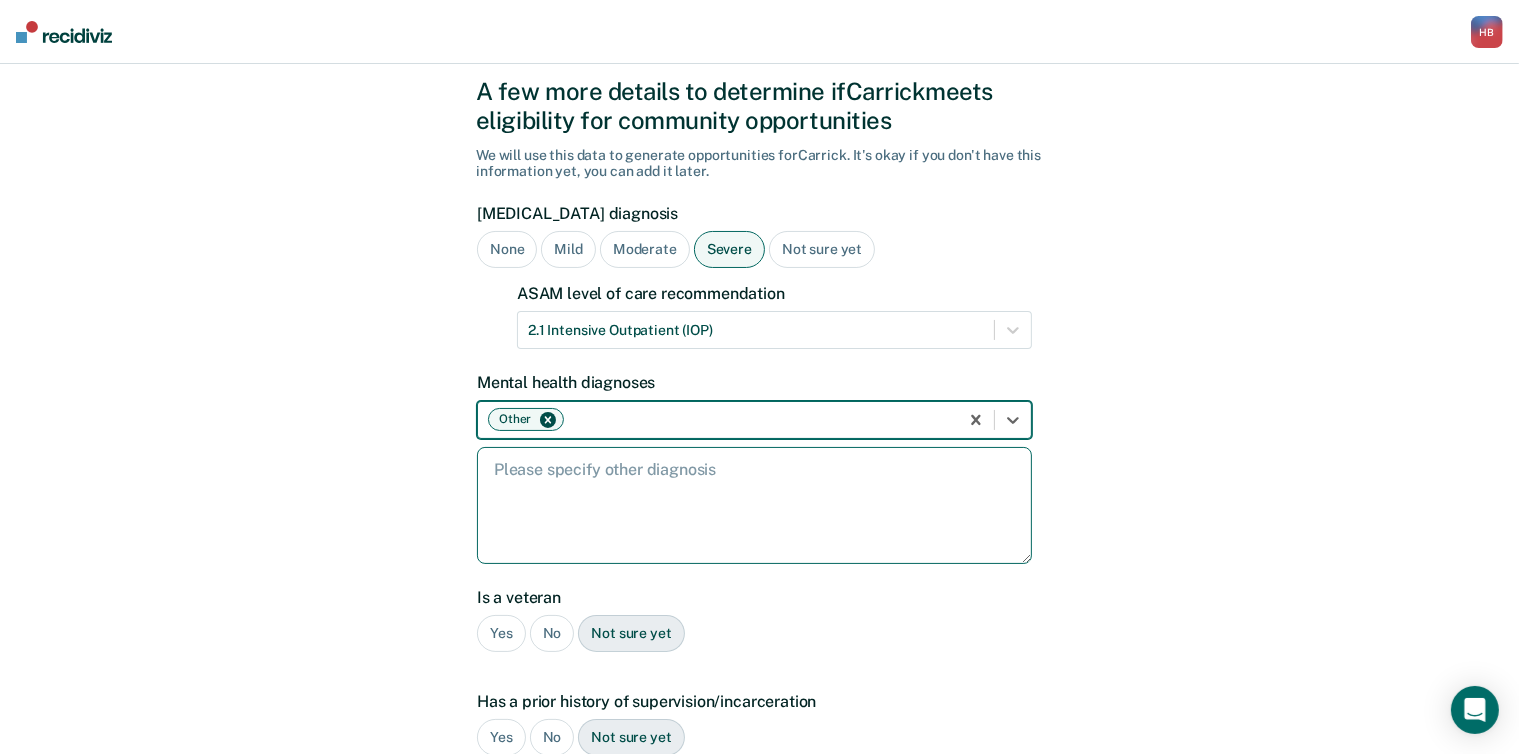 click at bounding box center [754, 505] 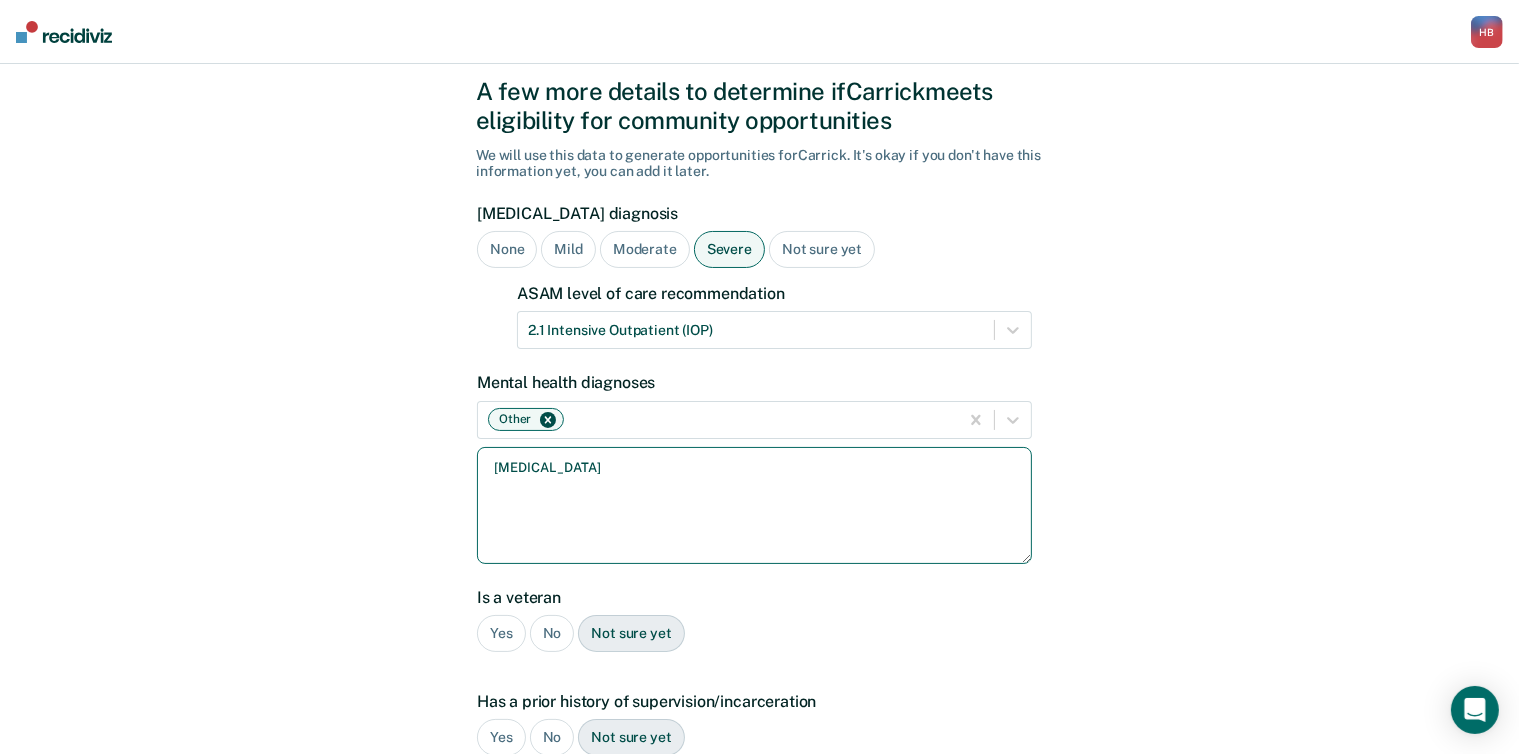 type on "[MEDICAL_DATA]" 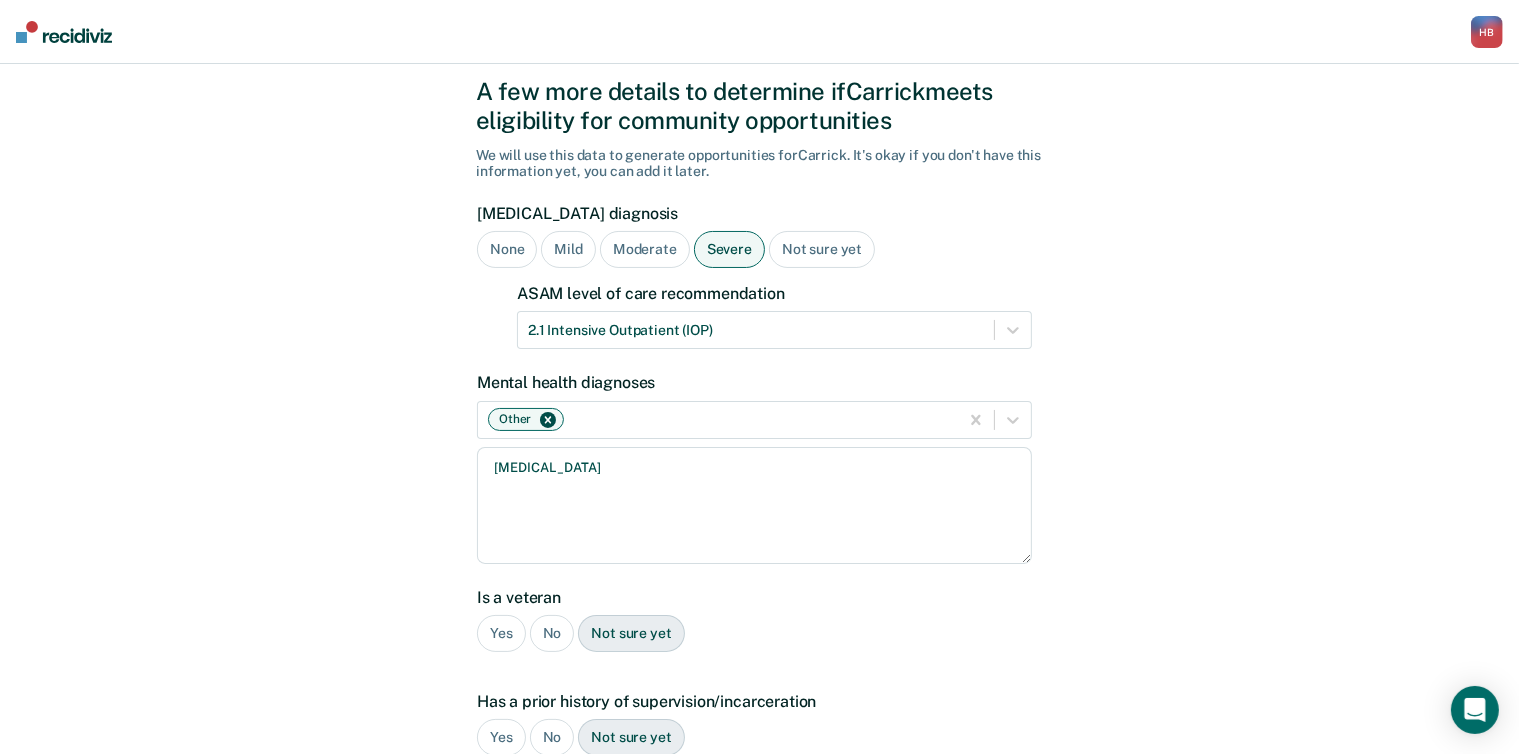 click on "No" at bounding box center [552, 633] 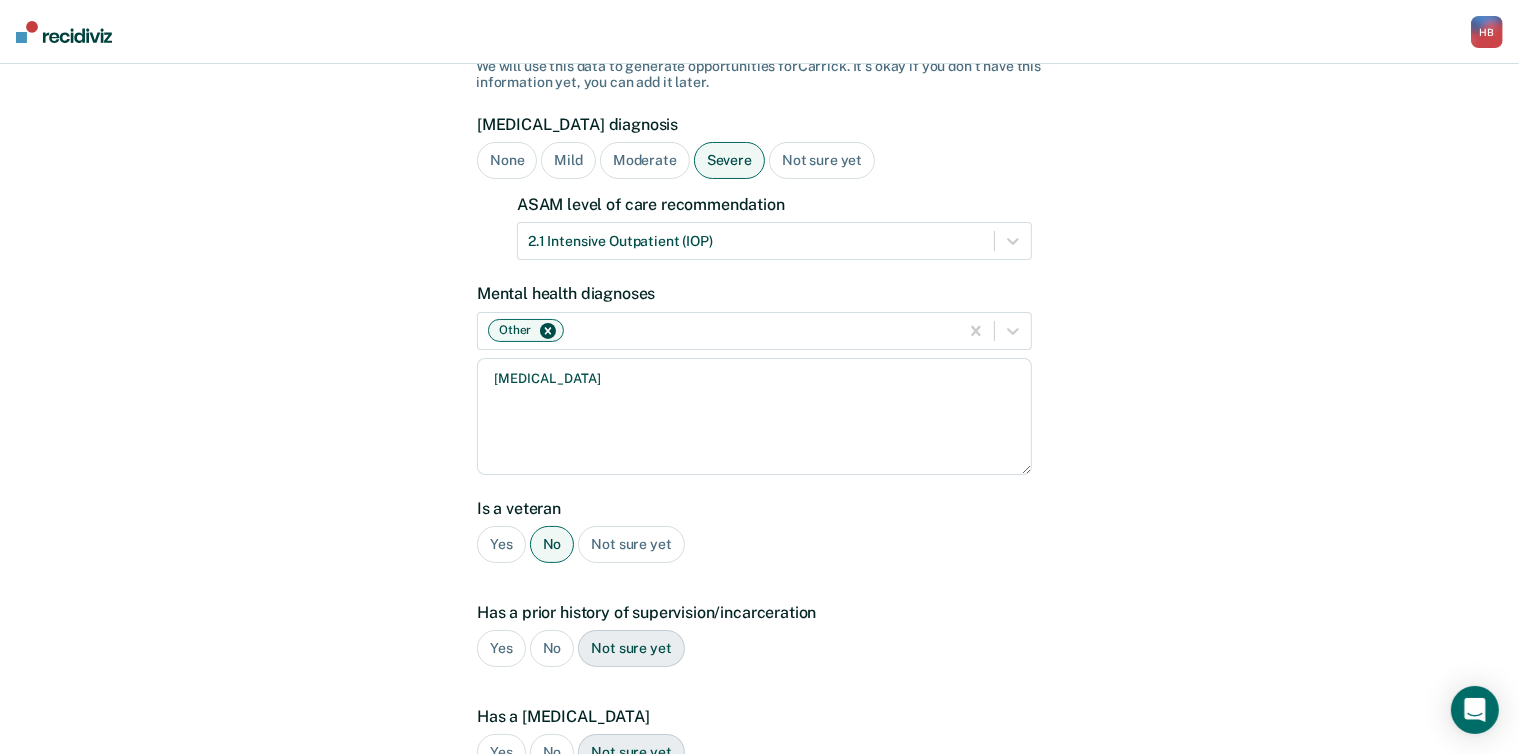 scroll, scrollTop: 148, scrollLeft: 0, axis: vertical 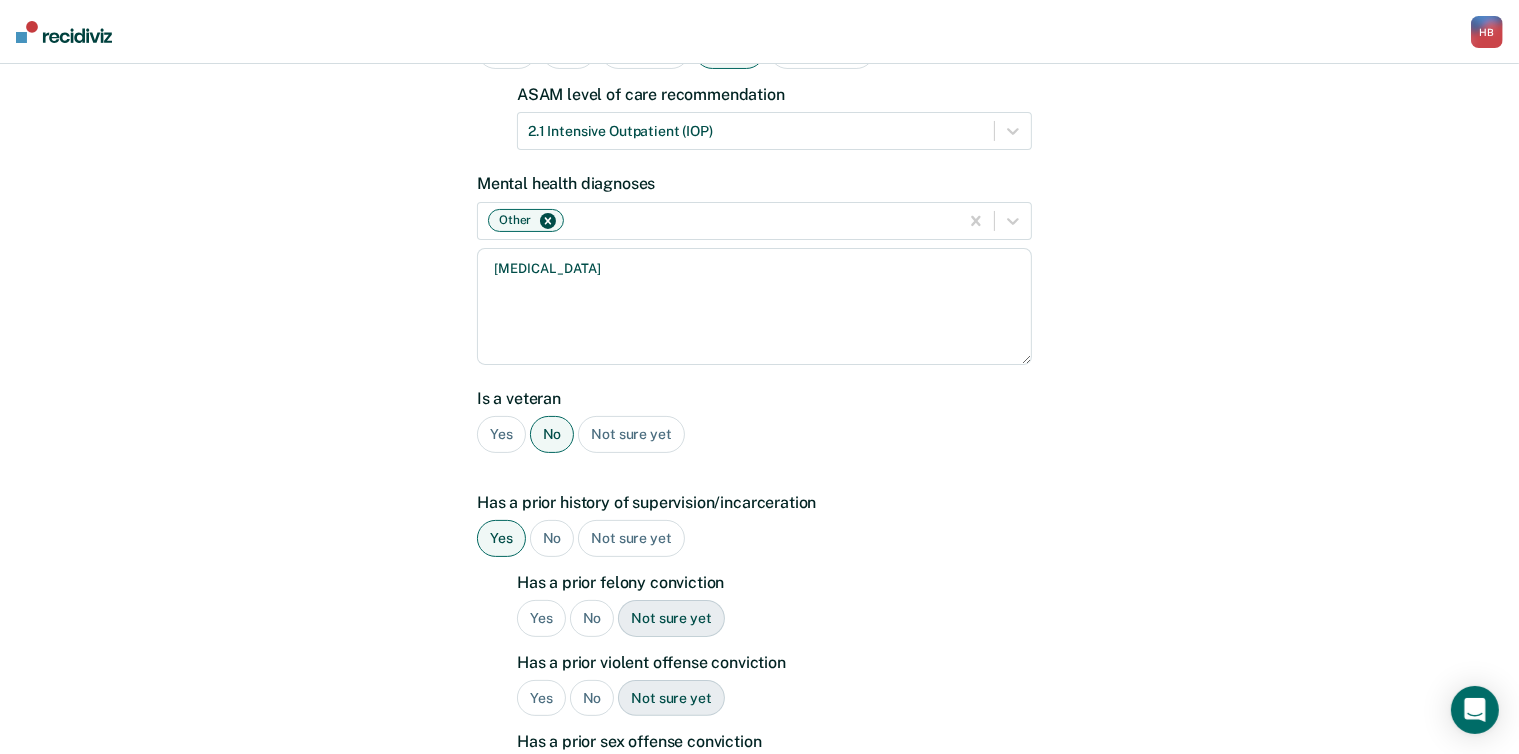 click on "No" at bounding box center [592, 618] 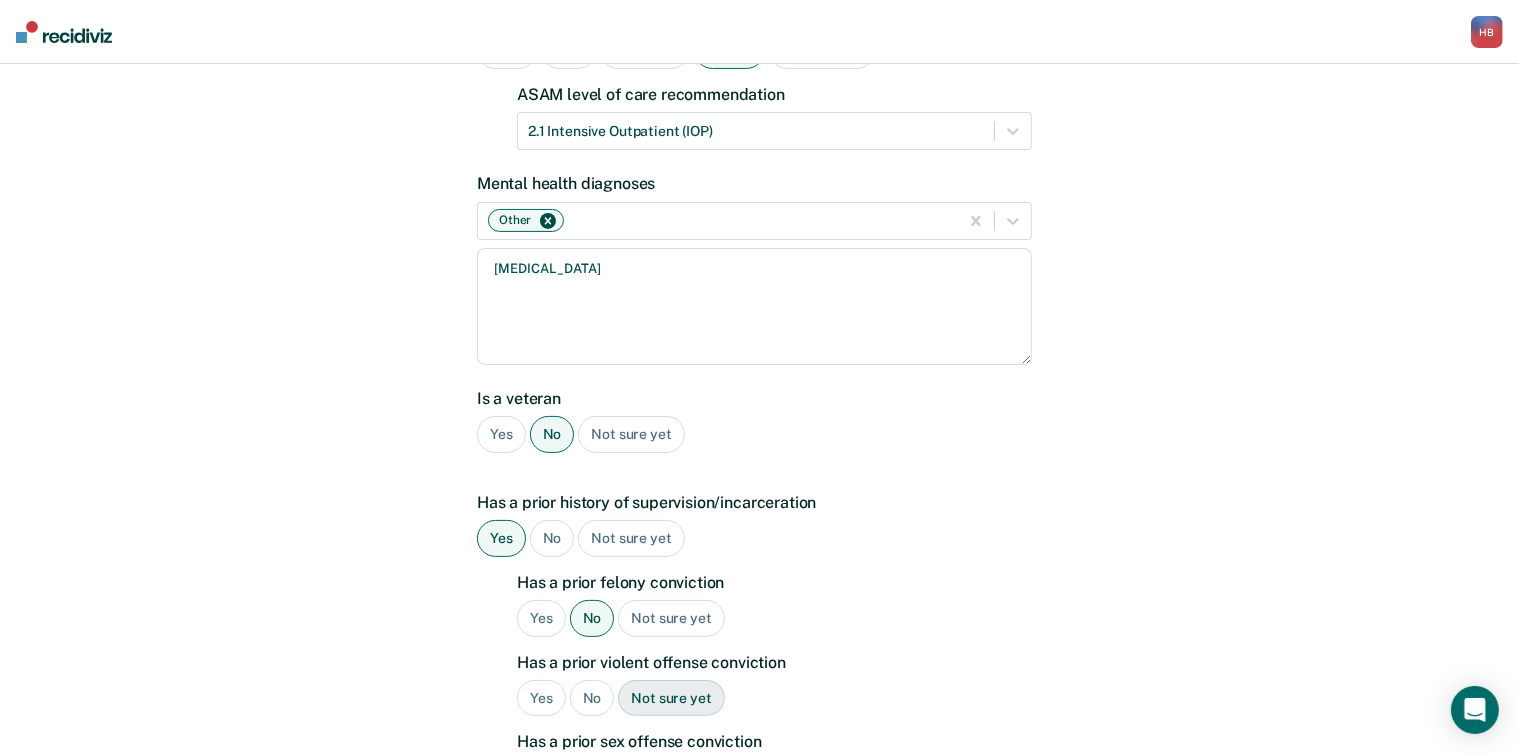 click on "Yes" at bounding box center [541, 698] 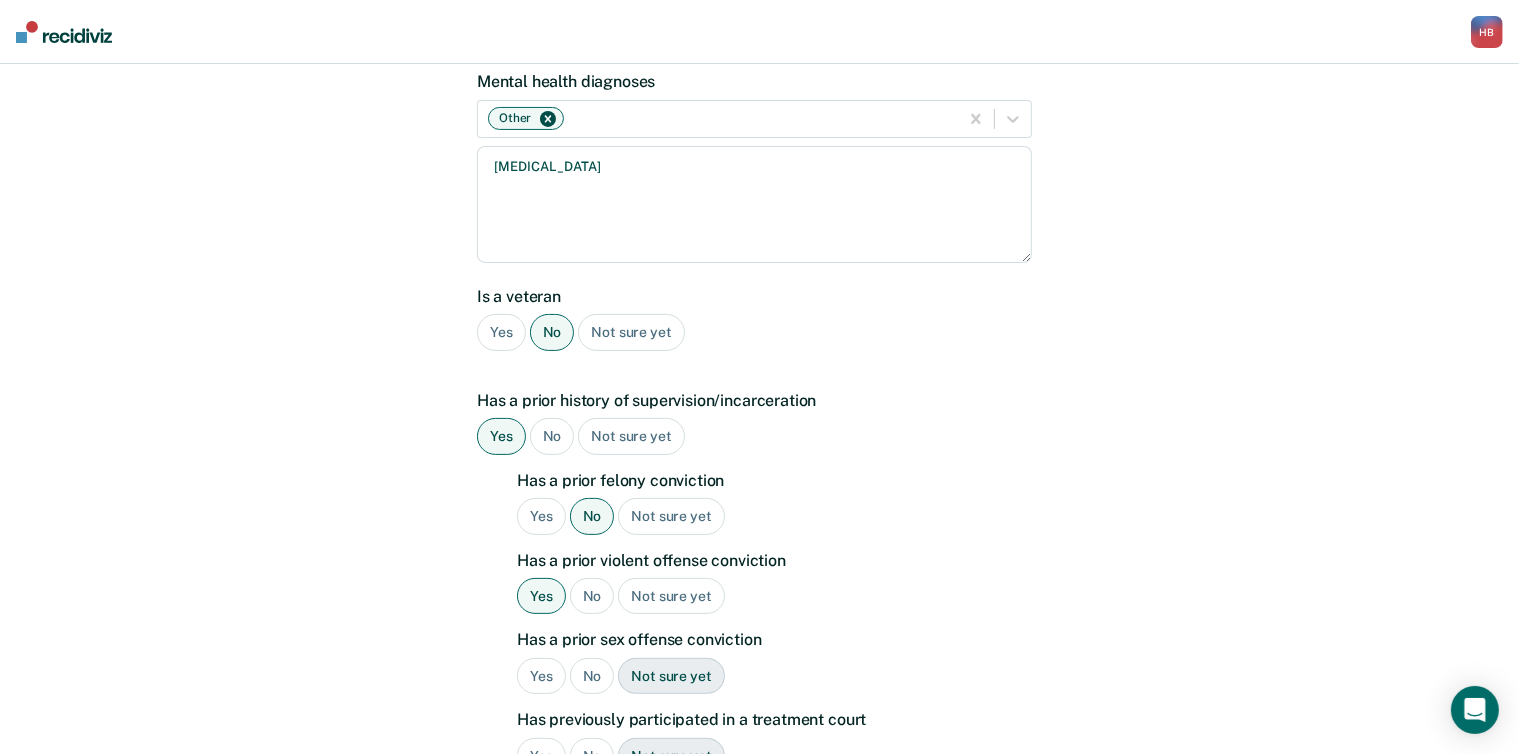 scroll, scrollTop: 362, scrollLeft: 0, axis: vertical 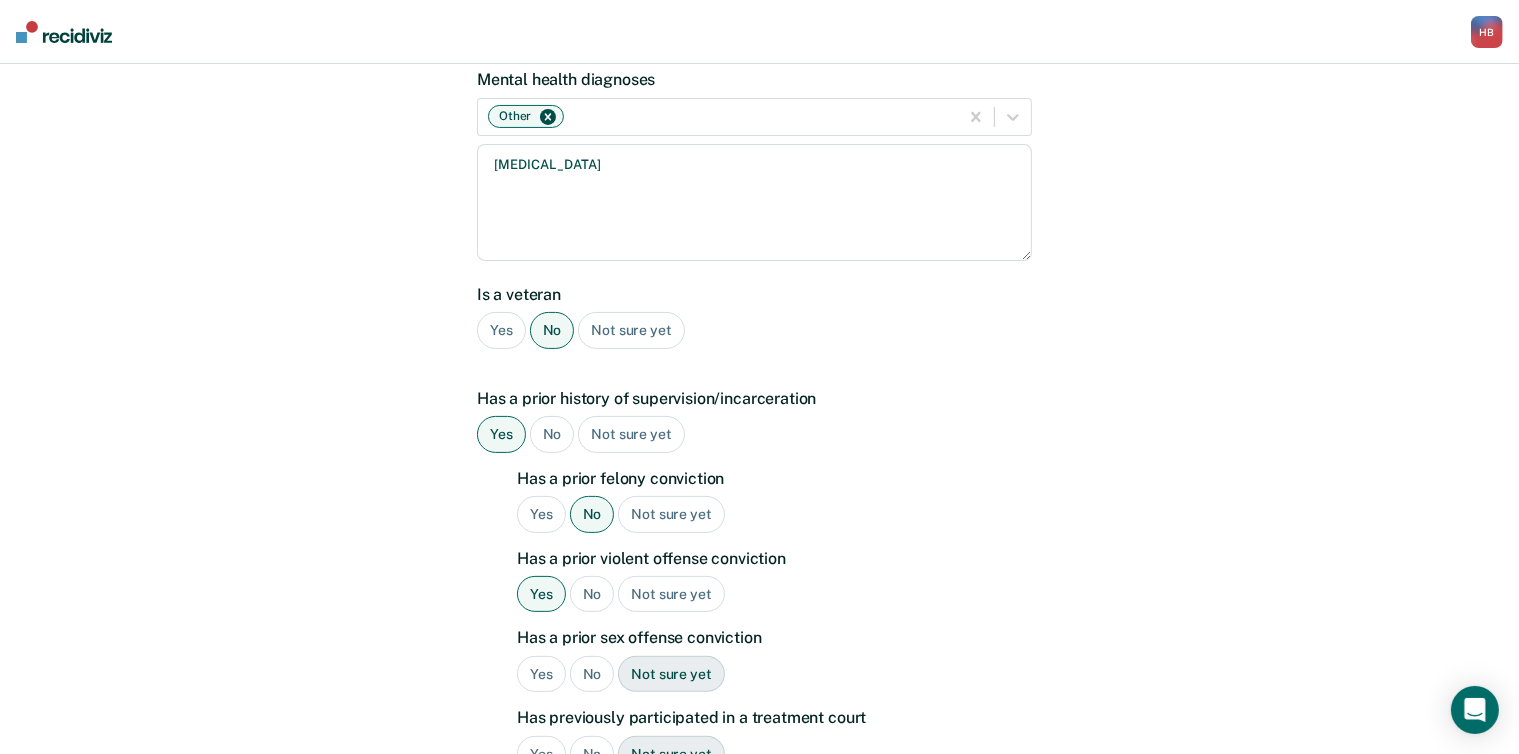 click on "No" at bounding box center [592, 594] 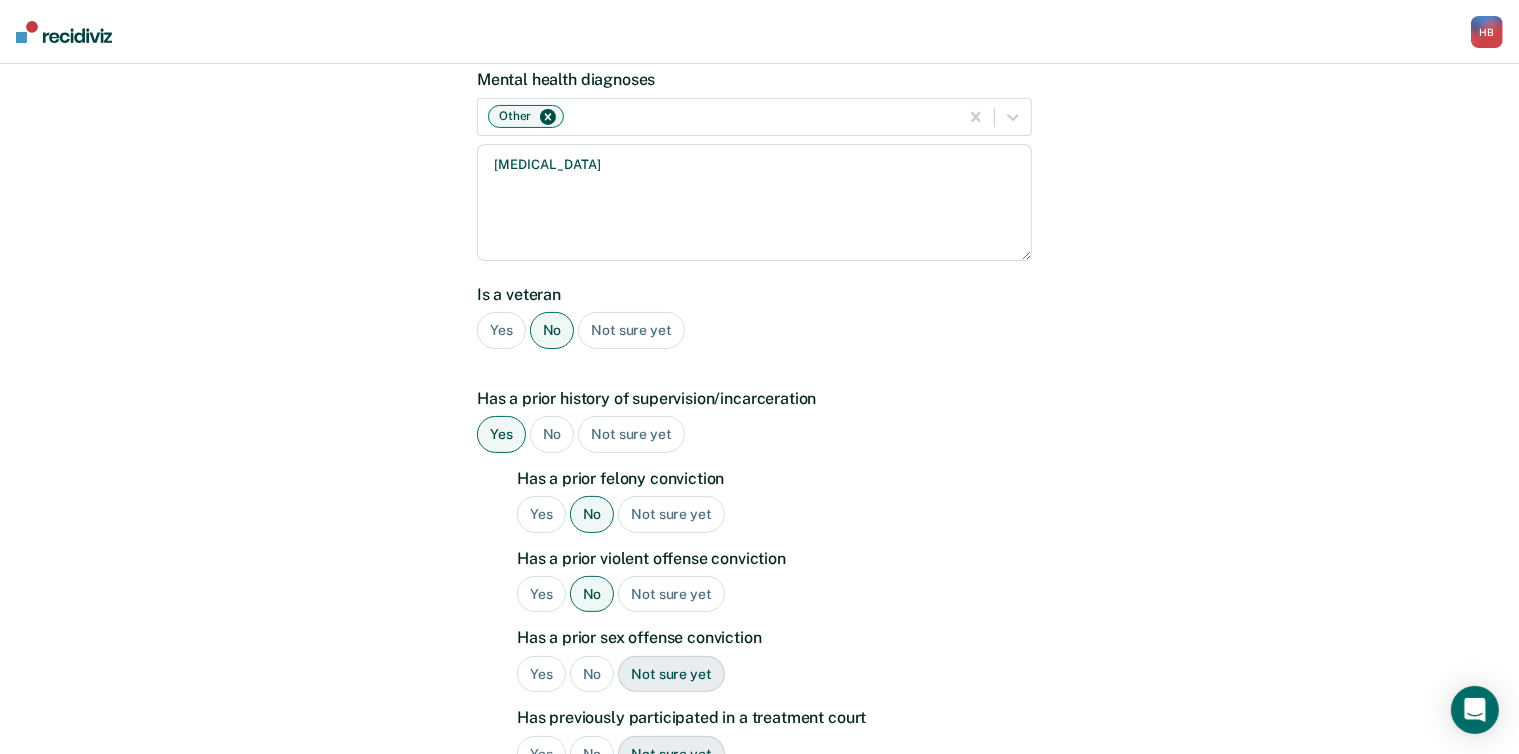 click on "No" at bounding box center [592, 674] 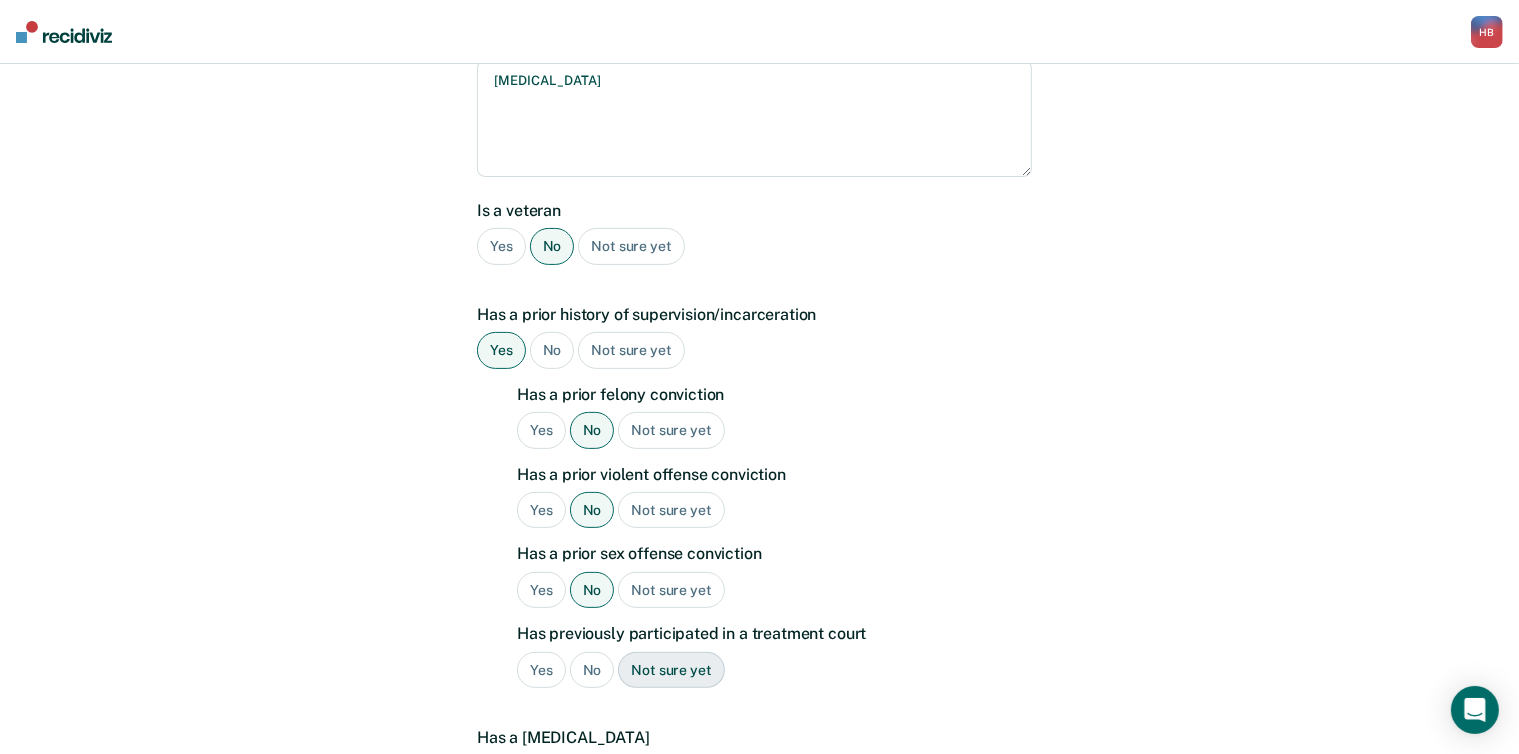 scroll, scrollTop: 451, scrollLeft: 0, axis: vertical 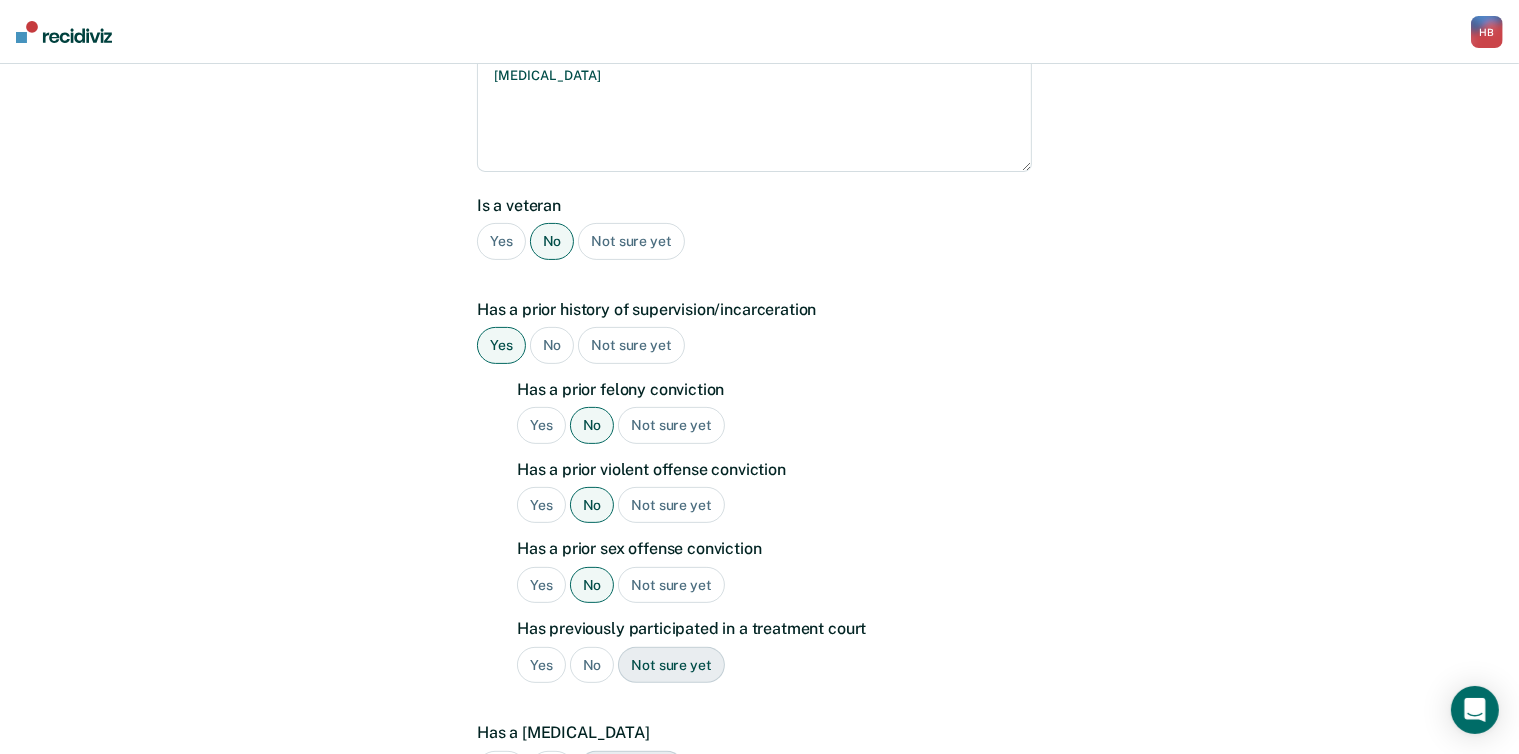 click on "Yes" at bounding box center [541, 665] 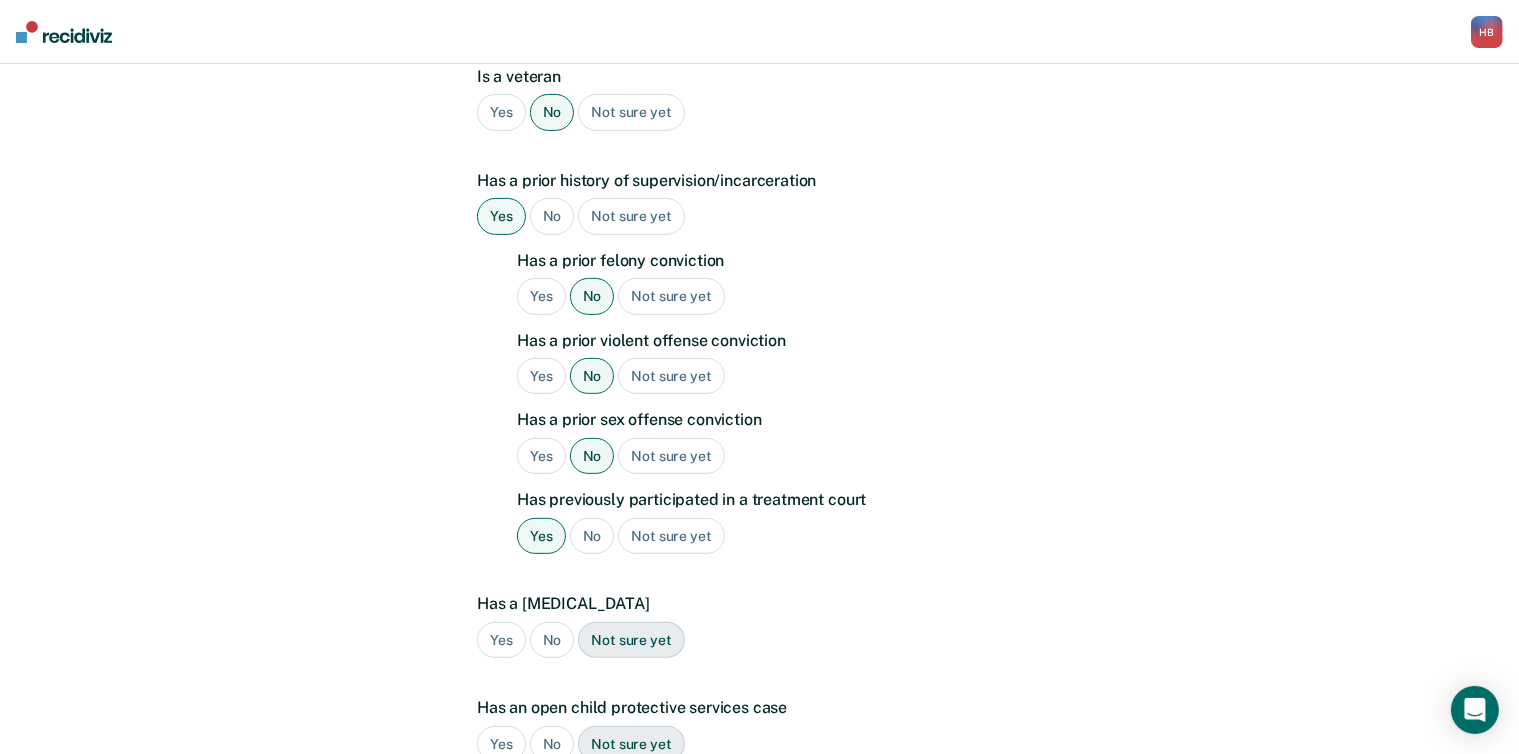 scroll, scrollTop: 582, scrollLeft: 0, axis: vertical 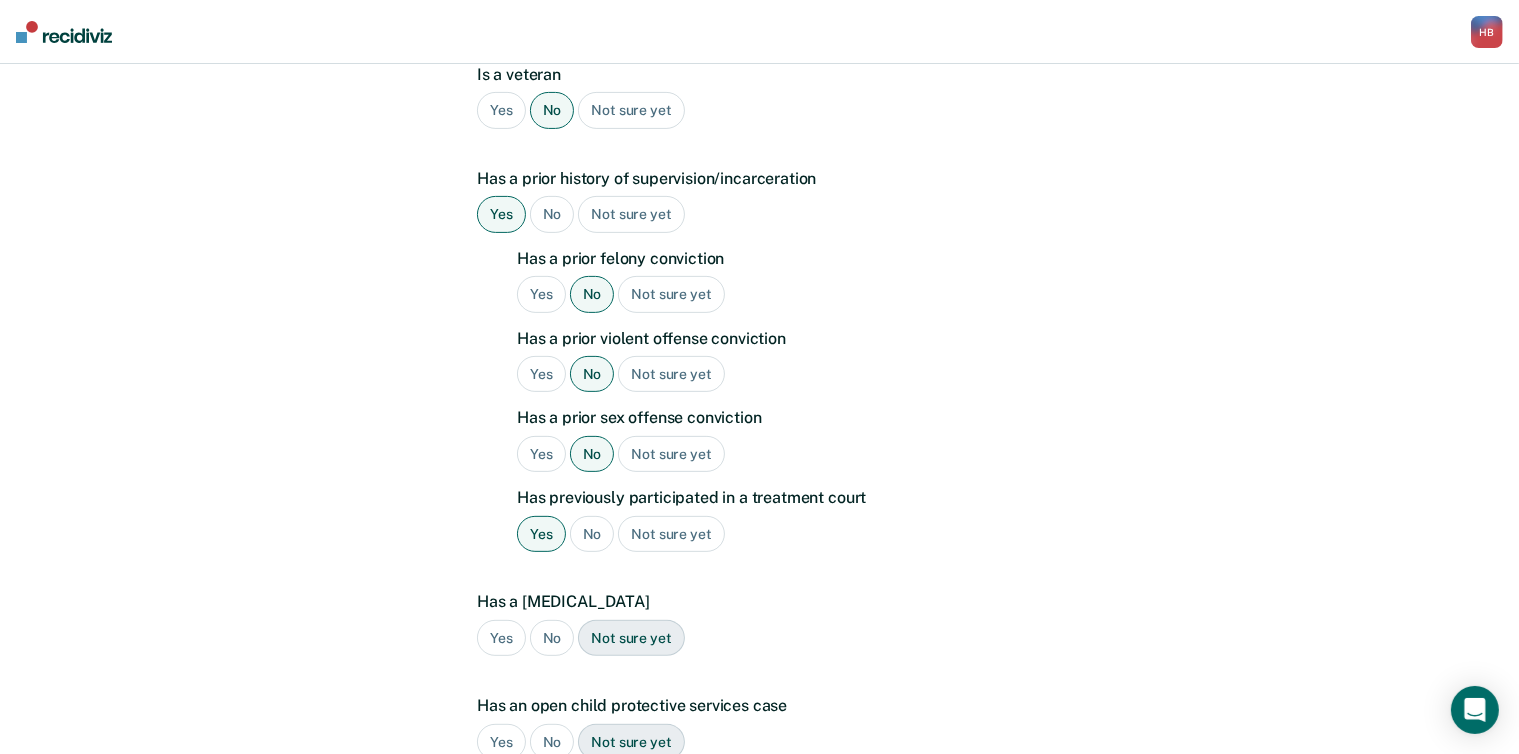 click on "No" at bounding box center [552, 638] 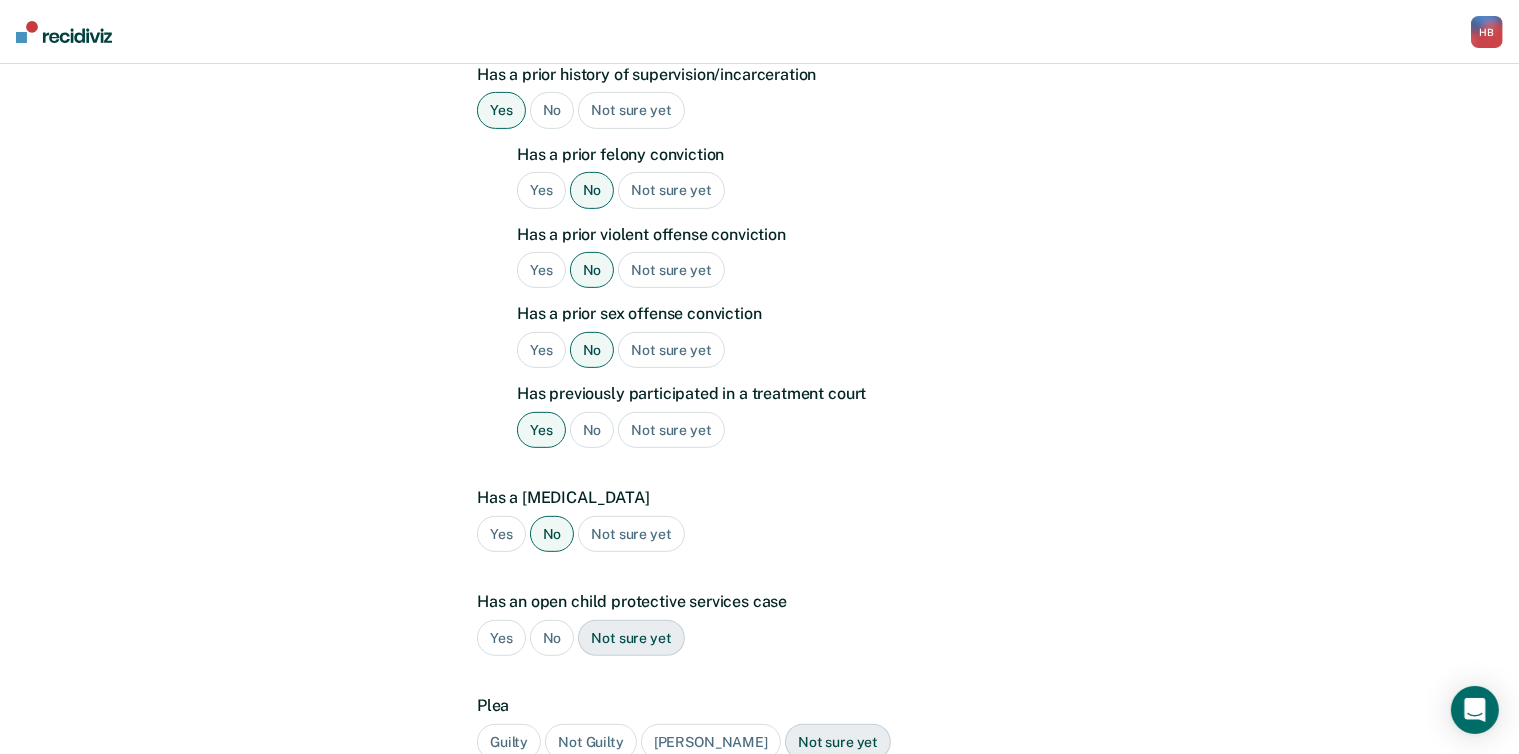 click on "No" at bounding box center [552, 638] 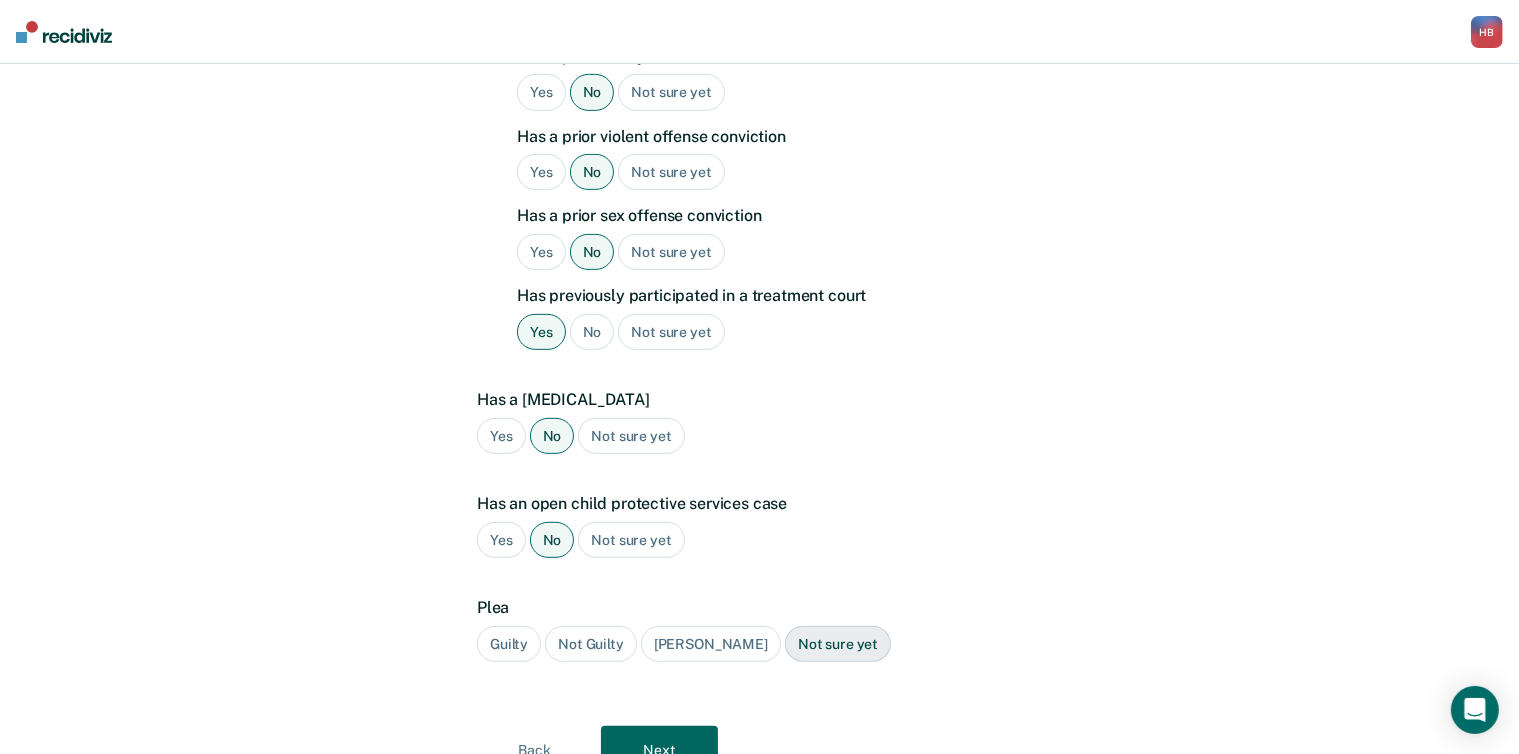 scroll, scrollTop: 786, scrollLeft: 0, axis: vertical 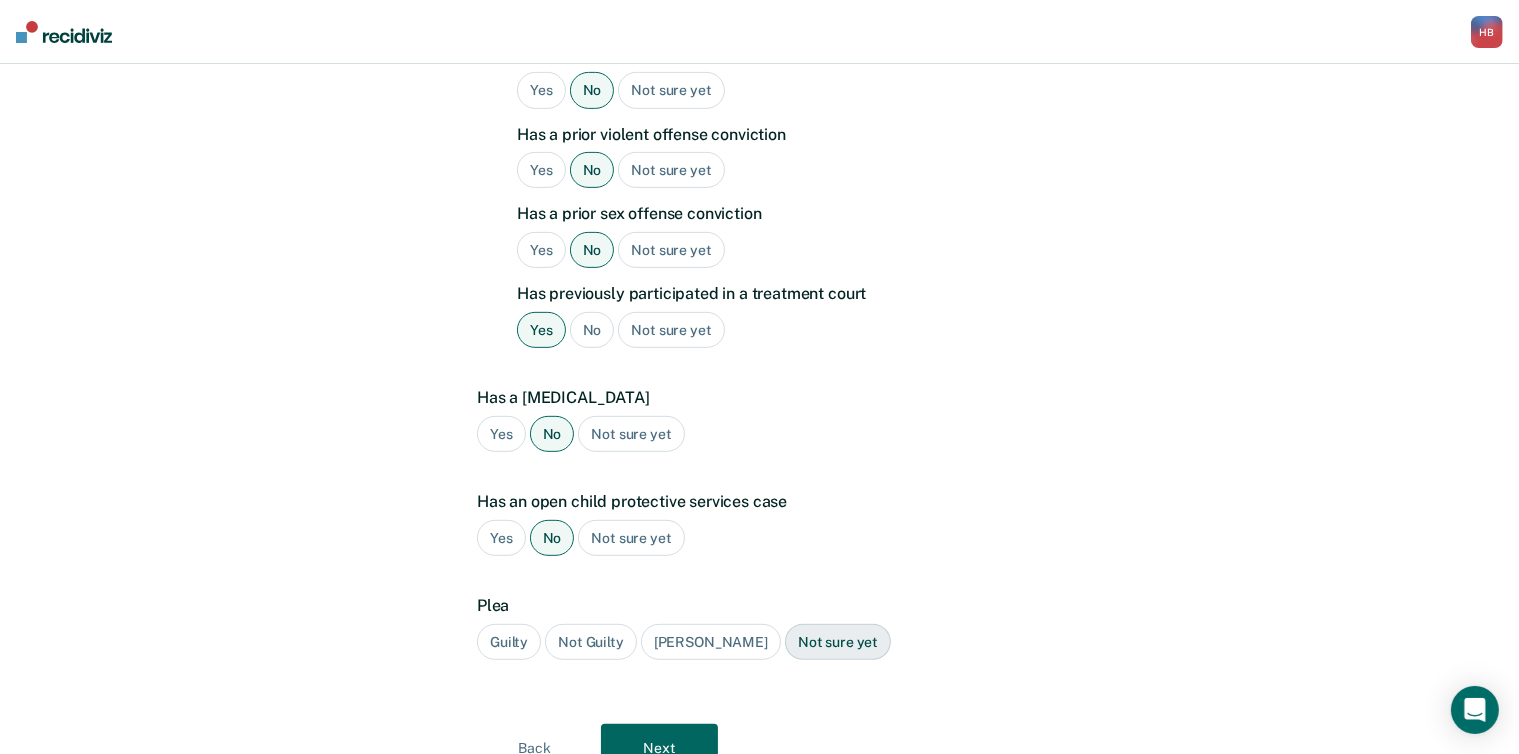 click on "Guilty" at bounding box center (509, 642) 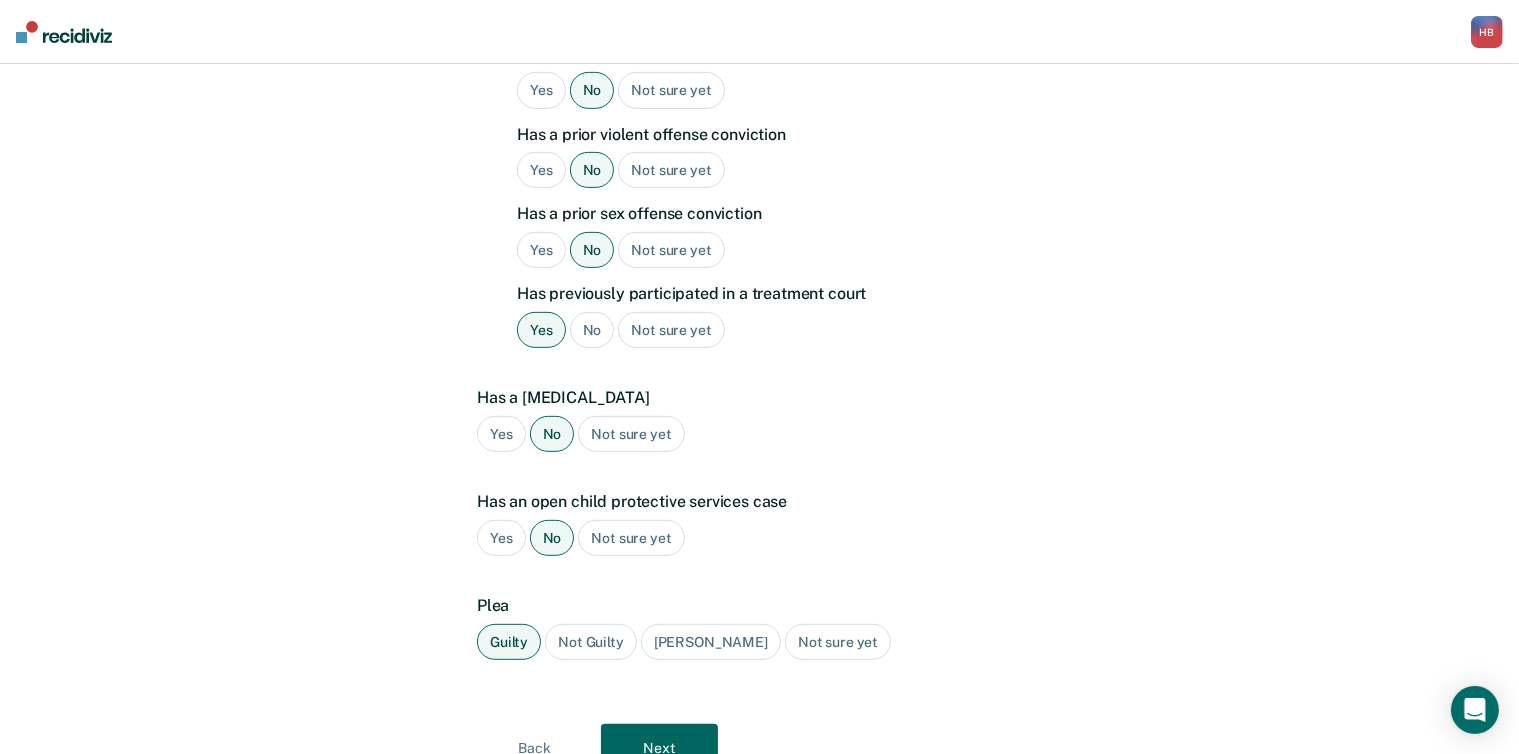 click on "Next" at bounding box center [659, 748] 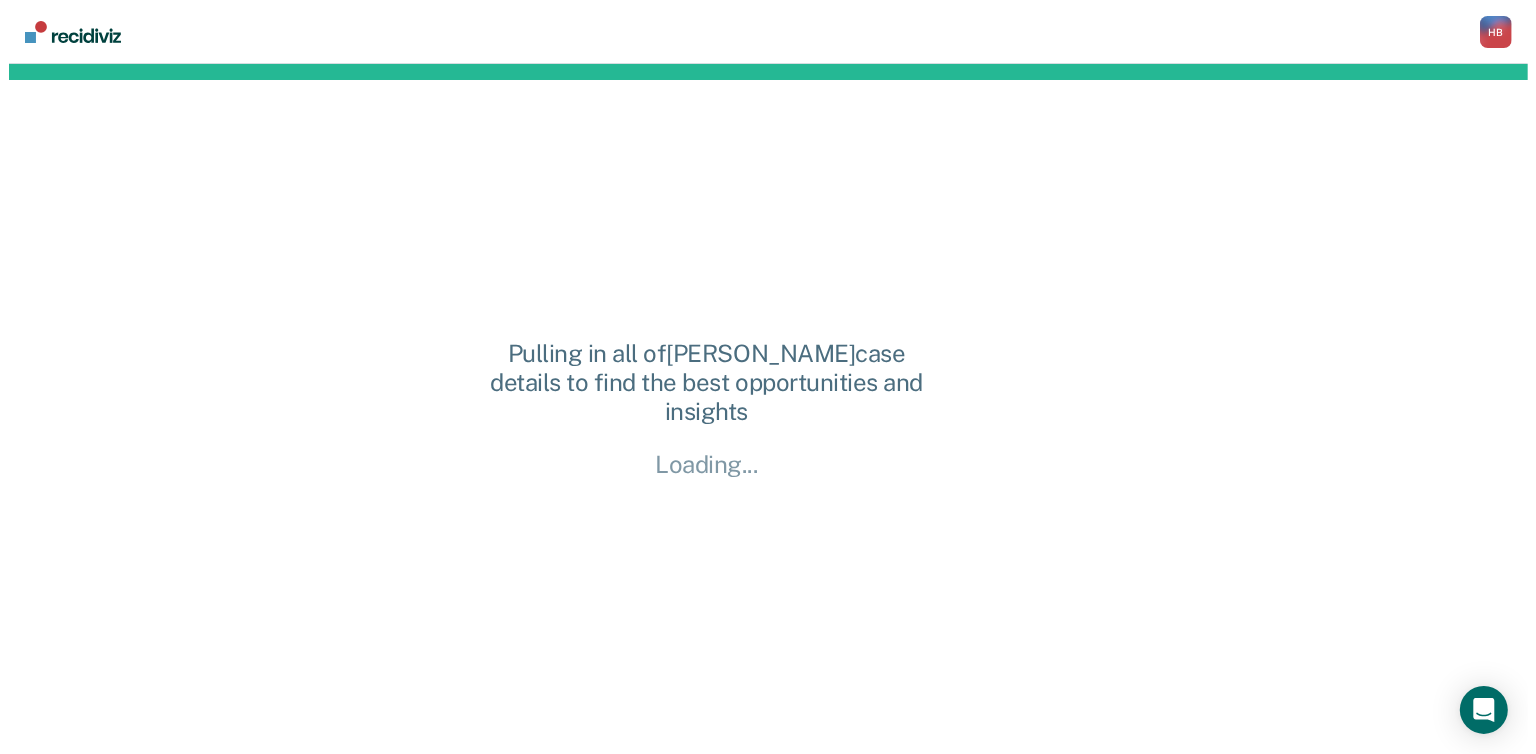 scroll, scrollTop: 0, scrollLeft: 0, axis: both 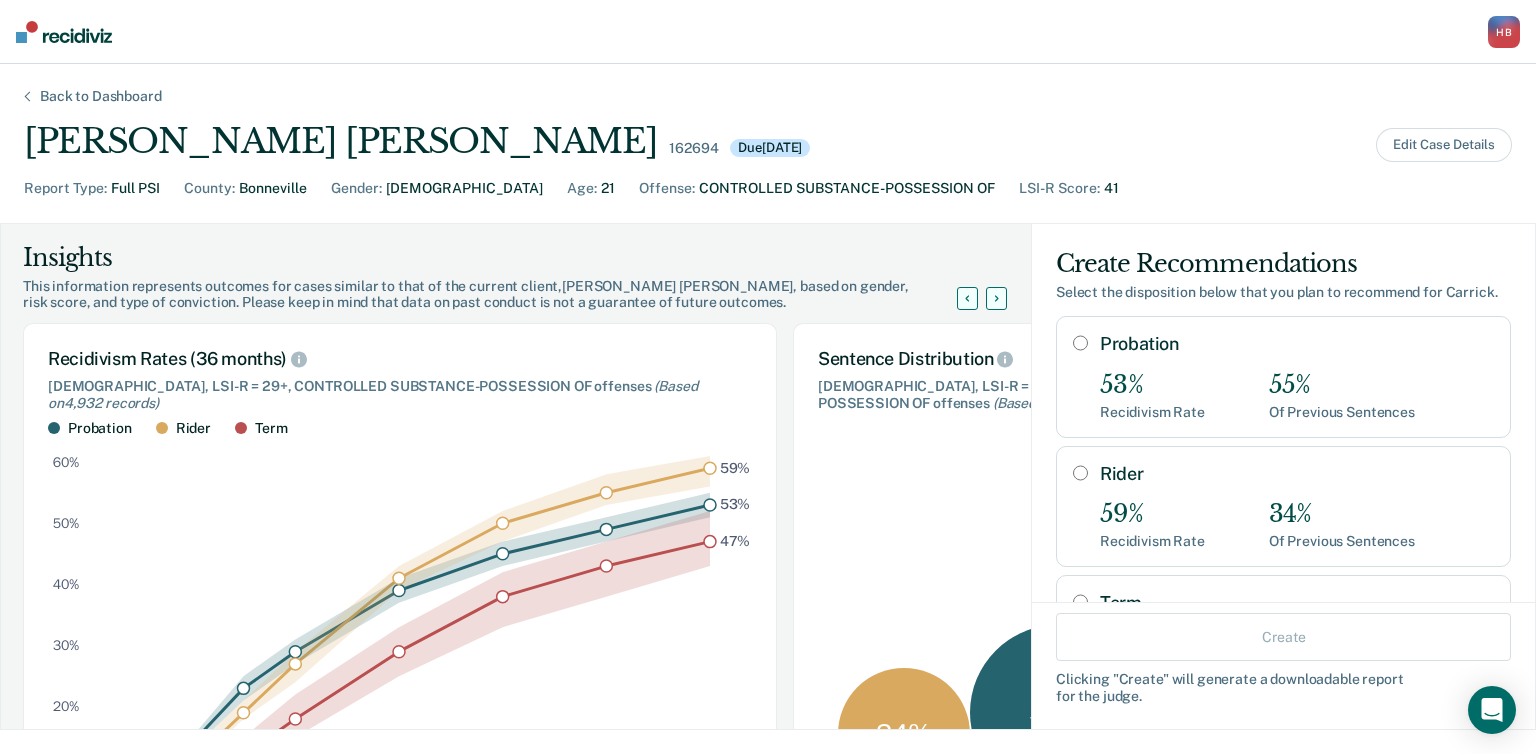 click on "Probation" at bounding box center [1080, 343] 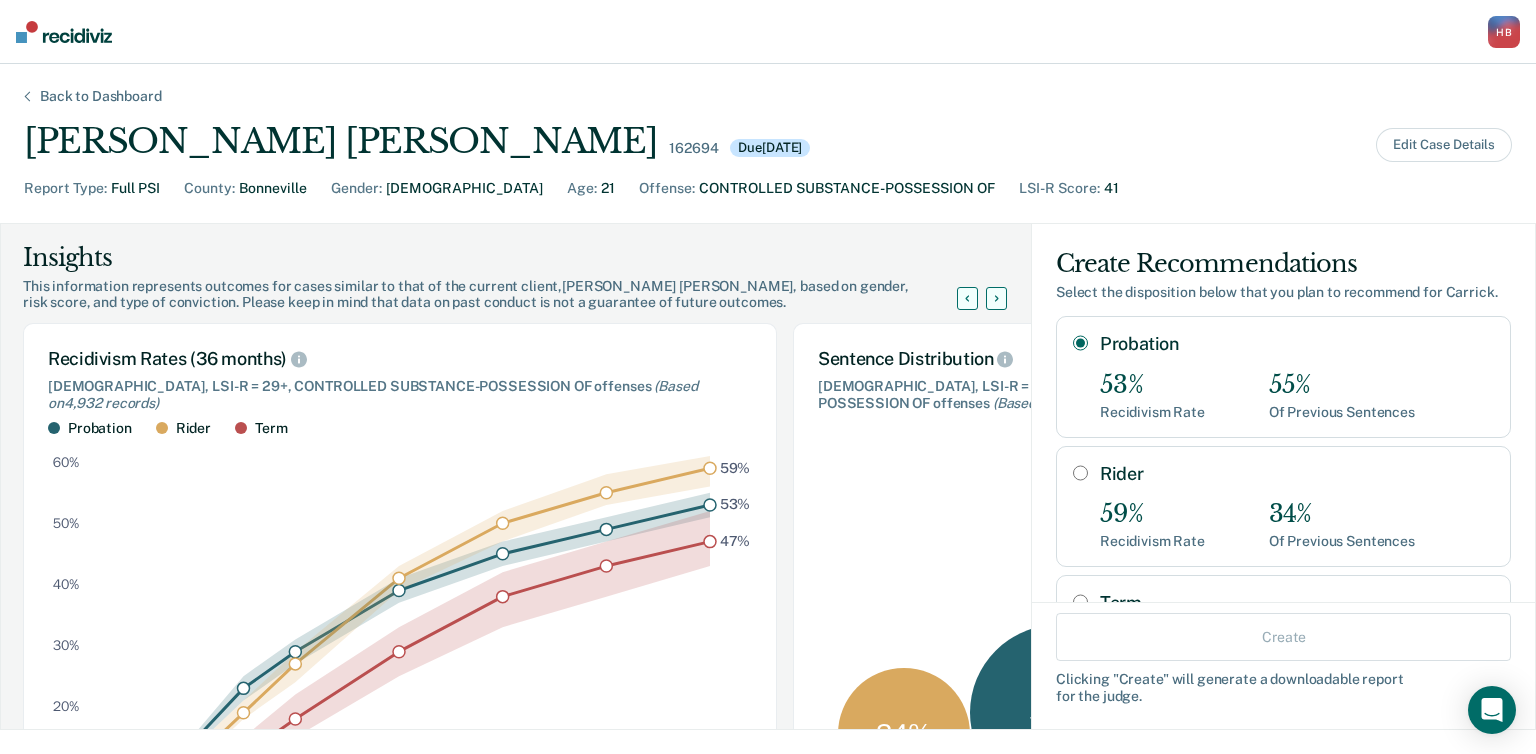 radio on "true" 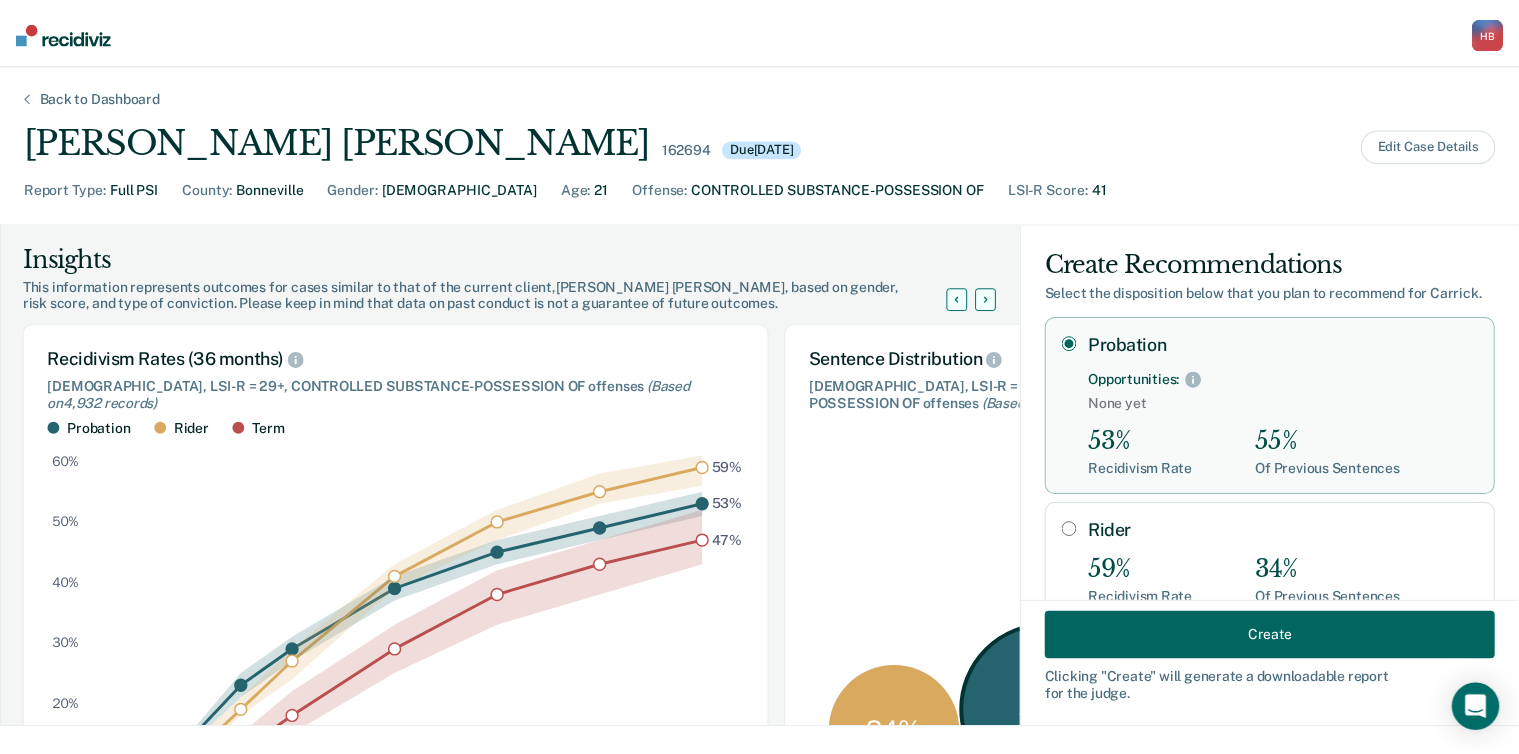 scroll, scrollTop: 259, scrollLeft: 0, axis: vertical 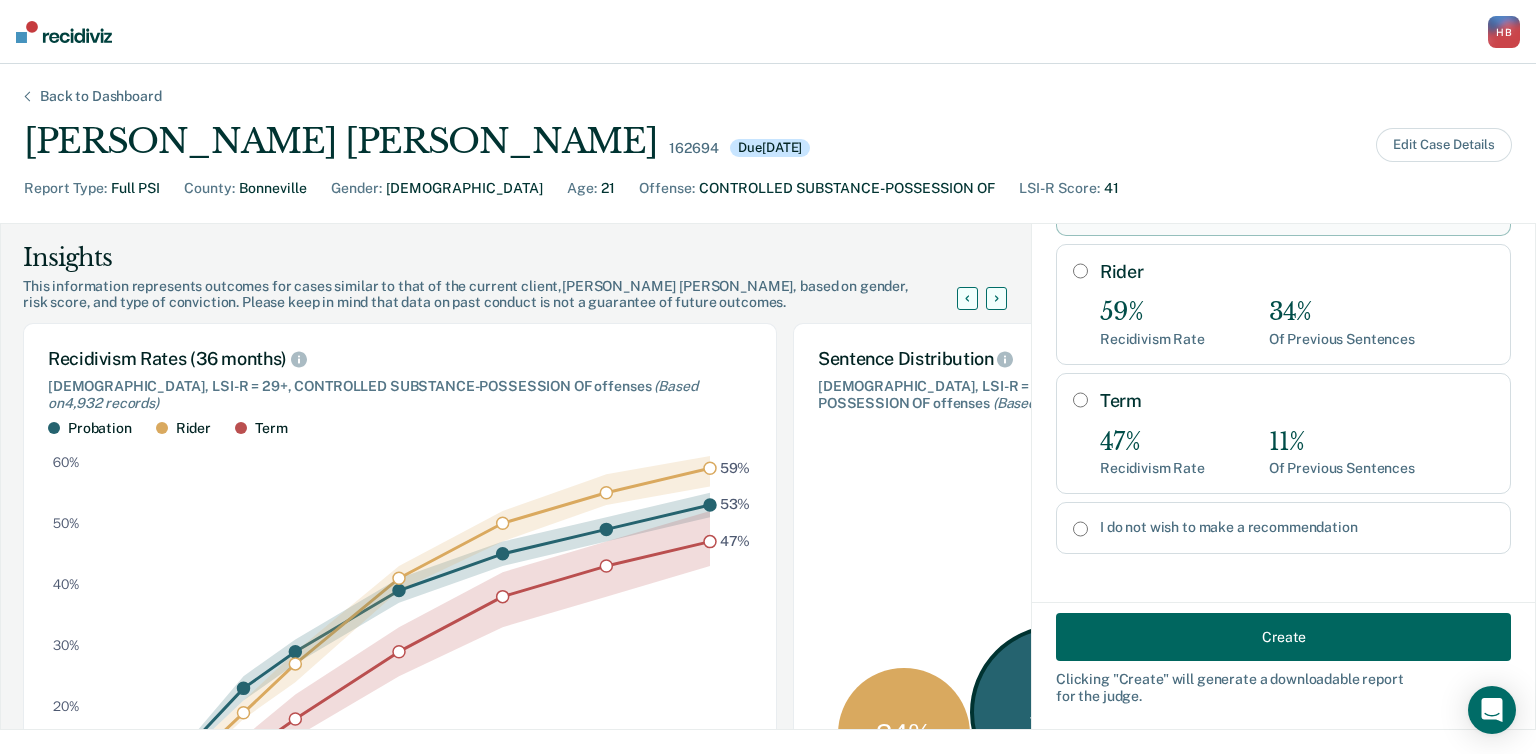 click on "Create" at bounding box center (1283, 637) 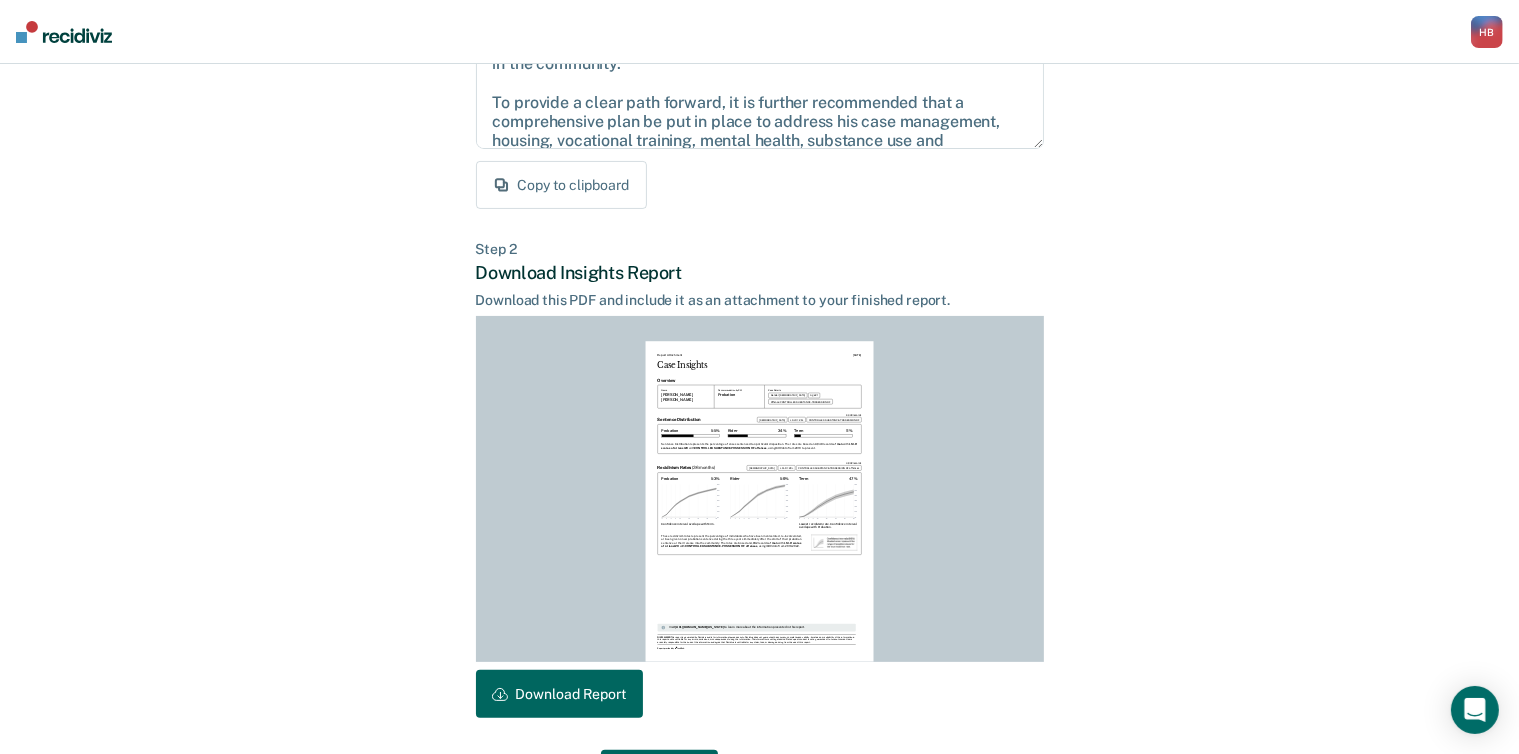 scroll, scrollTop: 386, scrollLeft: 0, axis: vertical 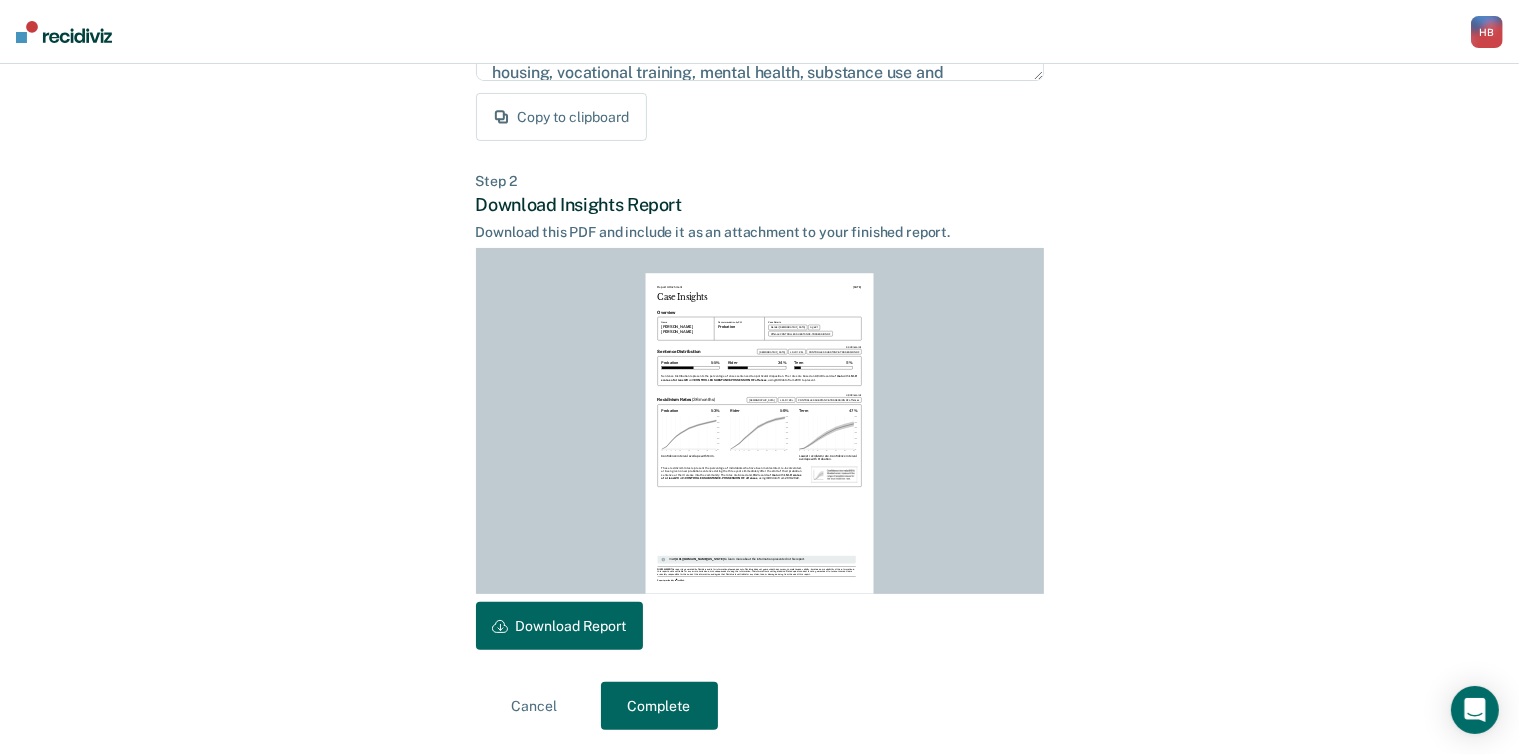 click on "Download Report" at bounding box center (559, 626) 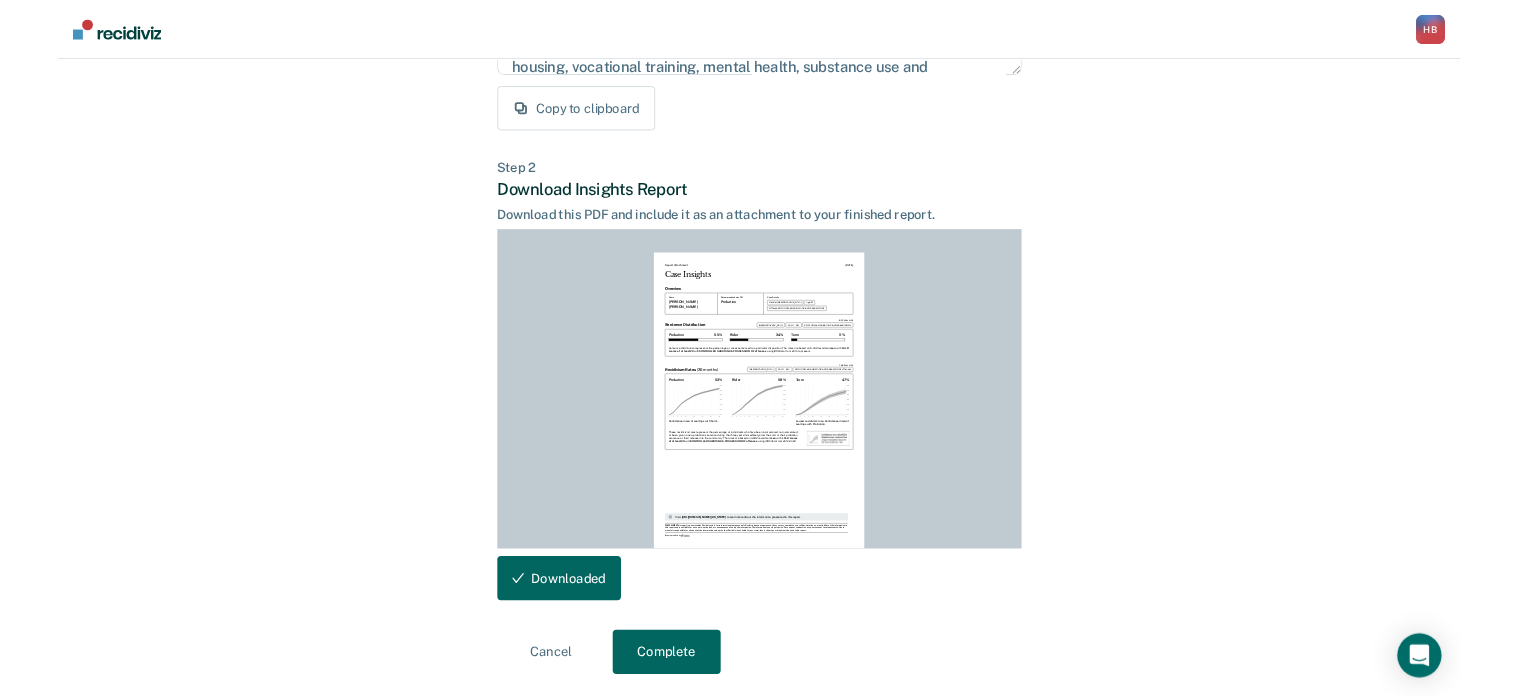 scroll, scrollTop: 0, scrollLeft: 0, axis: both 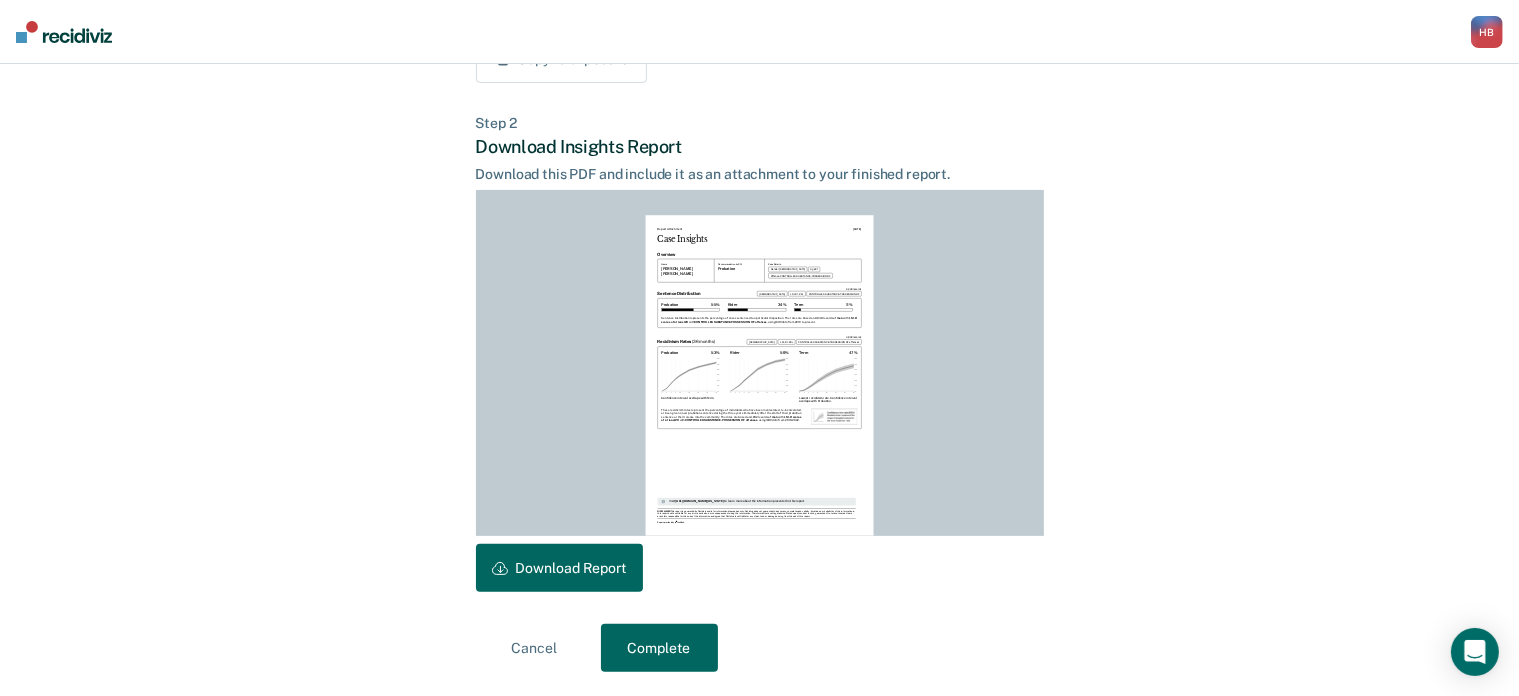 click on "Complete" at bounding box center [659, 648] 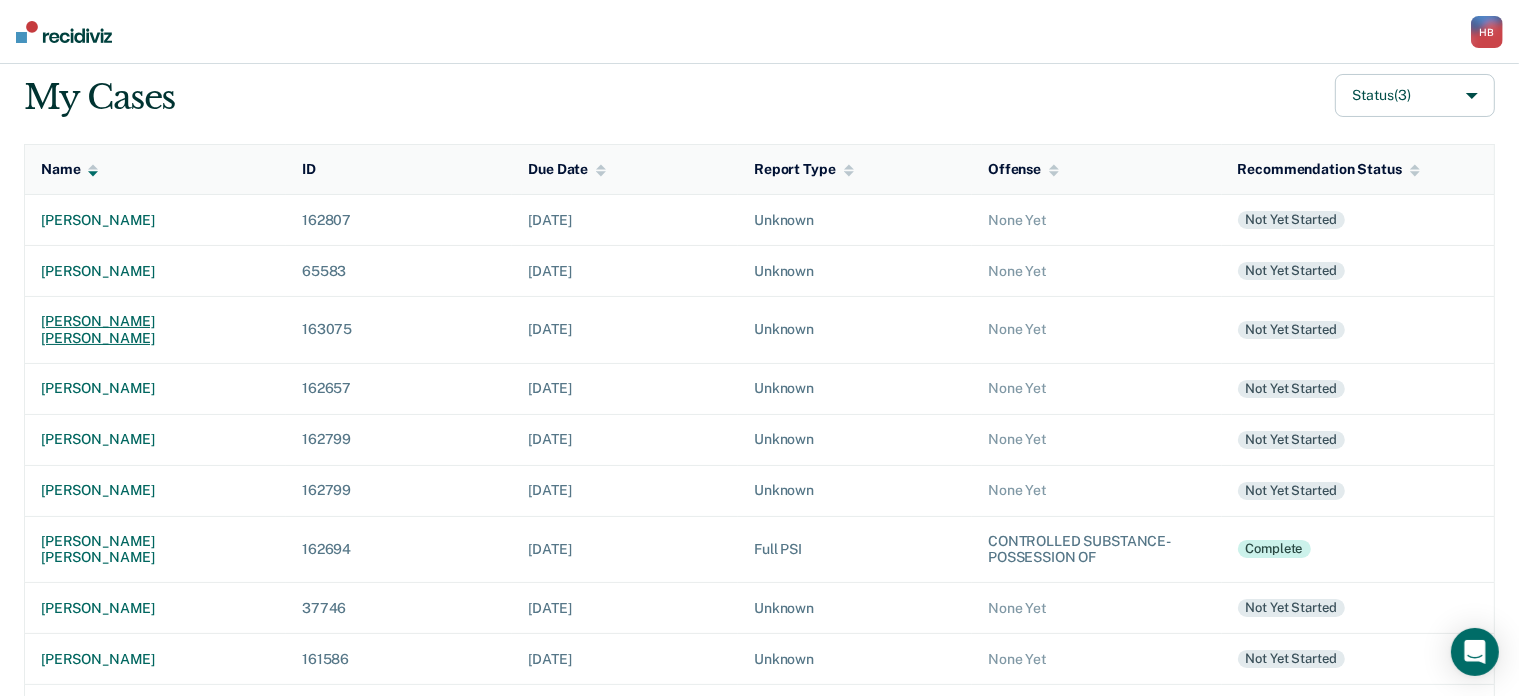 scroll, scrollTop: 139, scrollLeft: 0, axis: vertical 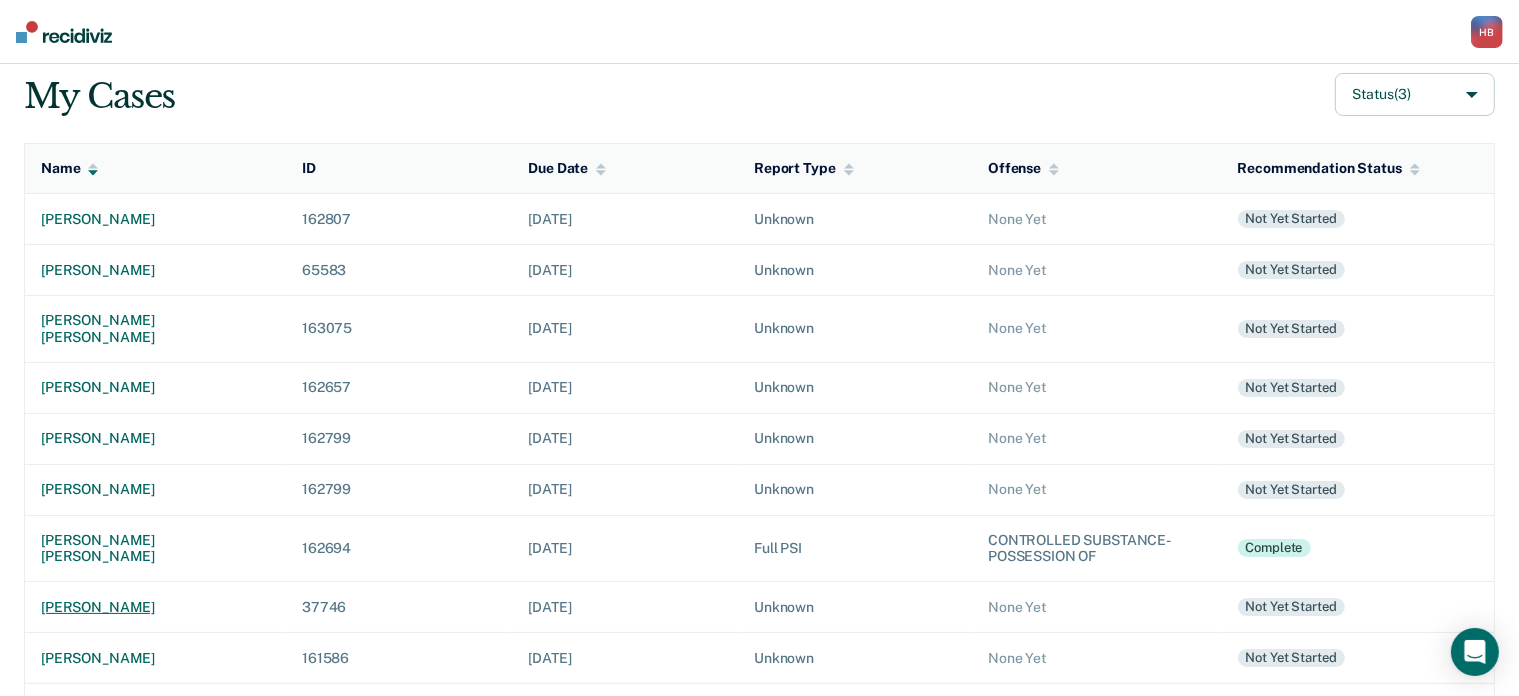 click on "[PERSON_NAME]" at bounding box center (155, 607) 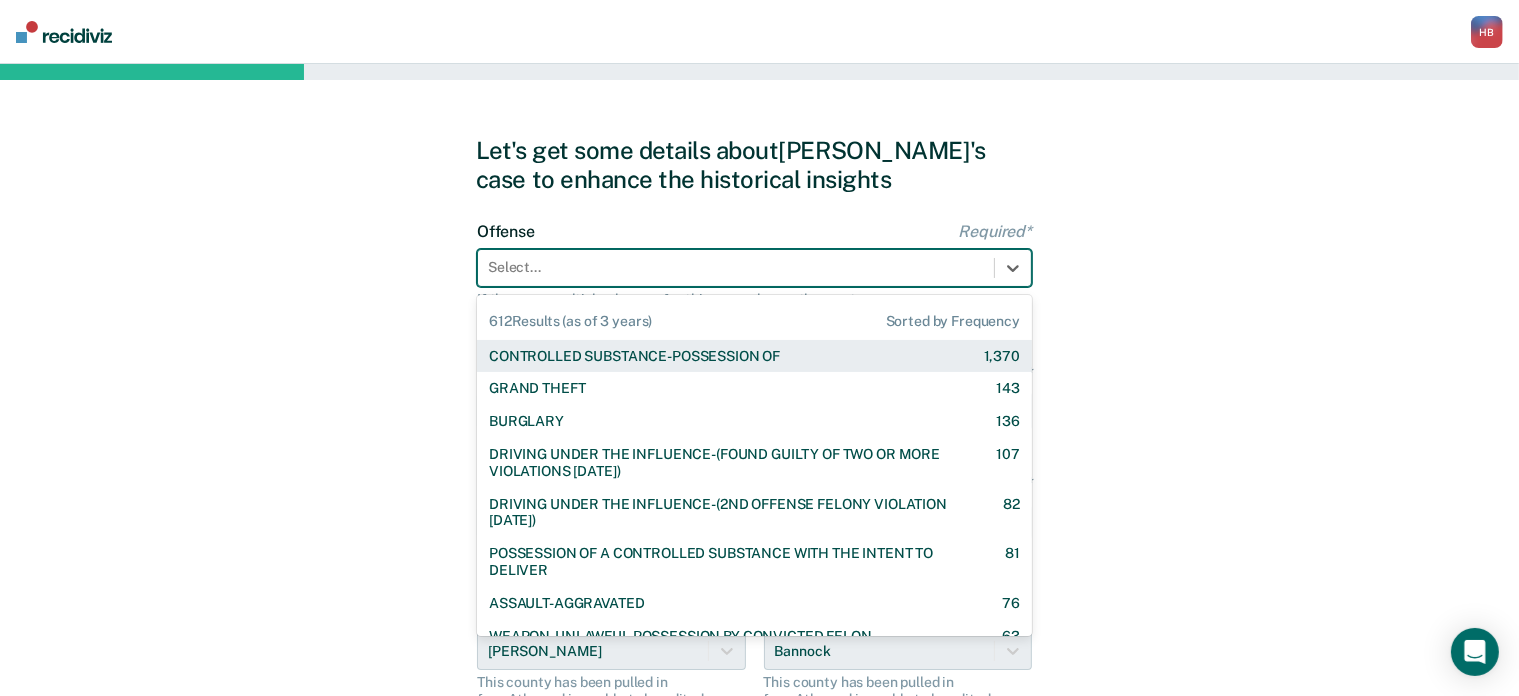 click on "Select..." at bounding box center [736, 267] 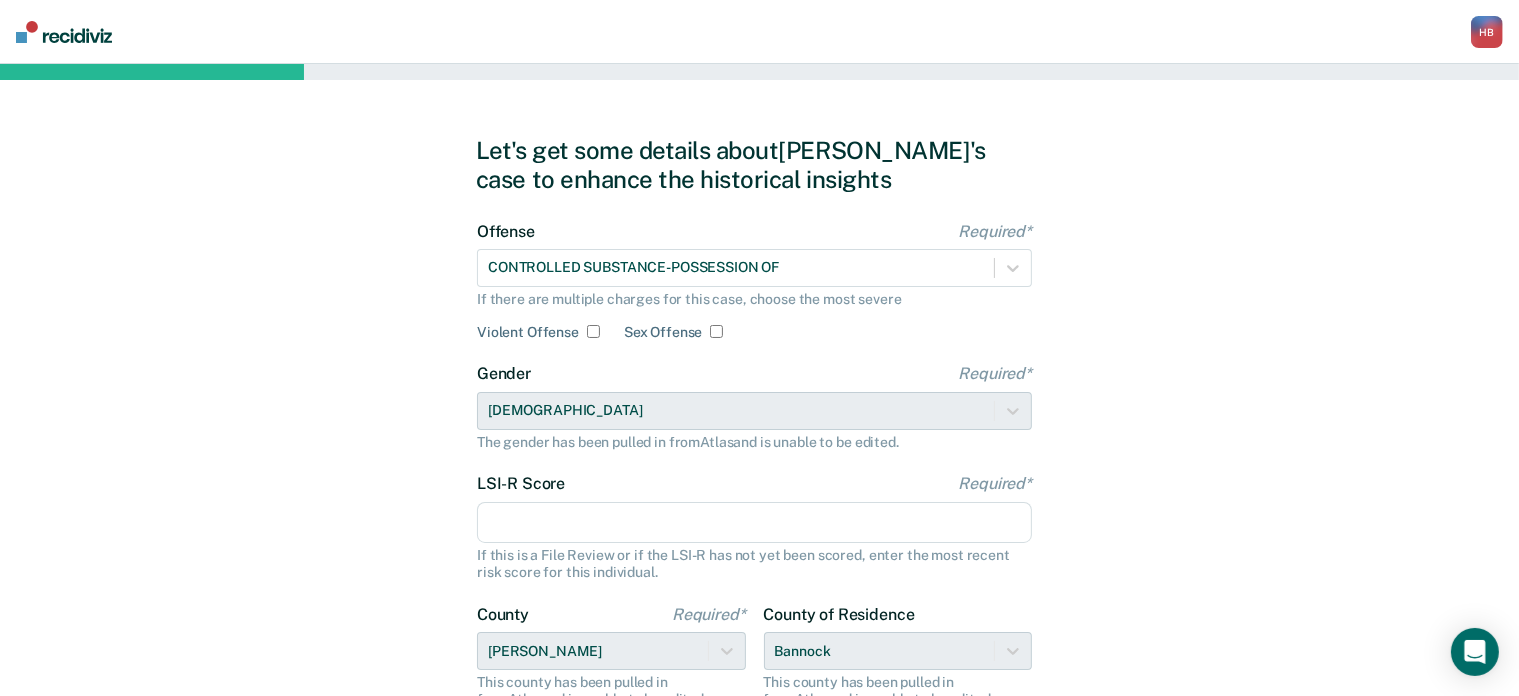 click on "LSI-R Score  Required*" at bounding box center (754, 523) 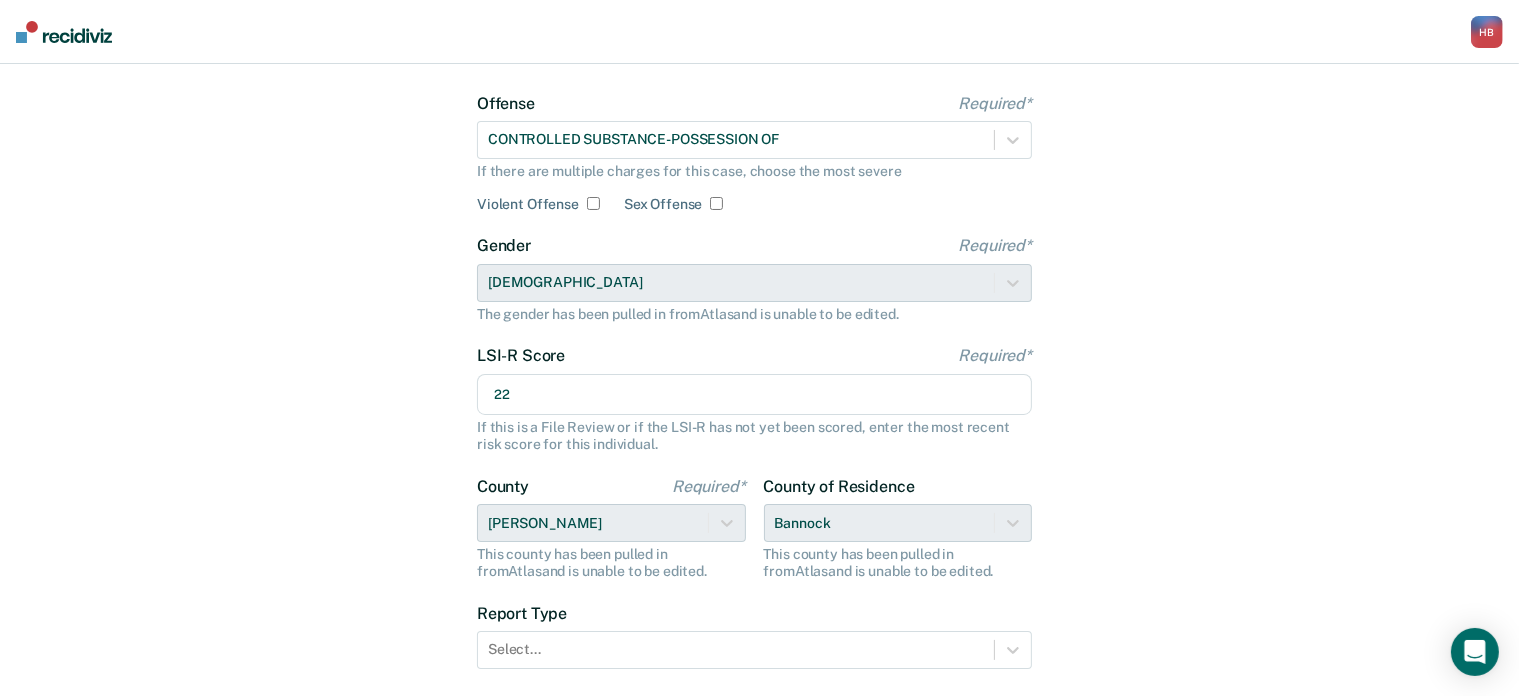 scroll, scrollTop: 130, scrollLeft: 0, axis: vertical 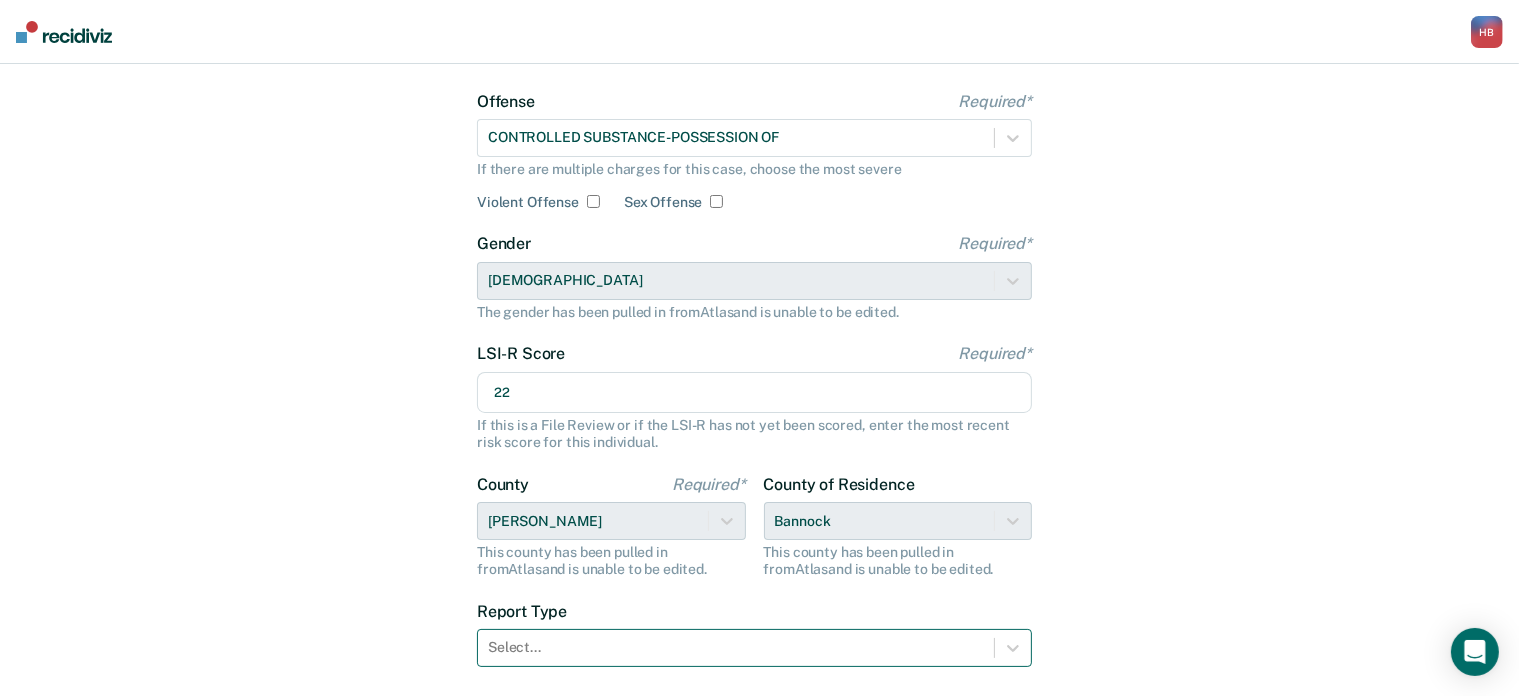 type on "22" 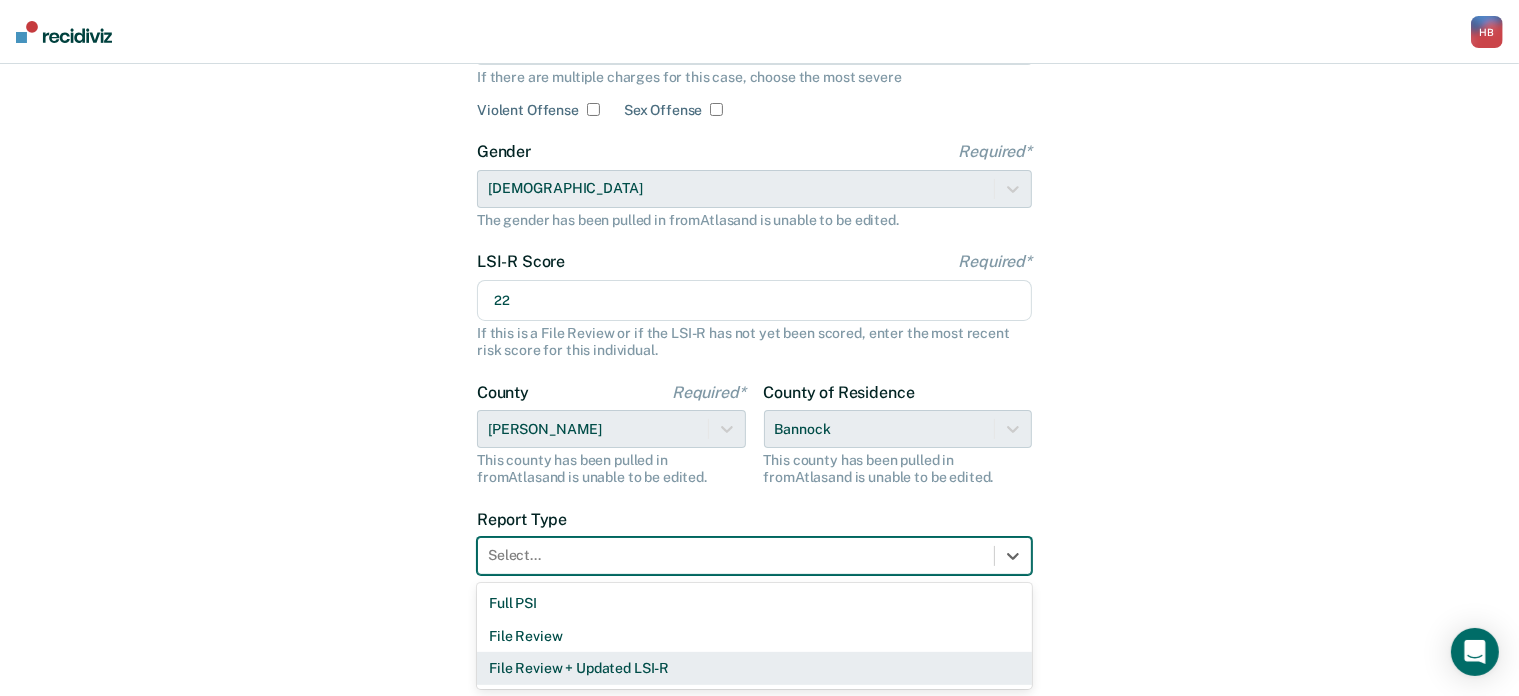 click on "3 results available. Use Up and Down to choose options, press Enter to select the currently focused option, press Escape to exit the menu, press Tab to select the option and exit the menu. Select... Full PSI File Review File Review + Updated LSI-R" at bounding box center [754, 556] 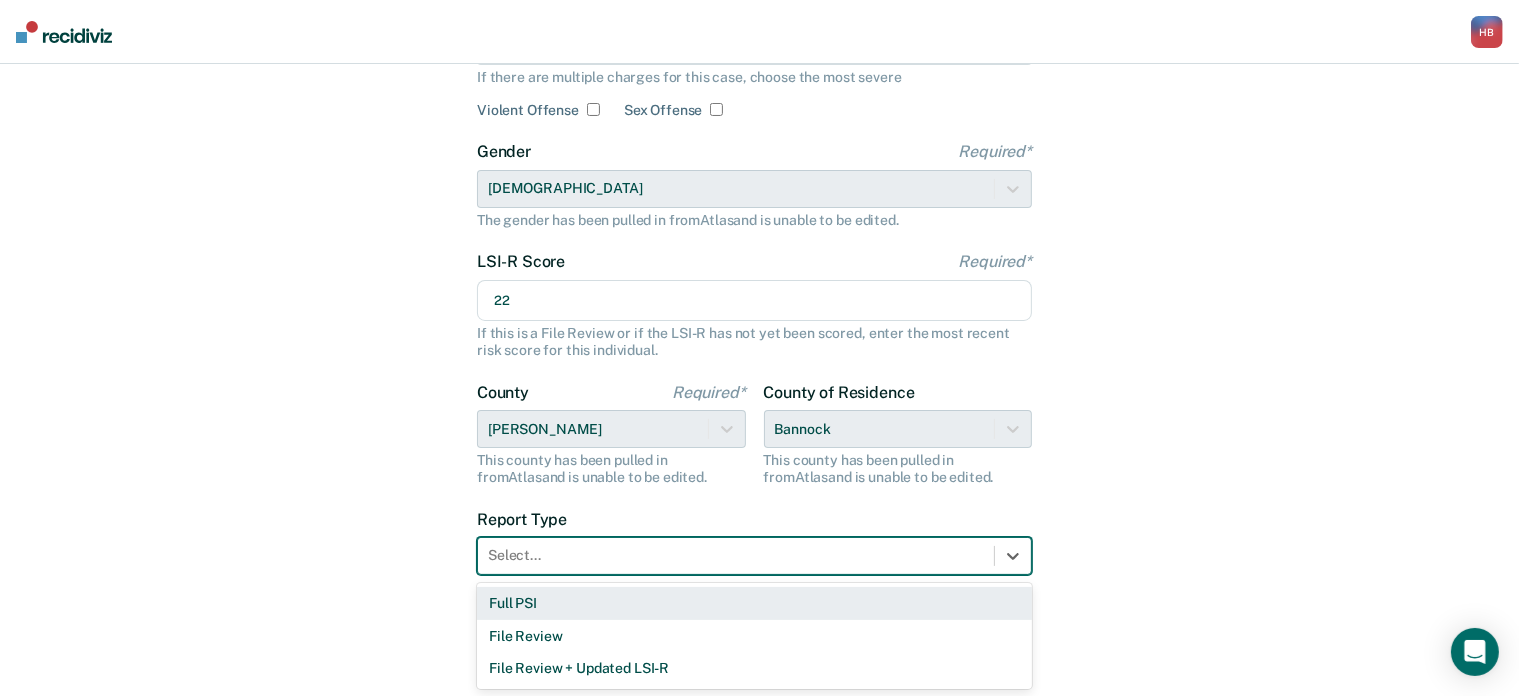 click on "Full PSI" at bounding box center (754, 603) 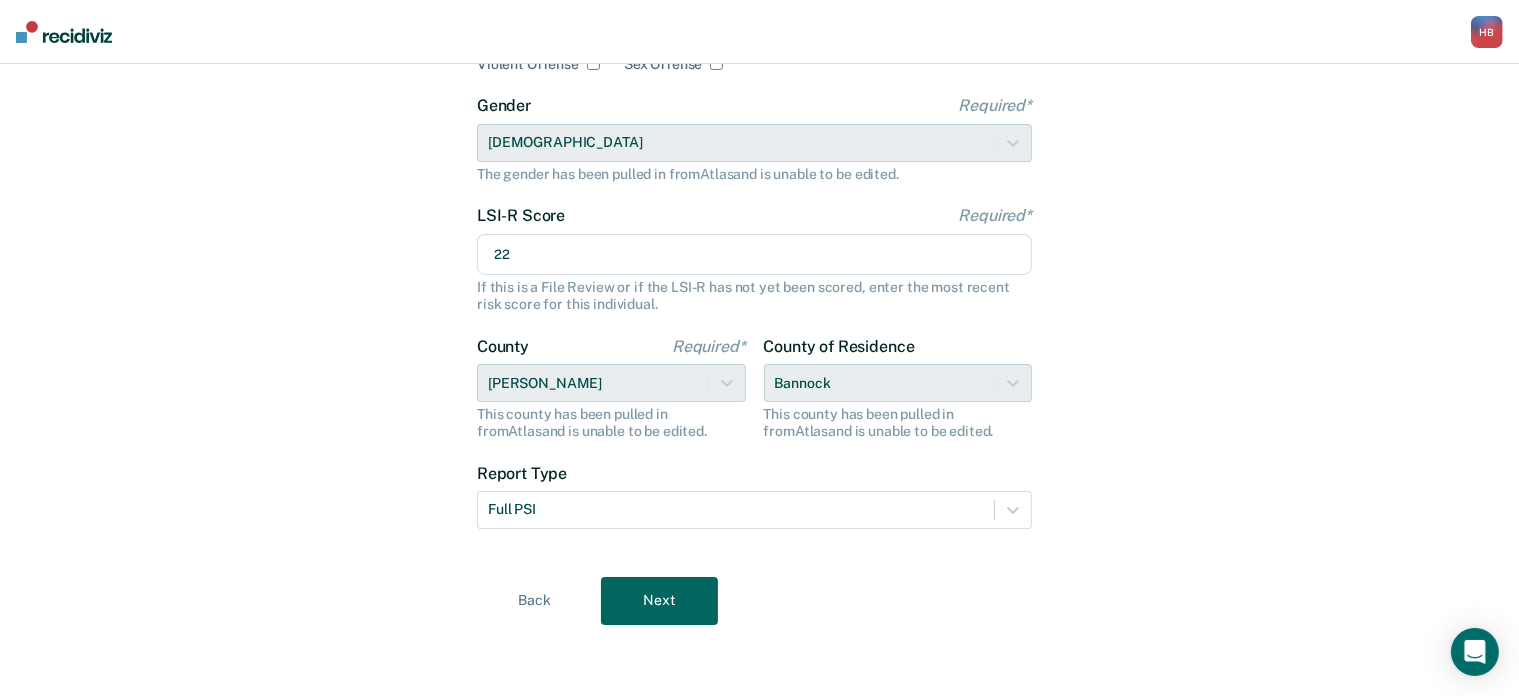 click on "Next" at bounding box center (659, 601) 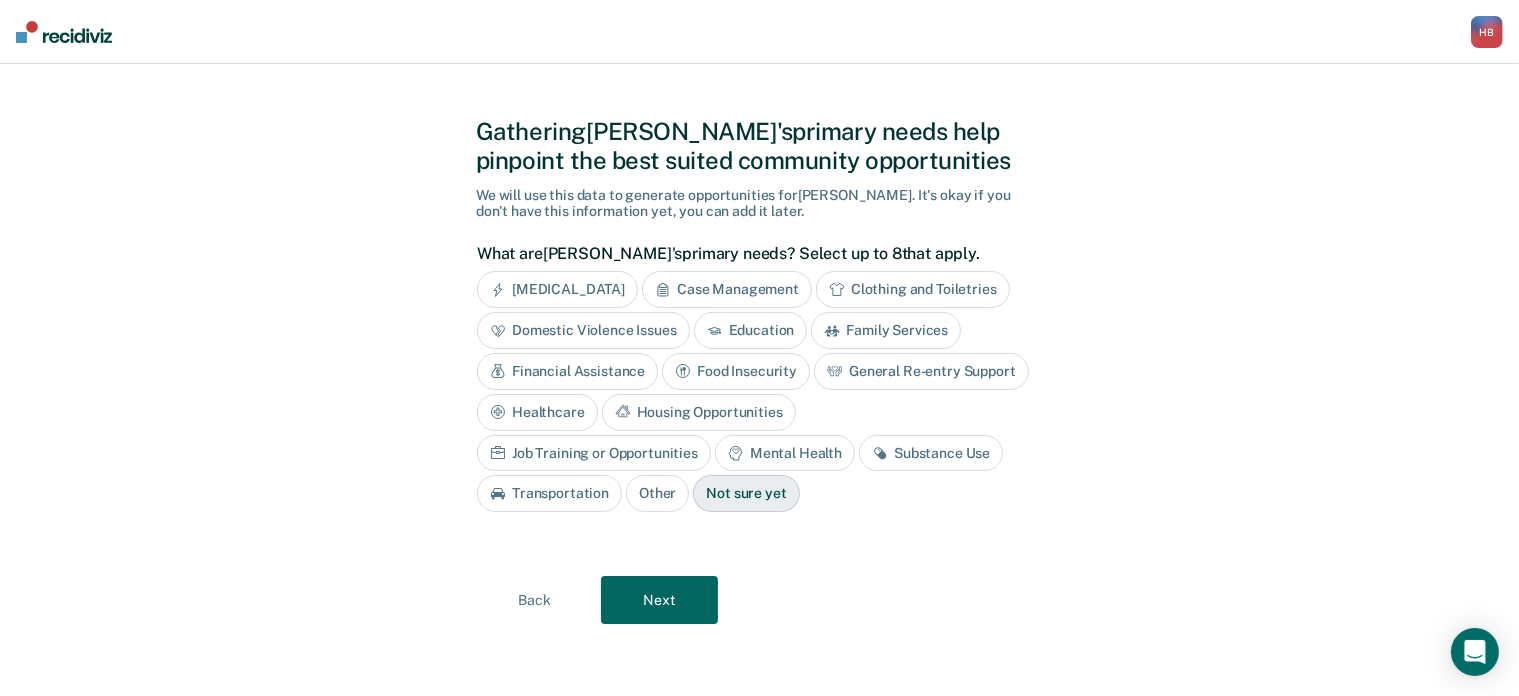 scroll, scrollTop: 16, scrollLeft: 0, axis: vertical 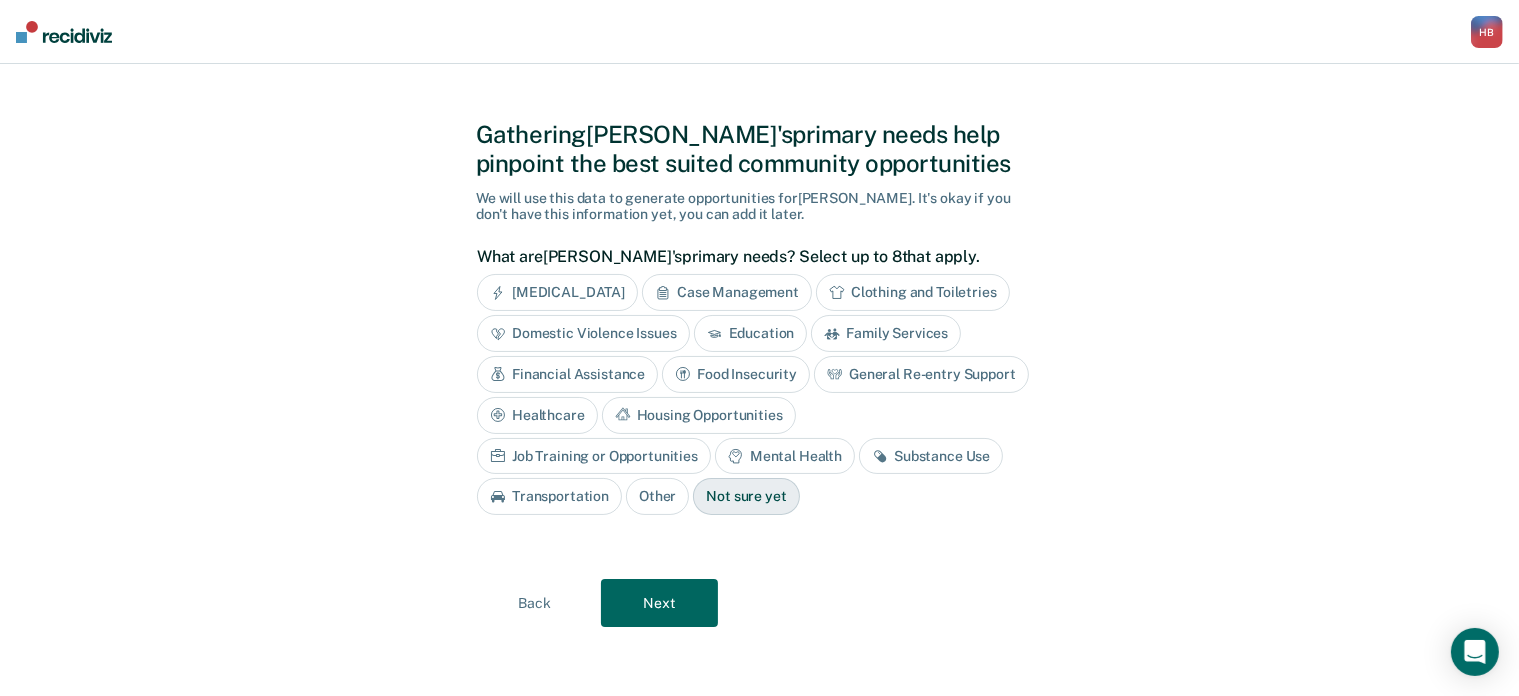 click on "Substance Use" at bounding box center (931, 456) 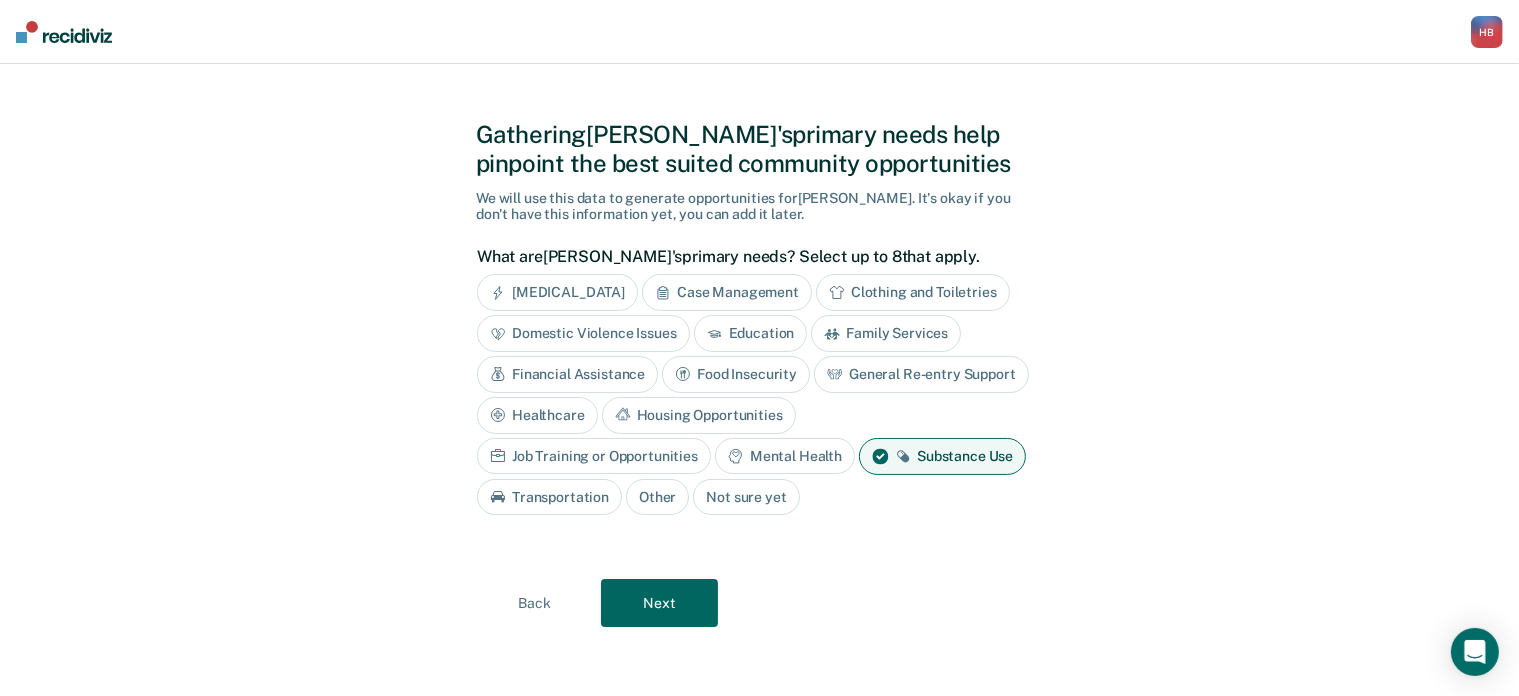 click on "Next" at bounding box center (659, 603) 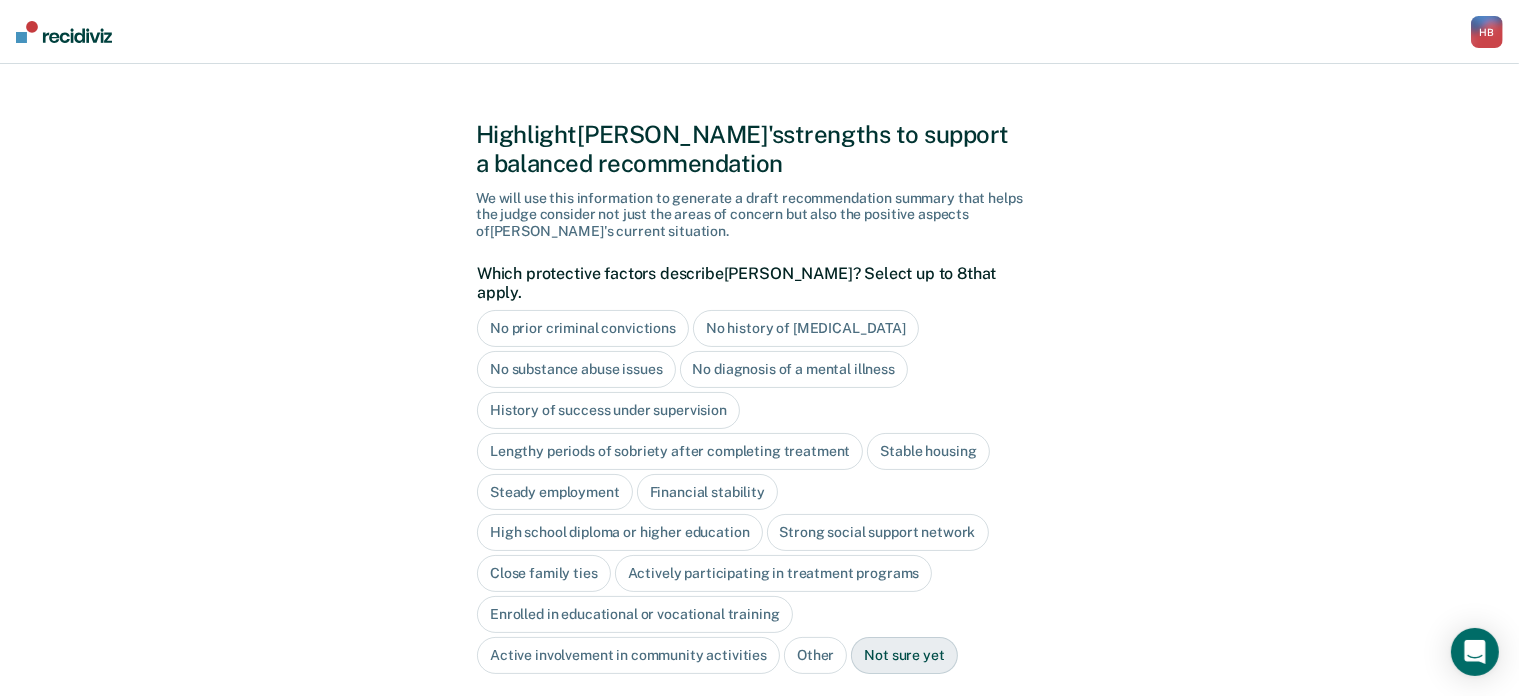 click on "Stable housing" at bounding box center (928, 451) 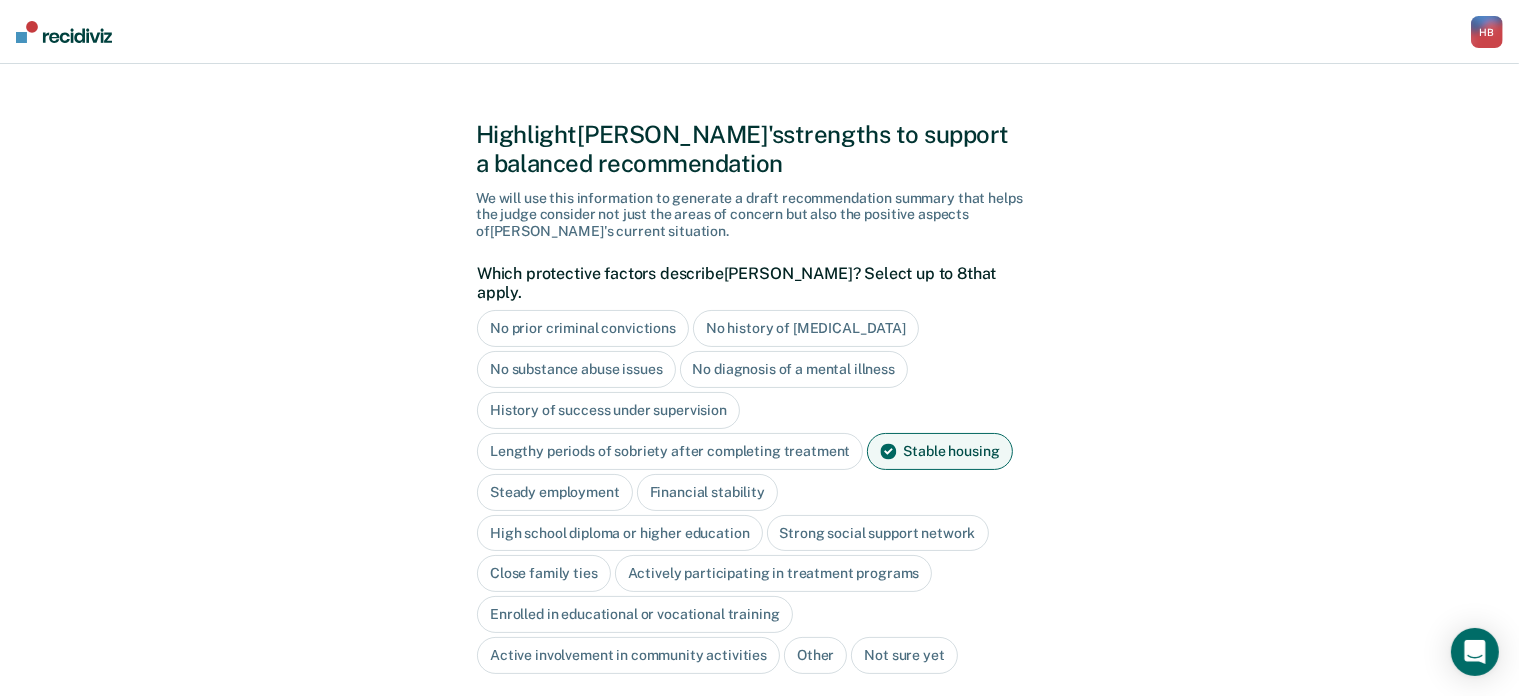 click on "Financial stability" at bounding box center [707, 492] 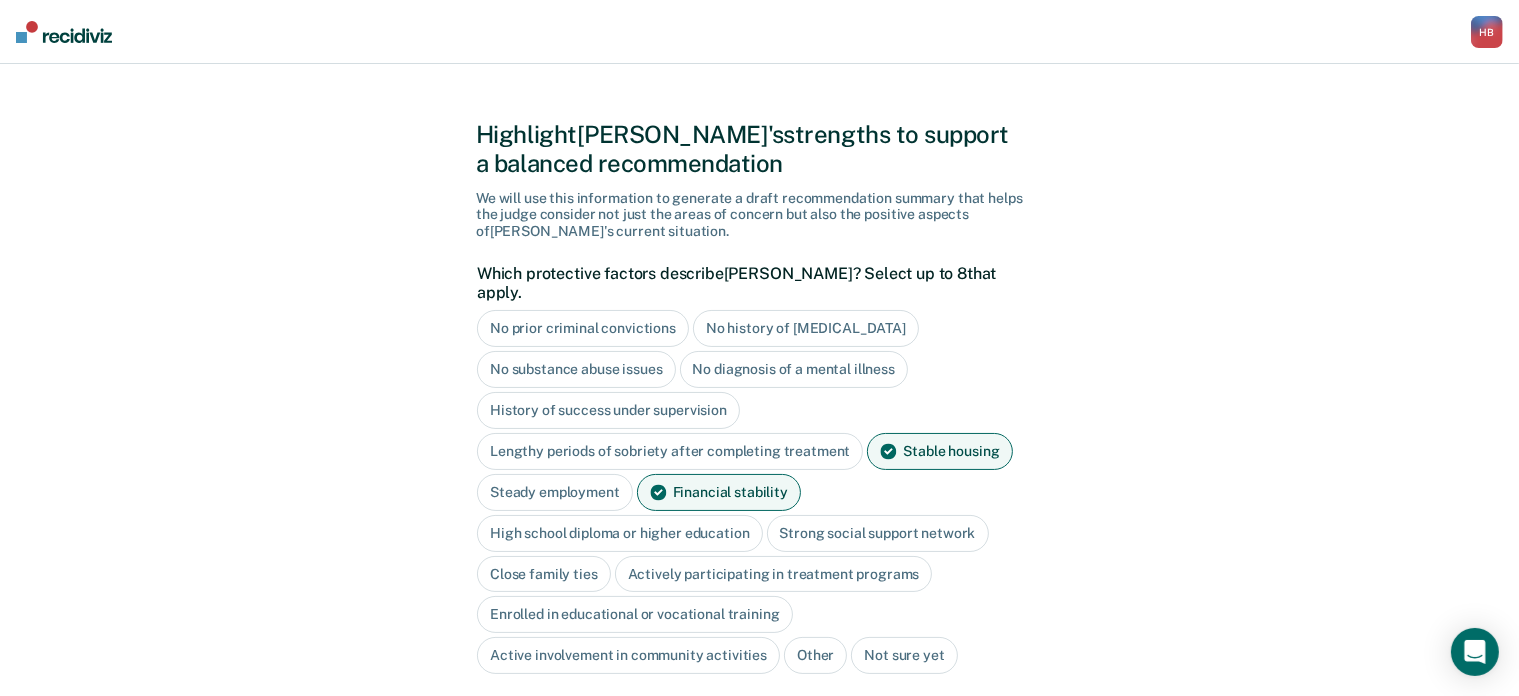 click on "High school diploma or higher education" at bounding box center (620, 533) 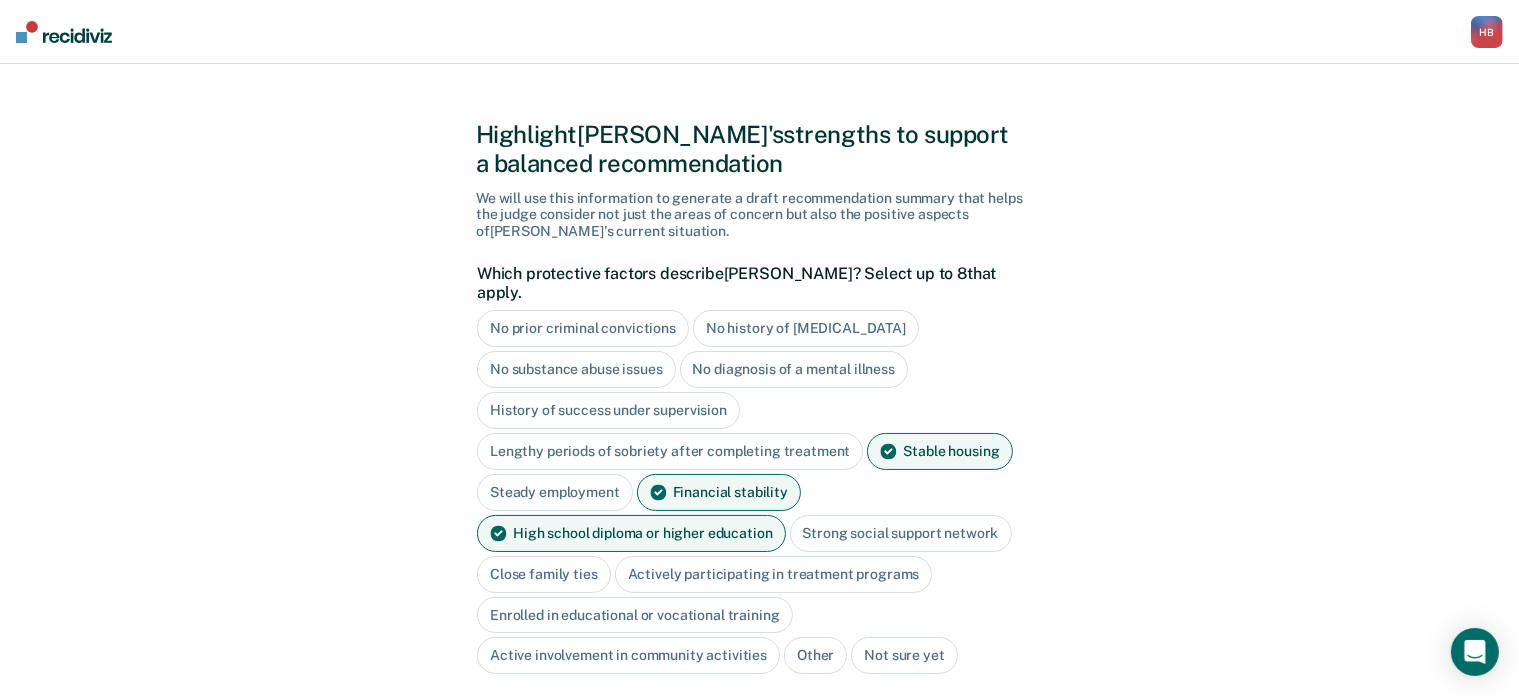 click on "Close family ties" at bounding box center (544, 574) 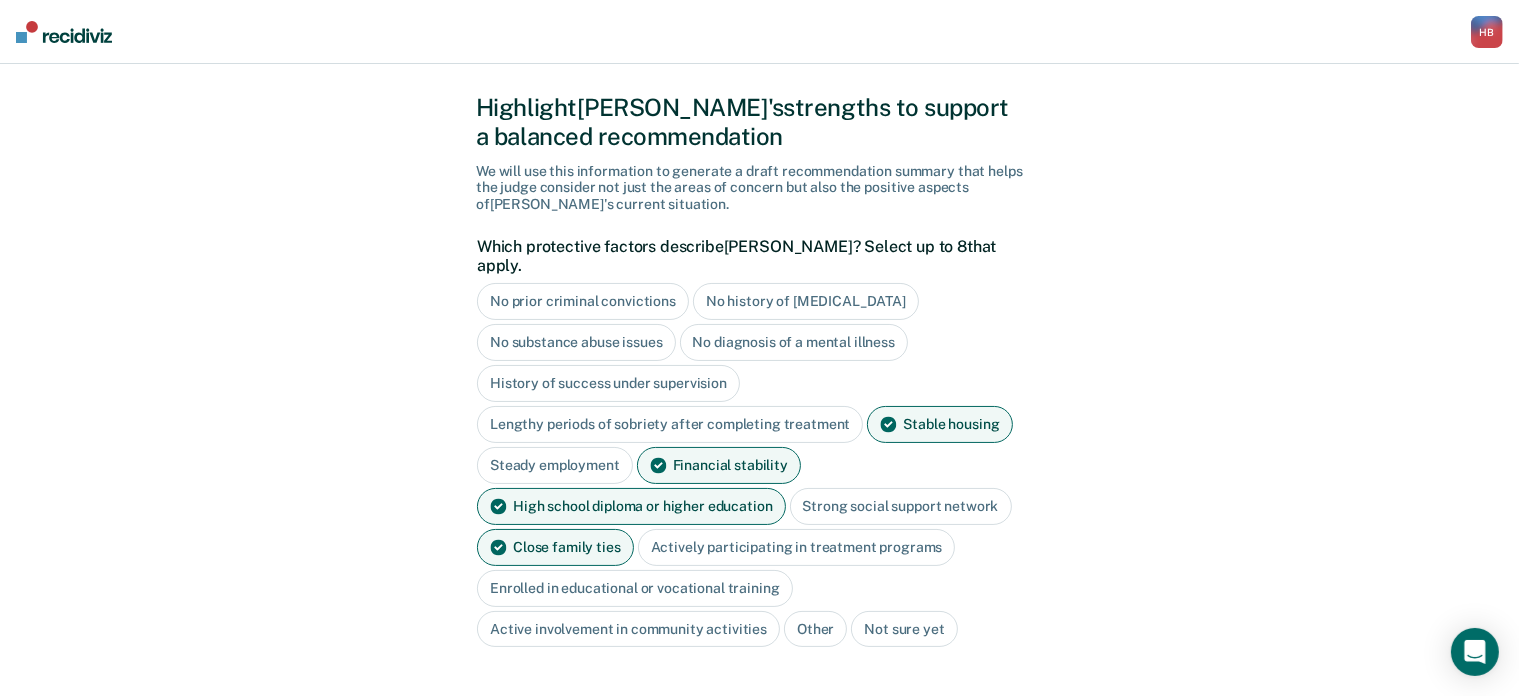 scroll, scrollTop: 156, scrollLeft: 0, axis: vertical 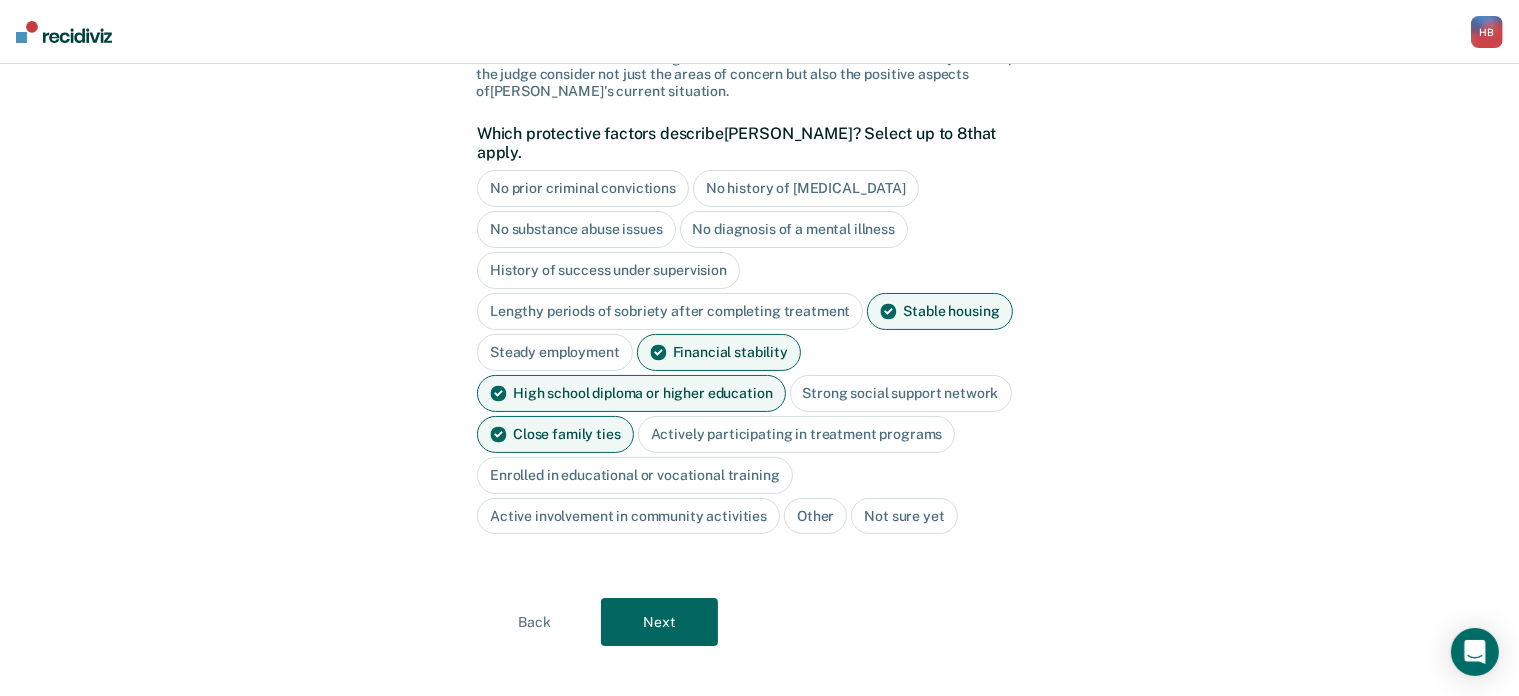 click on "Next" at bounding box center [659, 622] 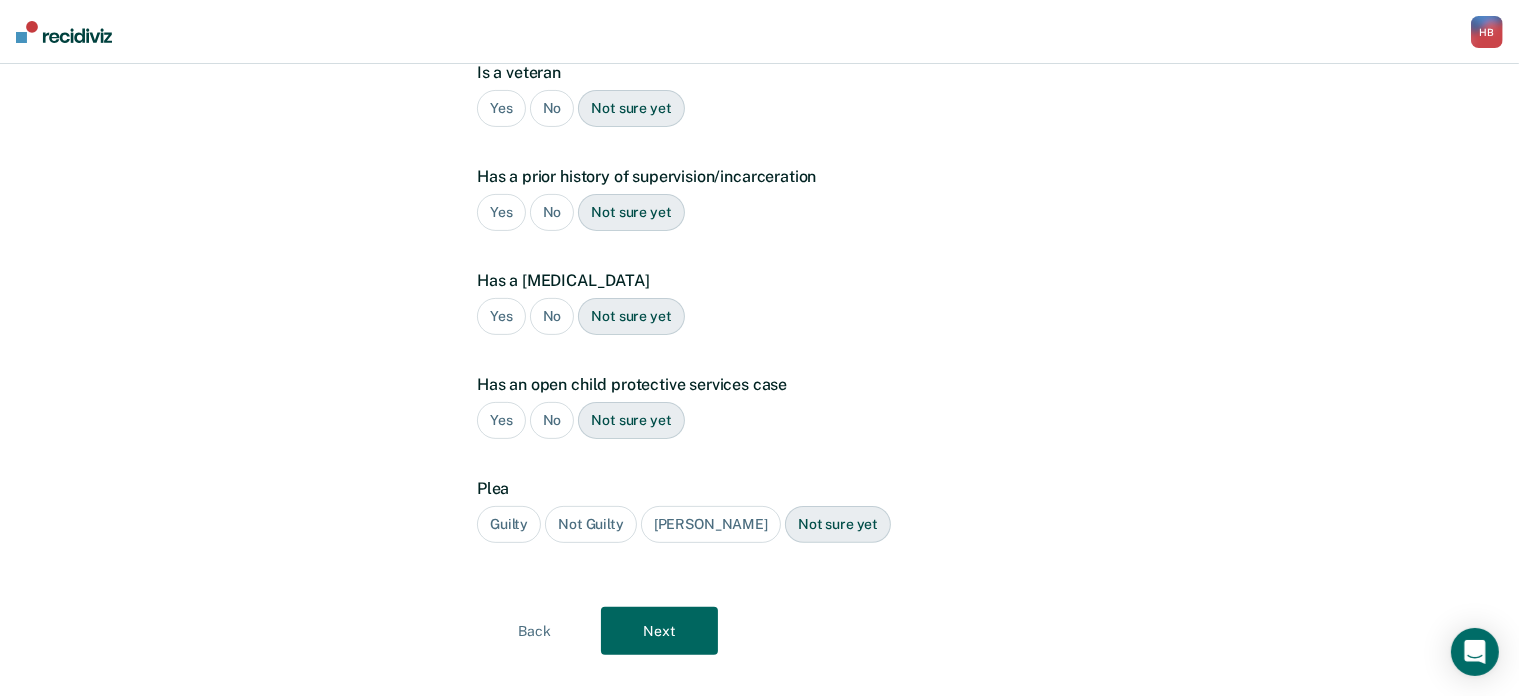 scroll, scrollTop: 0, scrollLeft: 0, axis: both 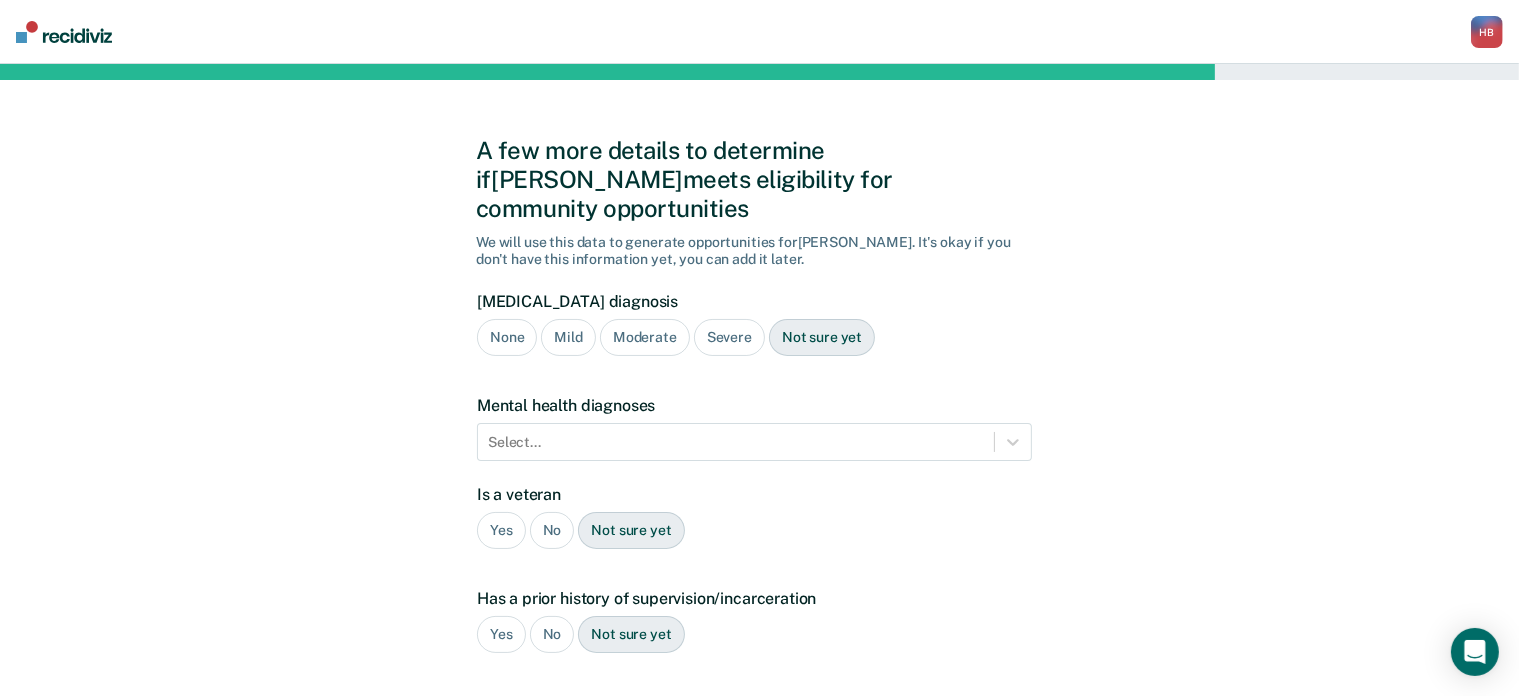 click on "None" at bounding box center (507, 337) 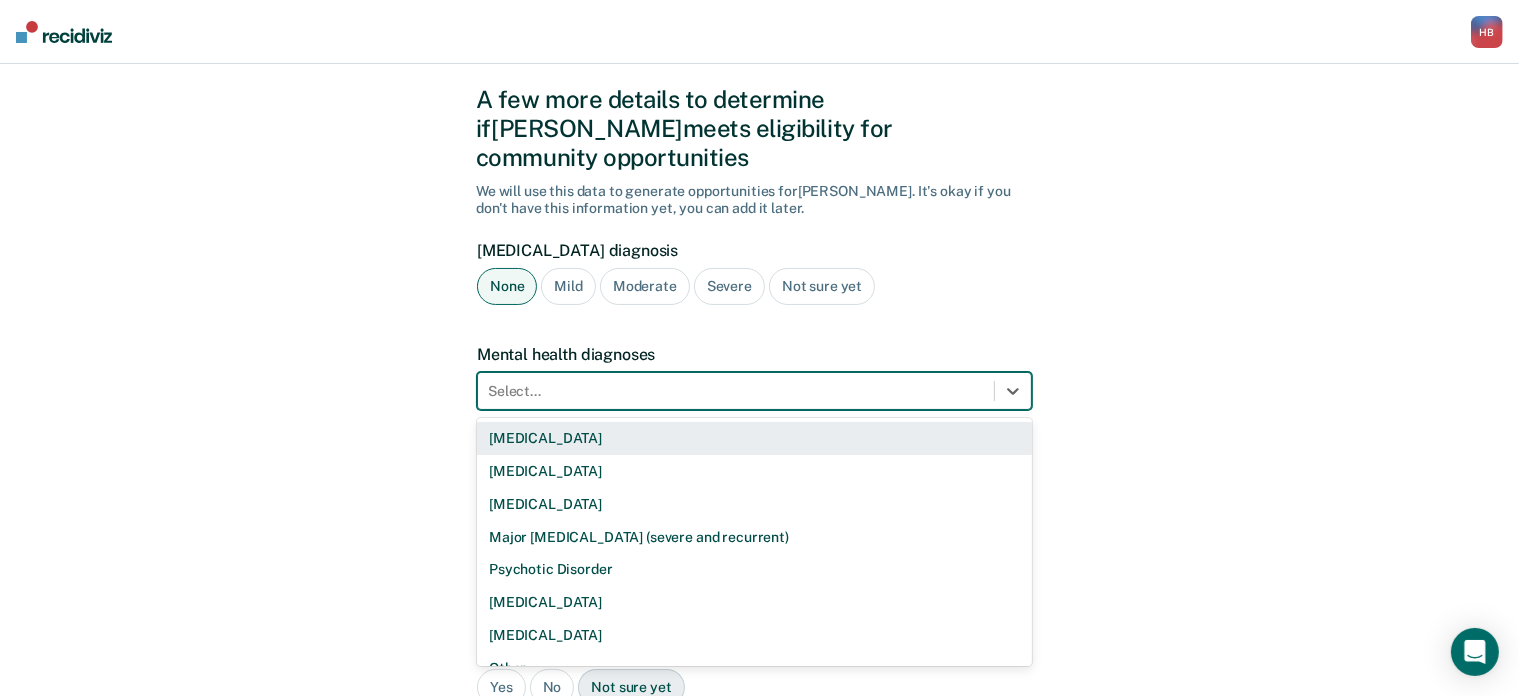 click on "9 results available. Use Up and Down to choose options, press Enter to select the currently focused option, press Escape to exit the menu, press Tab to select the option and exit the menu. Select... [MEDICAL_DATA] [MEDICAL_DATA] [MEDICAL_DATA] Major [MEDICAL_DATA] (severe and recurrent) Psychotic Disorder [MEDICAL_DATA] [MEDICAL_DATA] Other None" at bounding box center [754, 391] 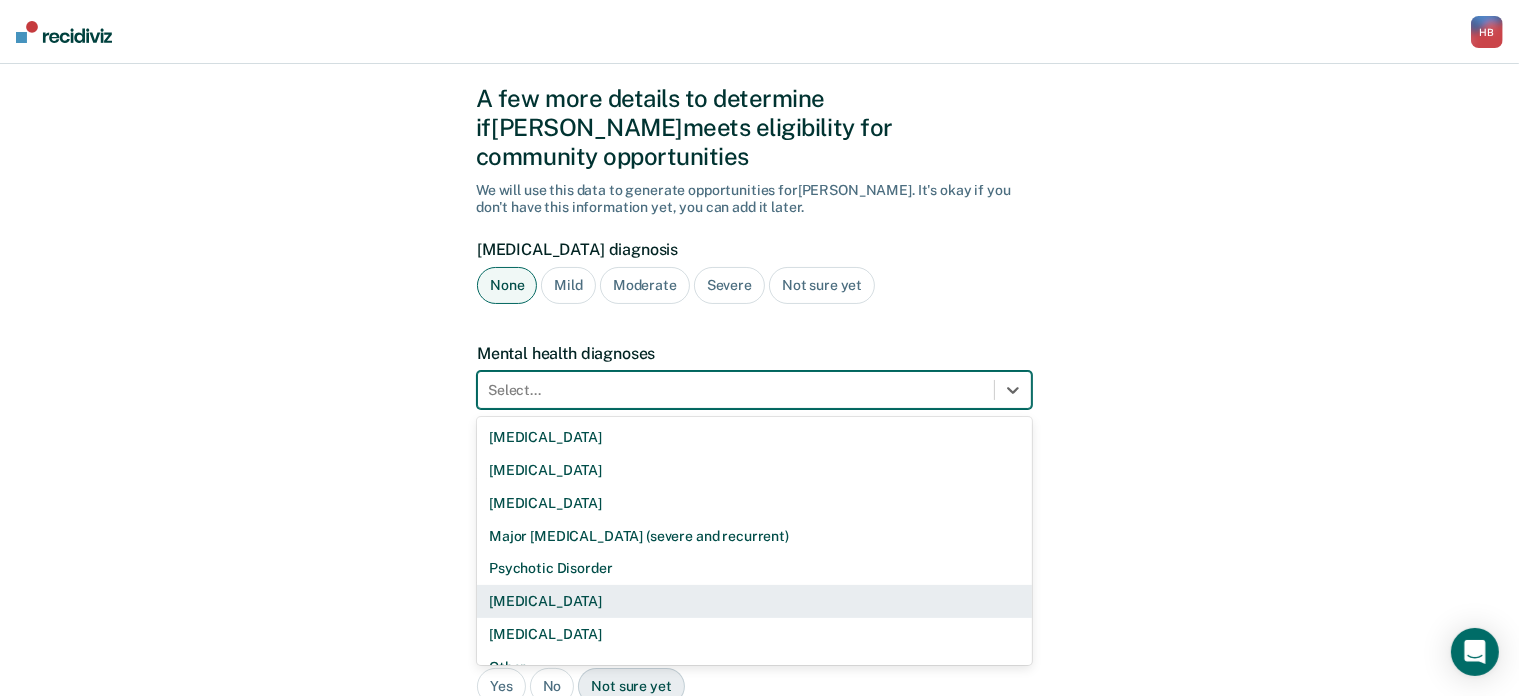 scroll, scrollTop: 55, scrollLeft: 0, axis: vertical 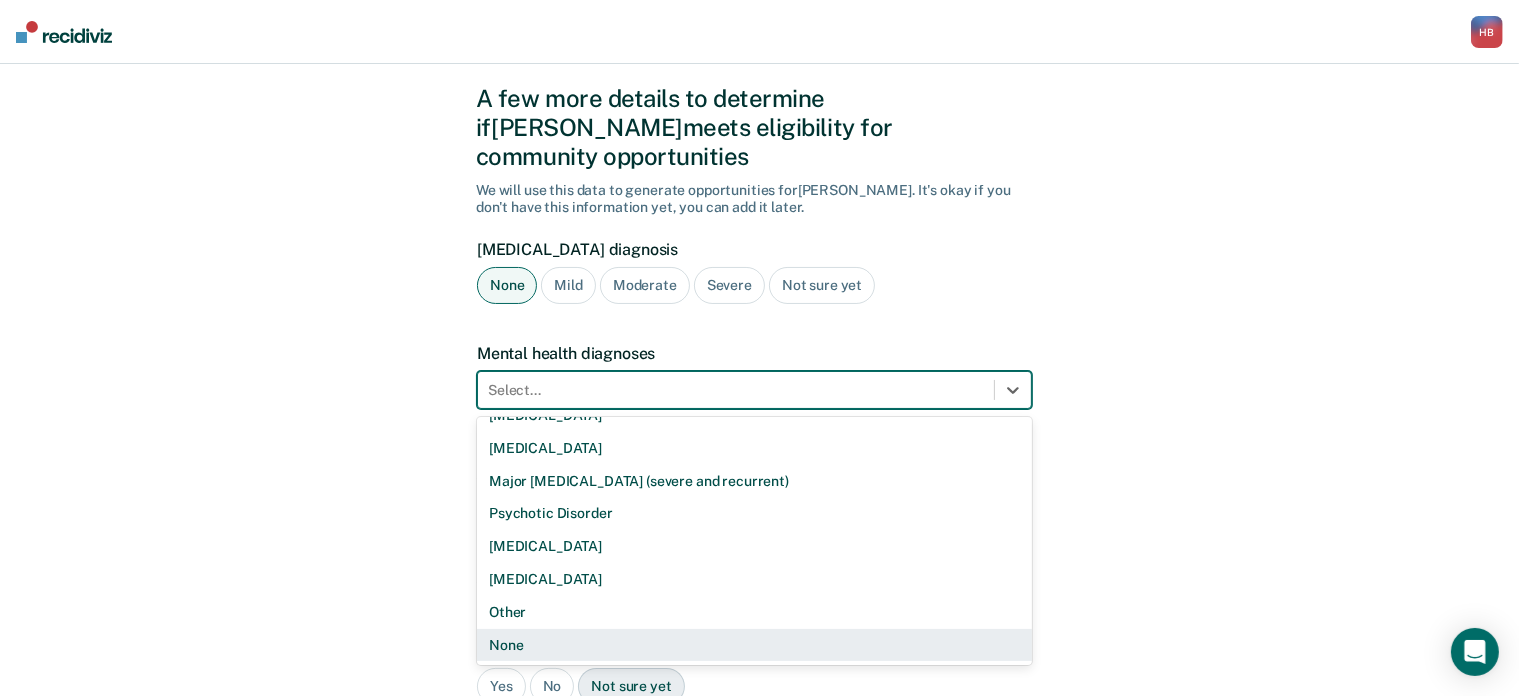 click on "None" at bounding box center (754, 645) 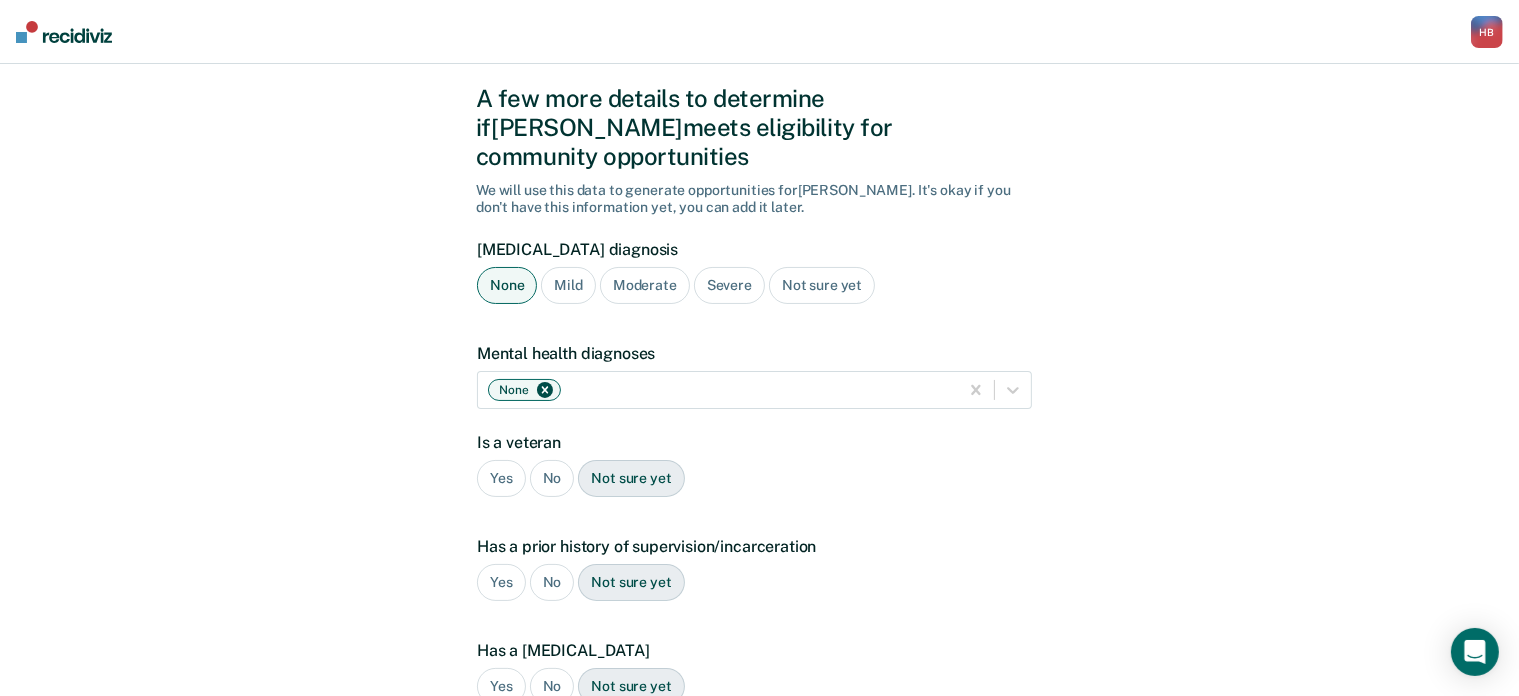 click on "No" at bounding box center [552, 478] 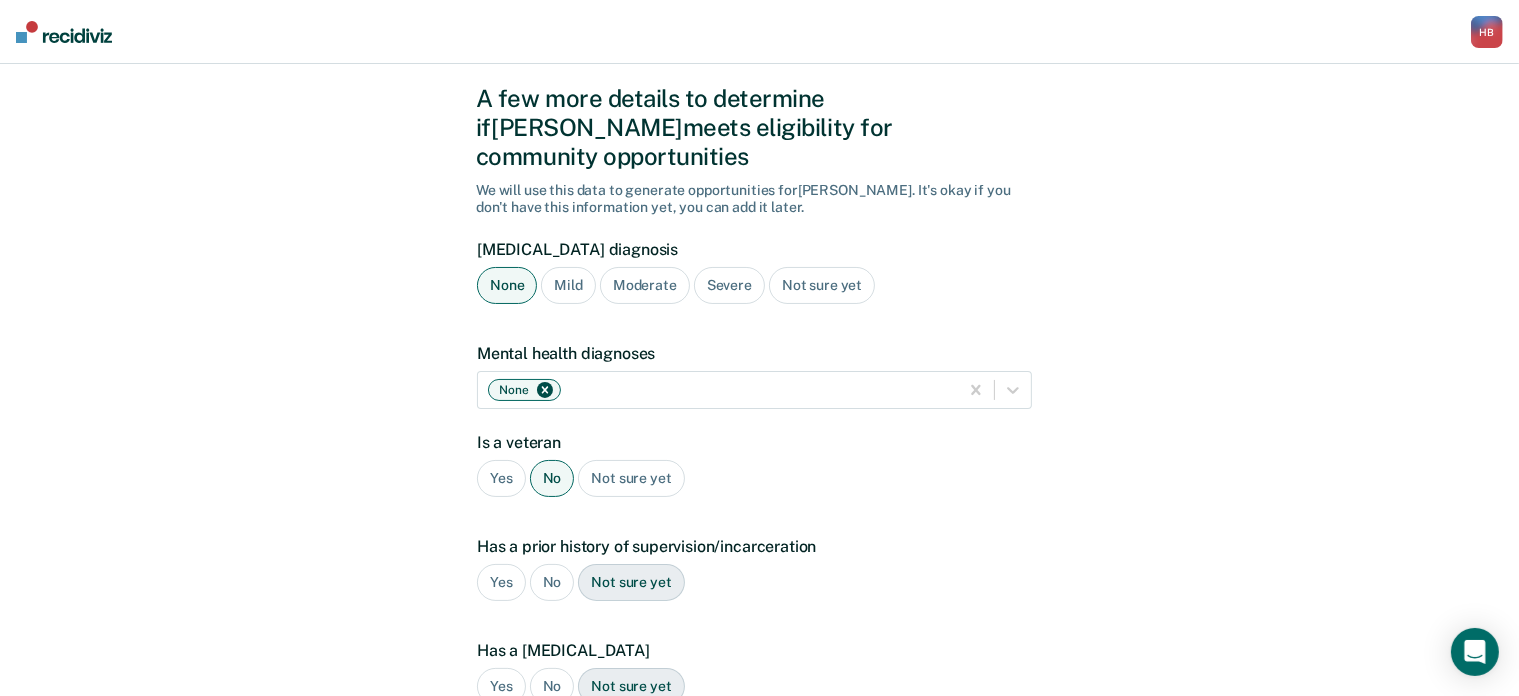 click on "Yes" at bounding box center [501, 582] 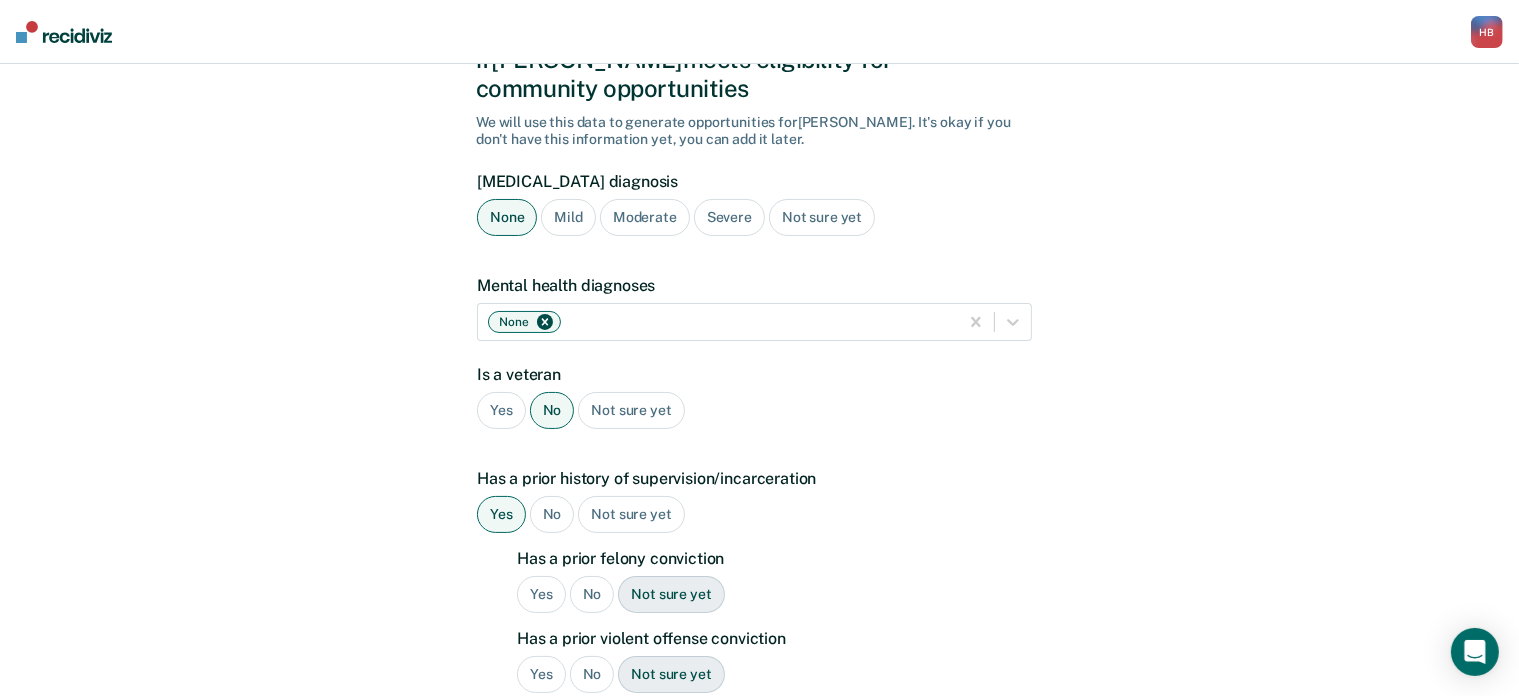 scroll, scrollTop: 128, scrollLeft: 0, axis: vertical 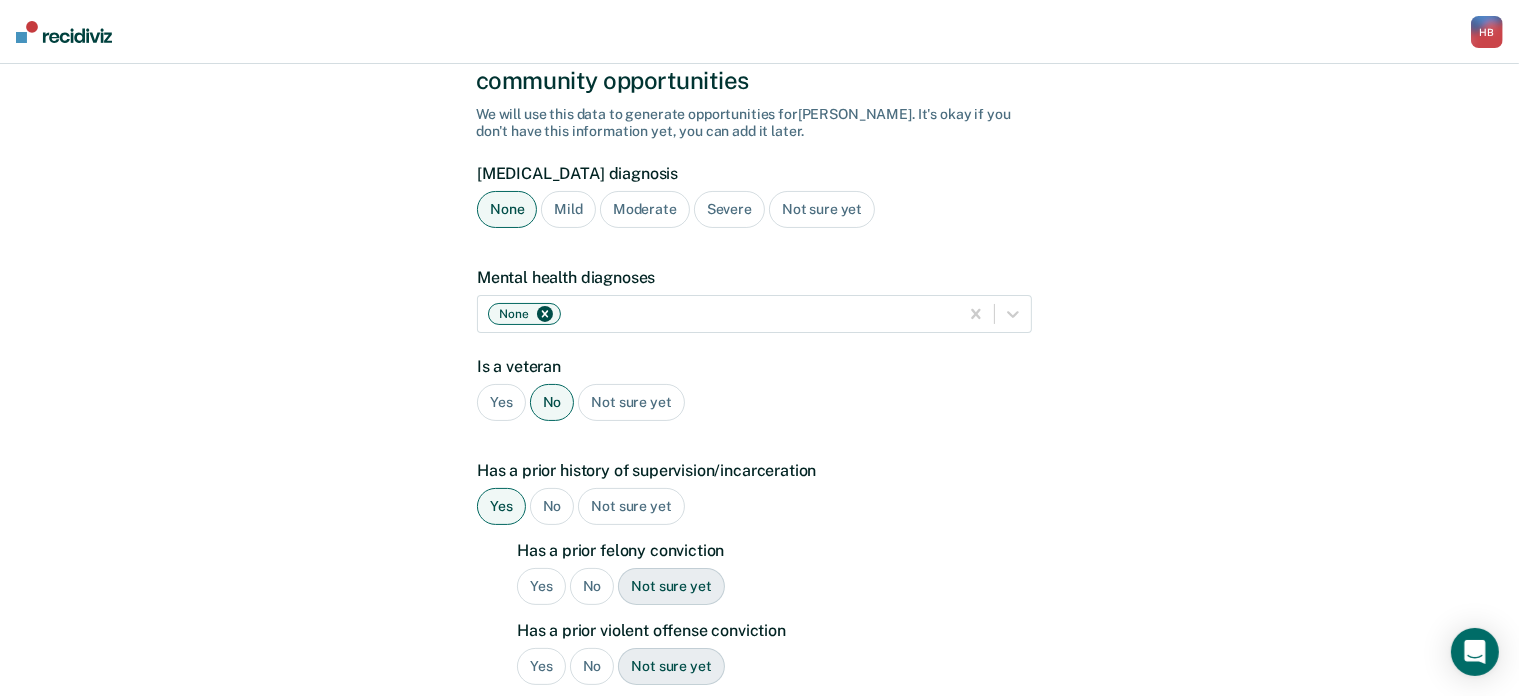 click on "Yes" at bounding box center [541, 586] 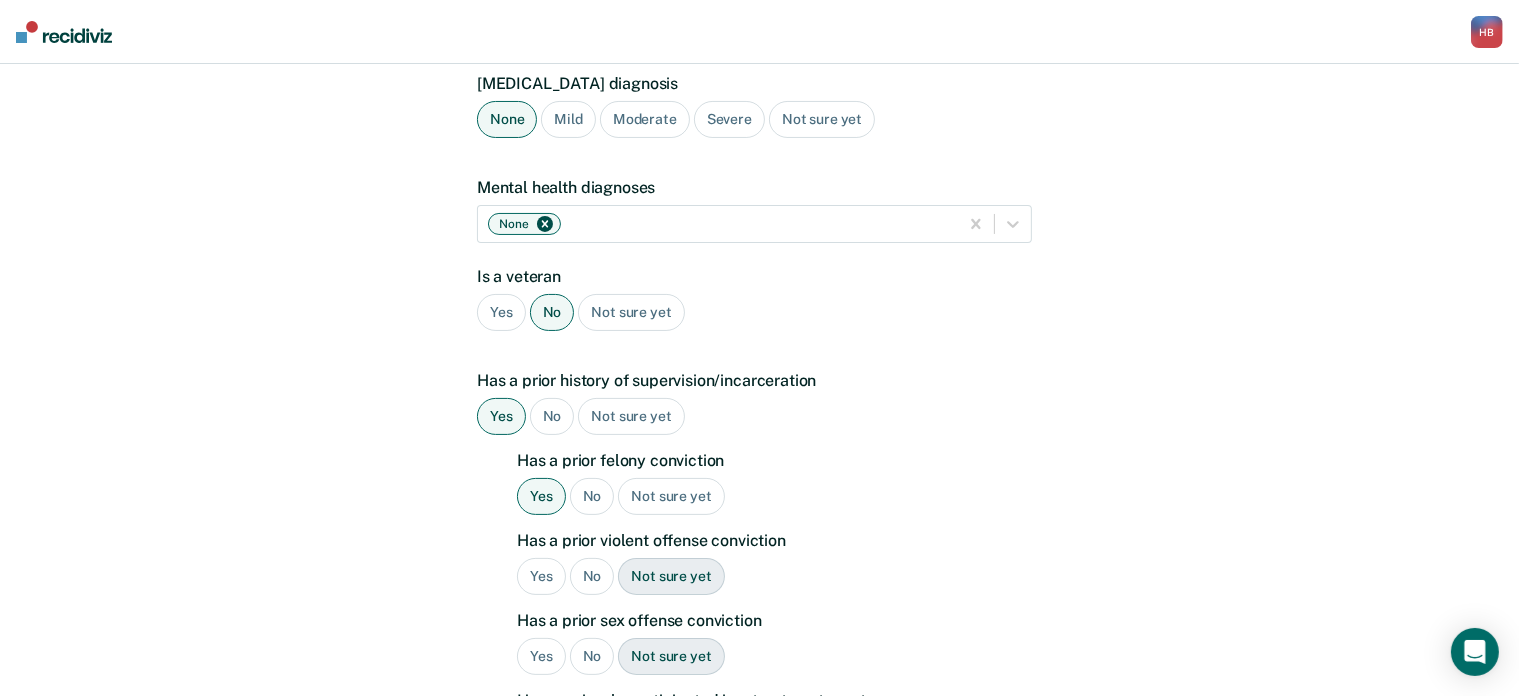 scroll, scrollTop: 220, scrollLeft: 0, axis: vertical 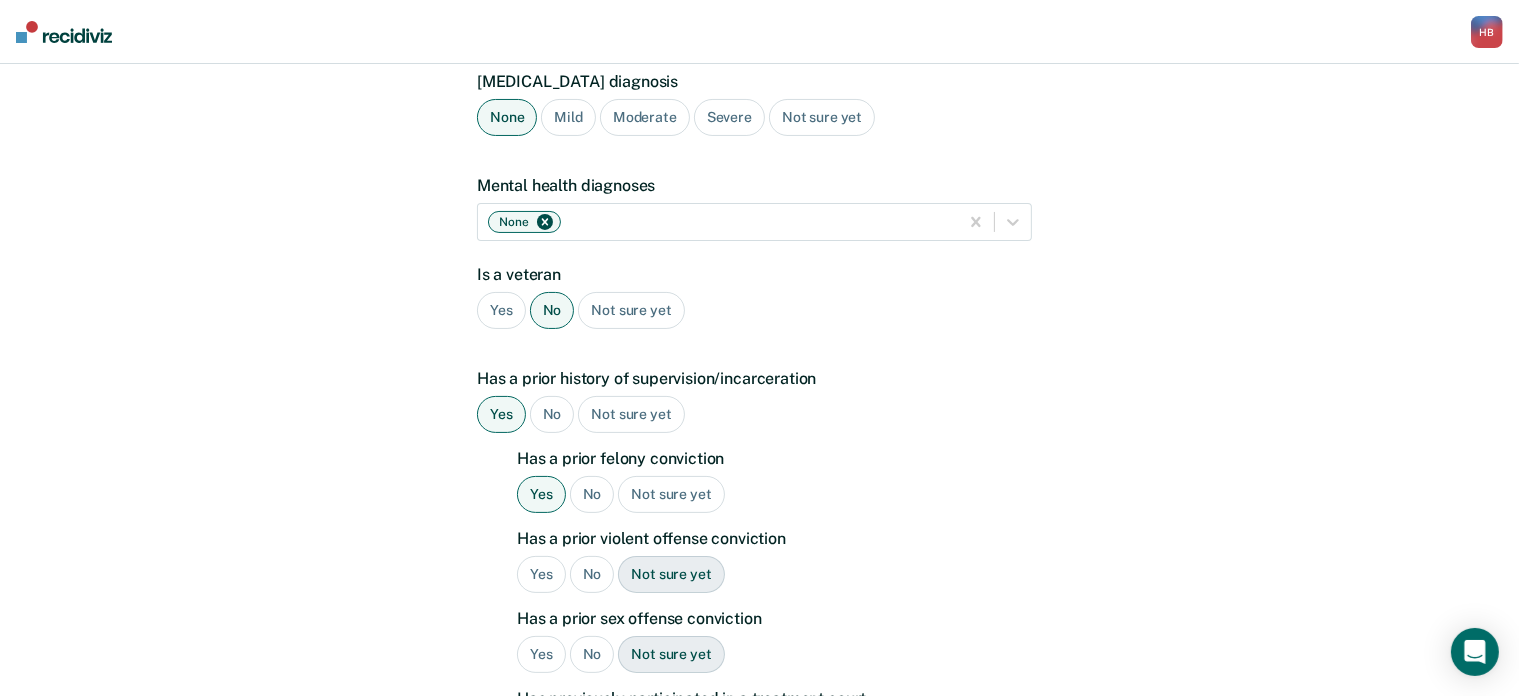 click on "No" at bounding box center (592, 574) 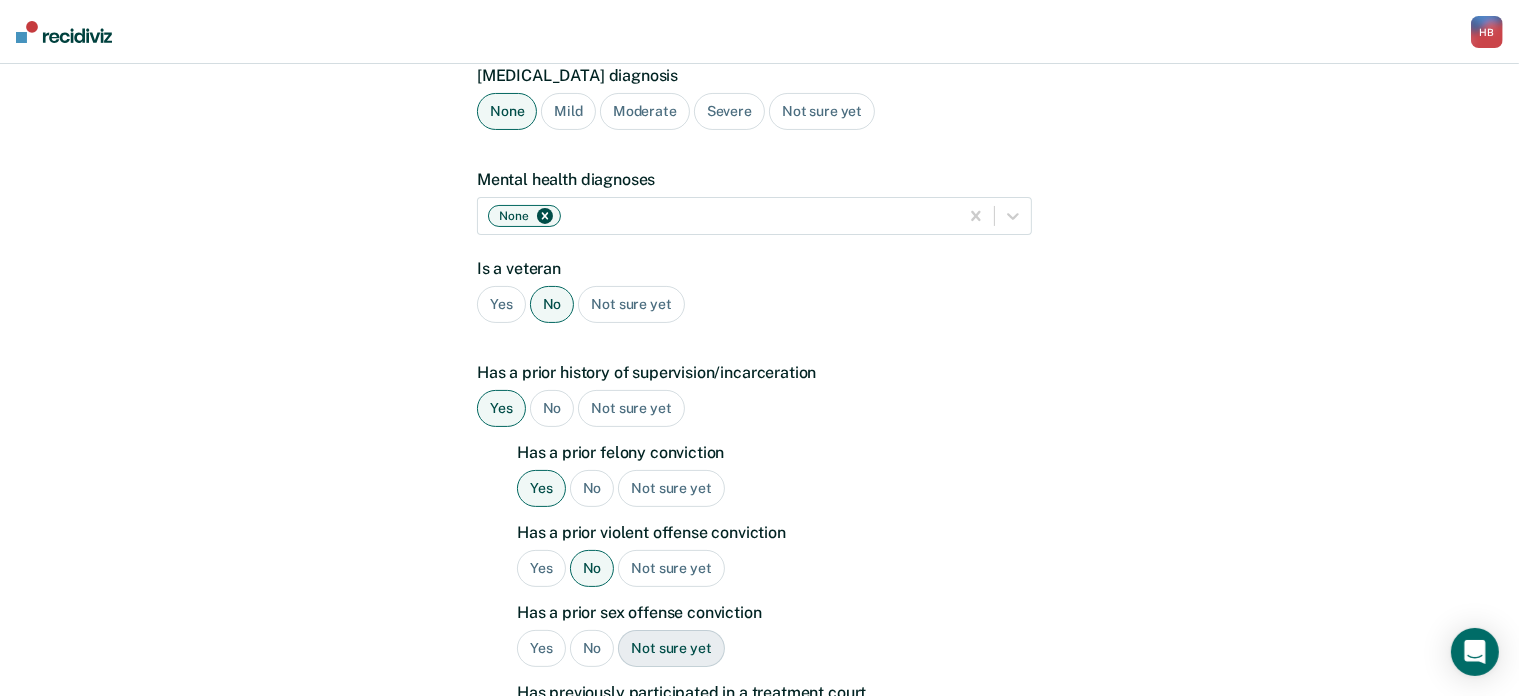 scroll, scrollTop: 227, scrollLeft: 0, axis: vertical 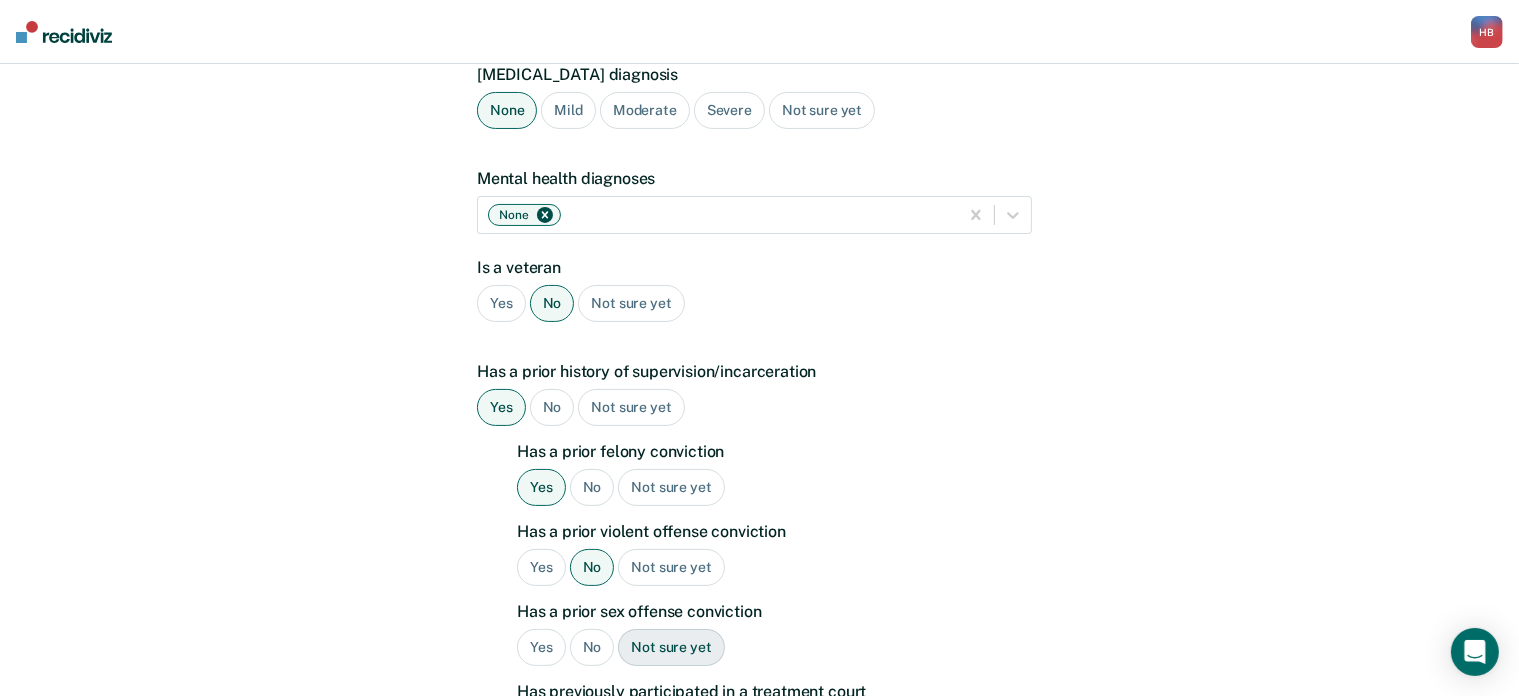 click on "Yes" at bounding box center [541, 567] 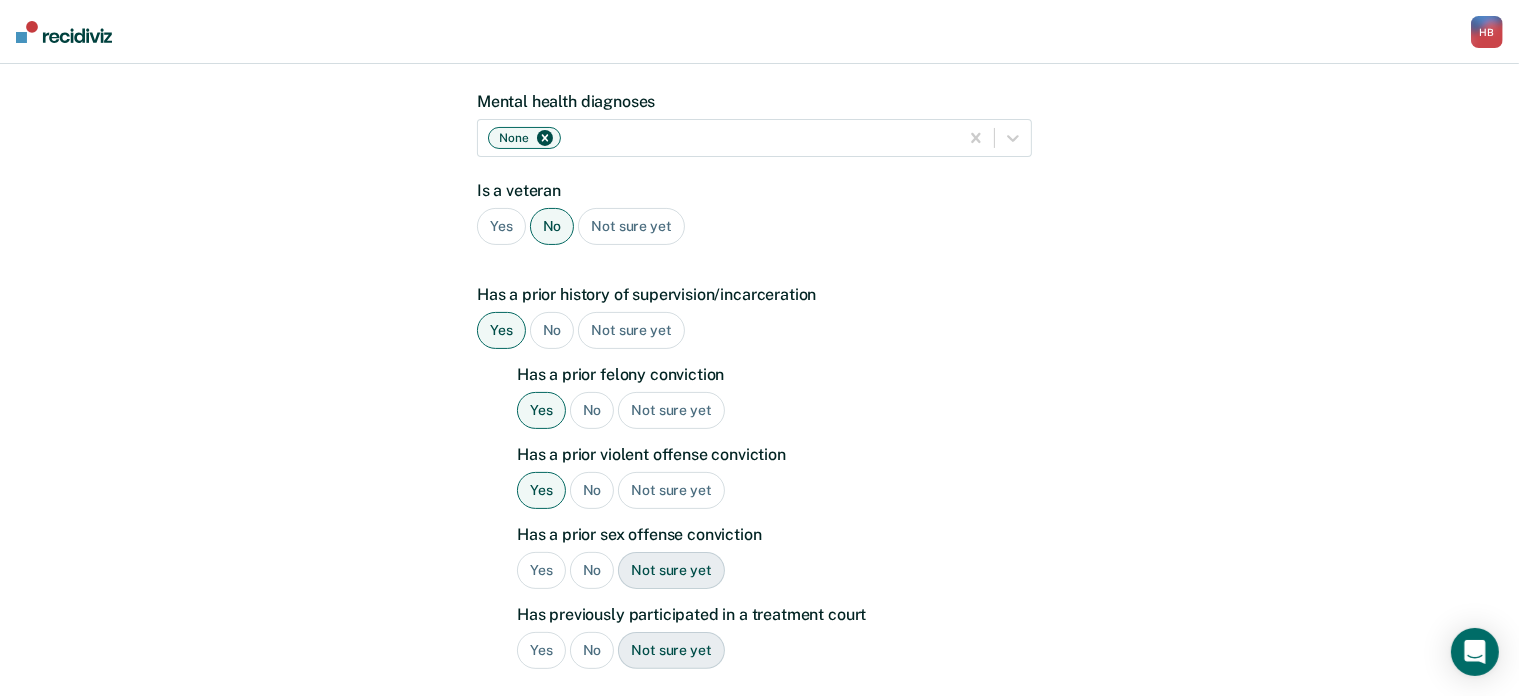 scroll, scrollTop: 307, scrollLeft: 0, axis: vertical 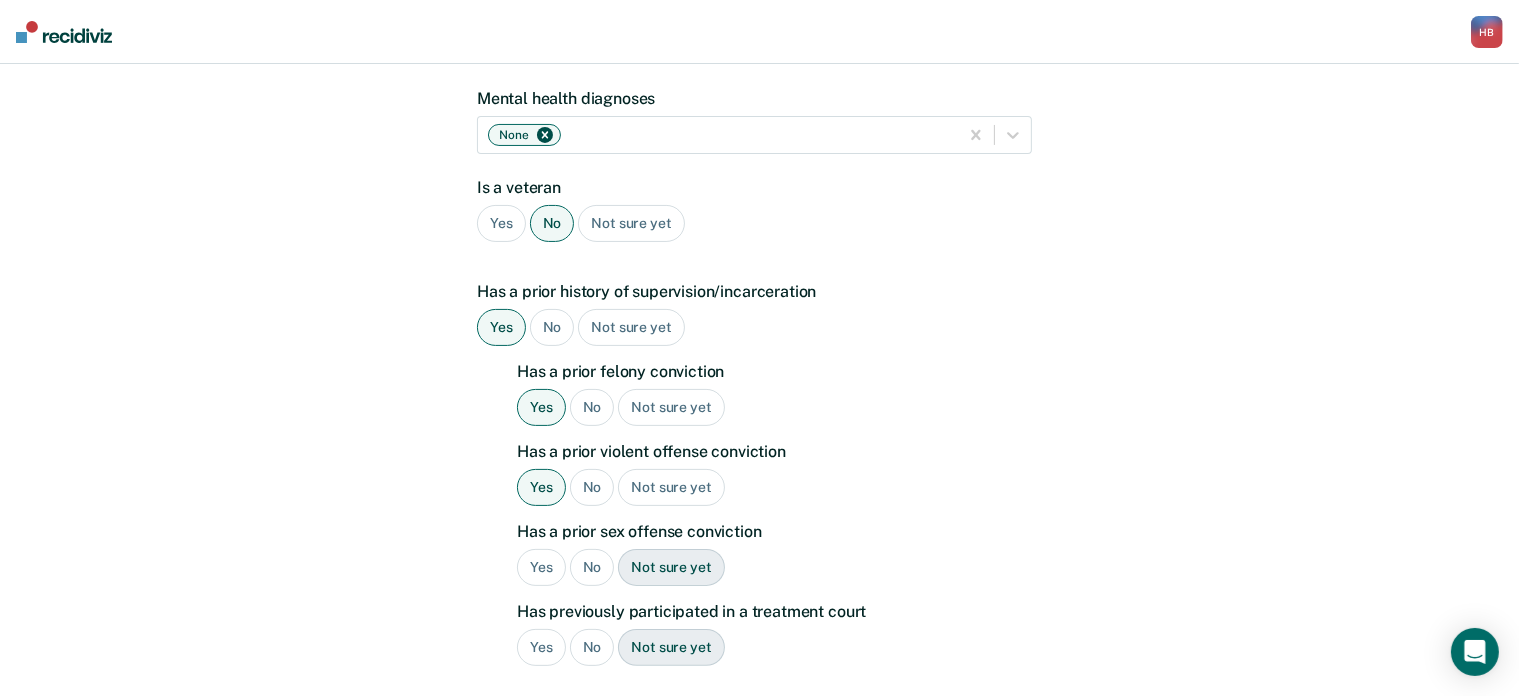 click on "No" at bounding box center [592, 567] 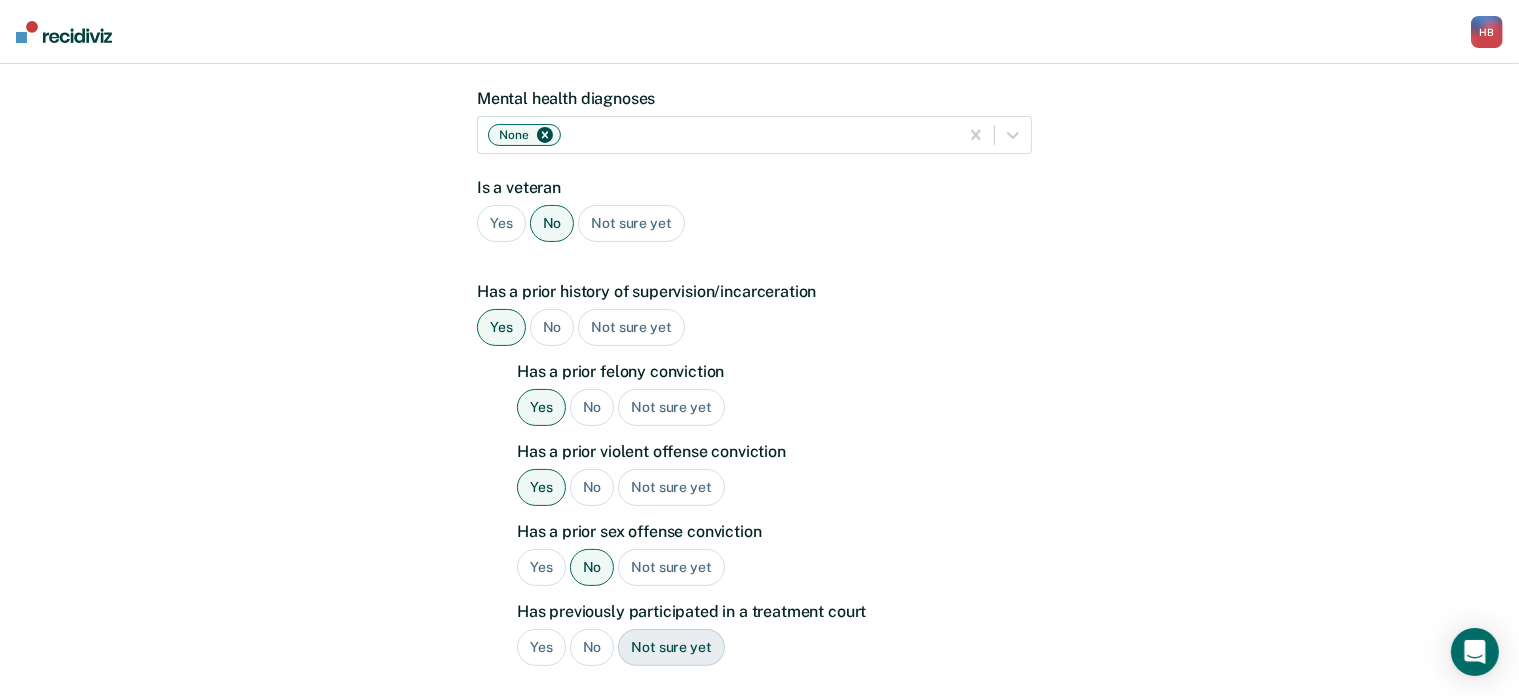 click on "No" at bounding box center (592, 647) 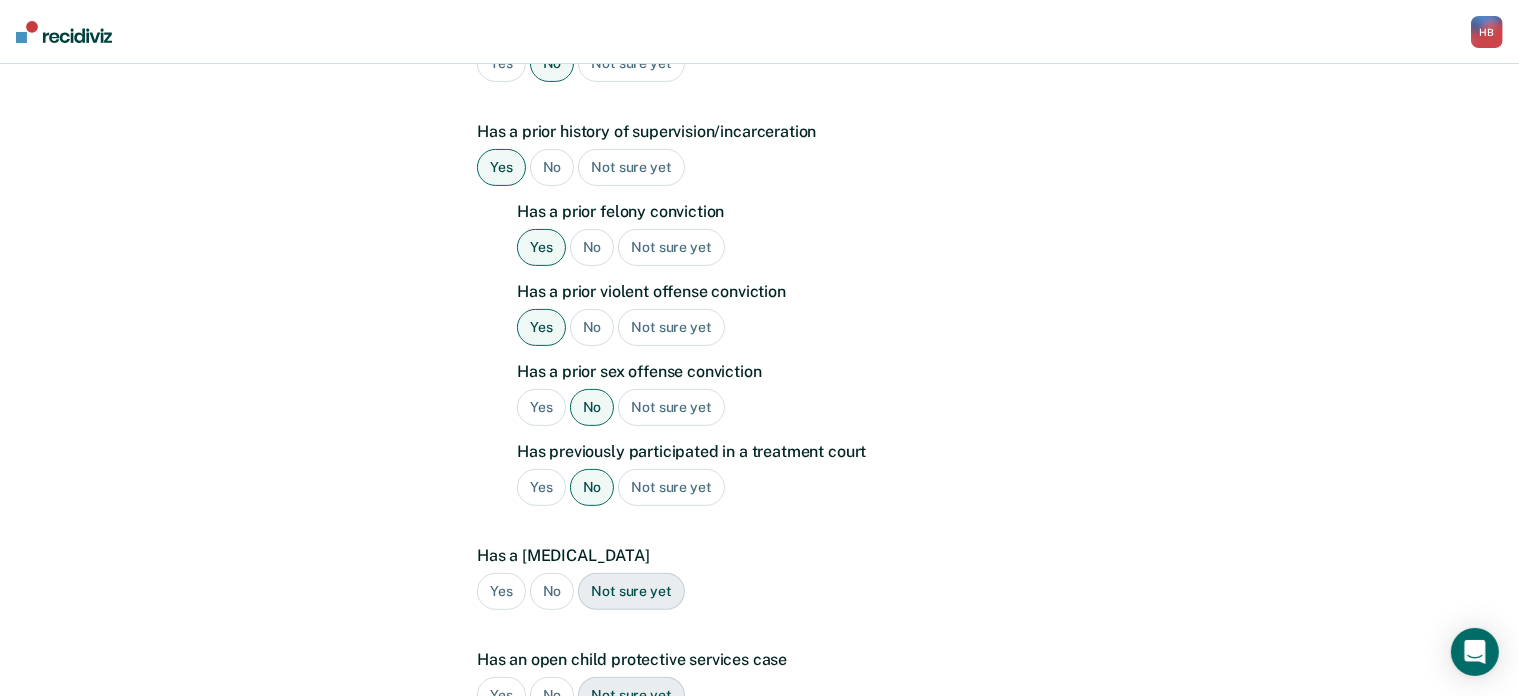 scroll, scrollTop: 468, scrollLeft: 0, axis: vertical 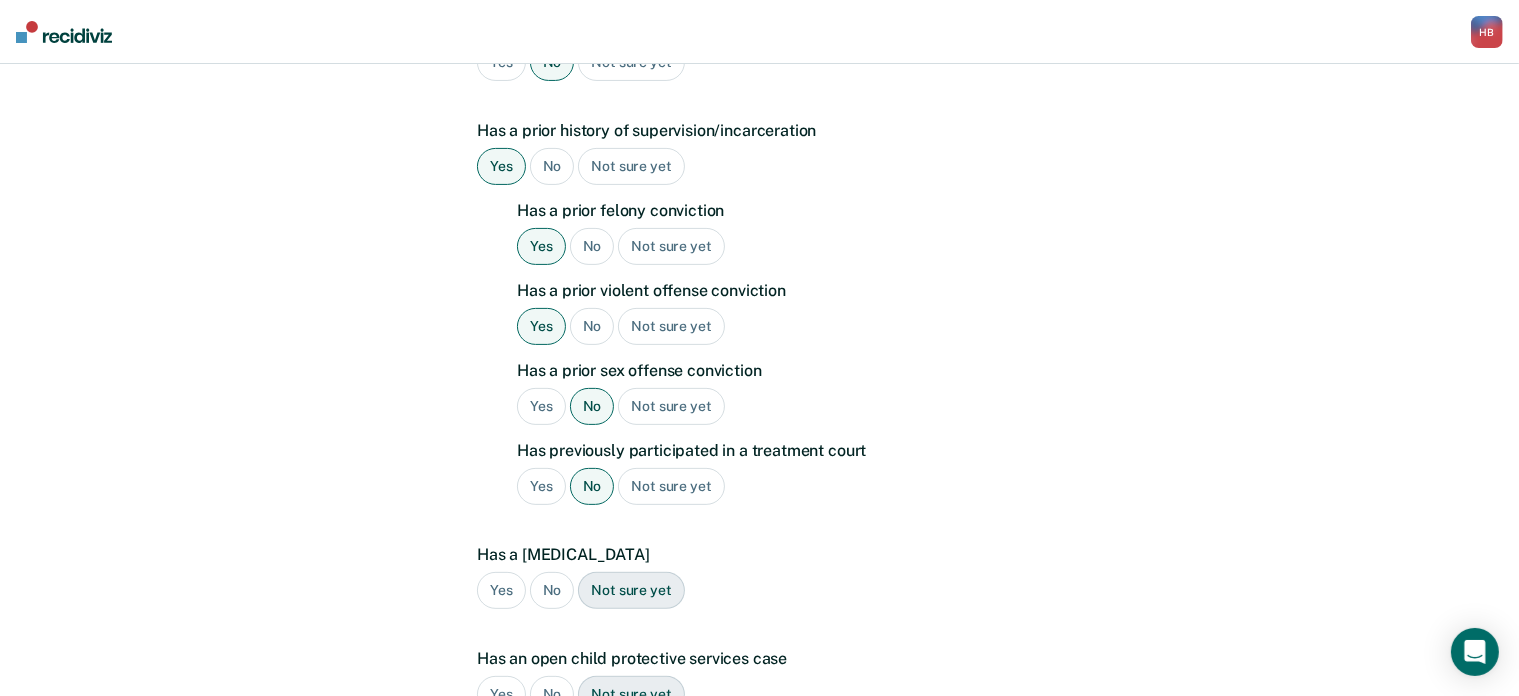 click on "No" at bounding box center (552, 590) 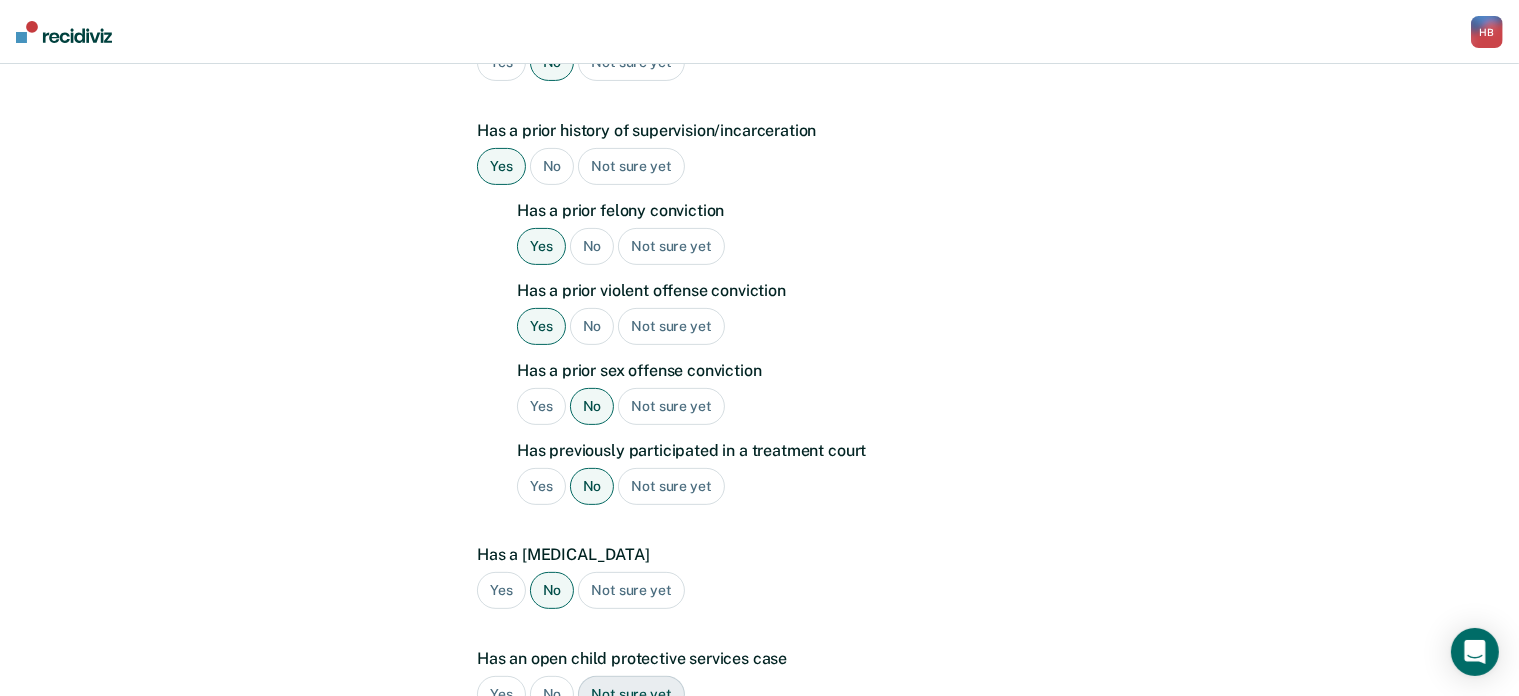 click on "No" at bounding box center [552, 694] 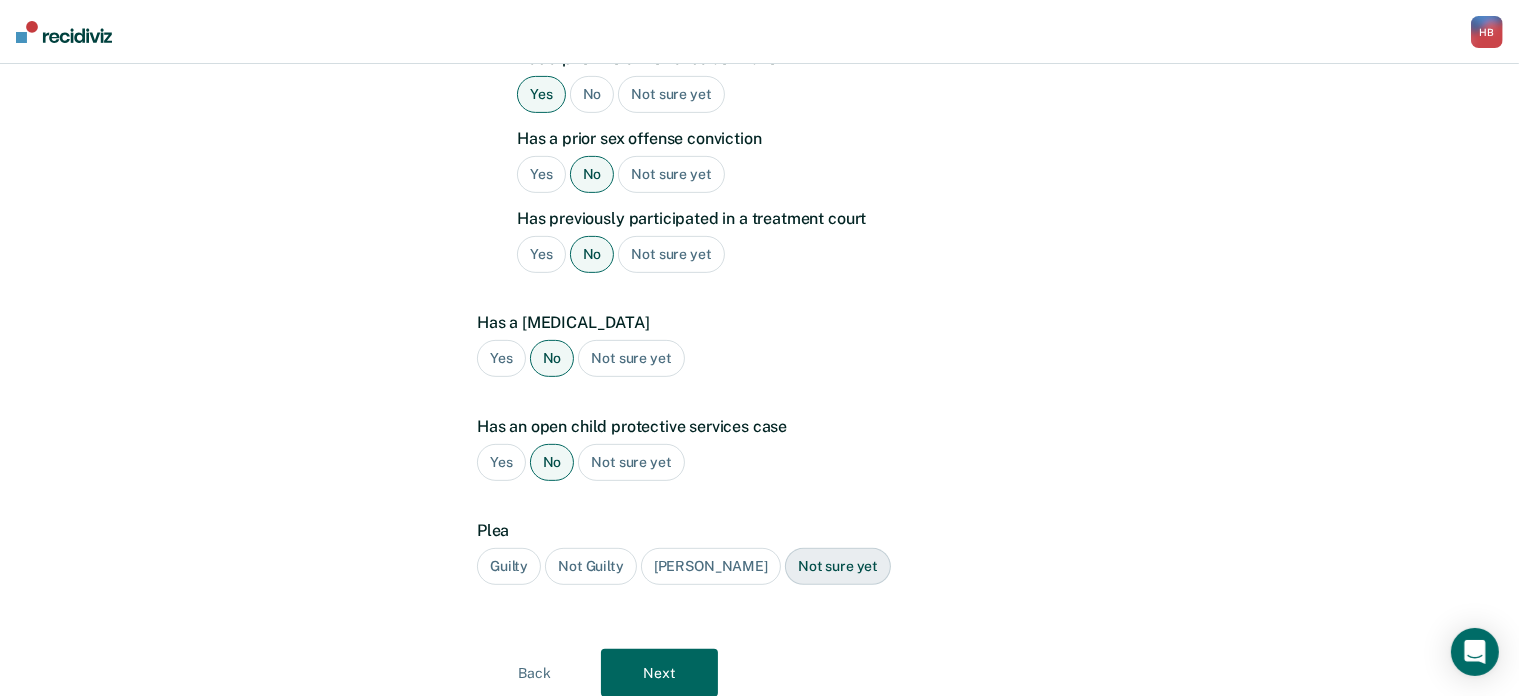 scroll, scrollTop: 703, scrollLeft: 0, axis: vertical 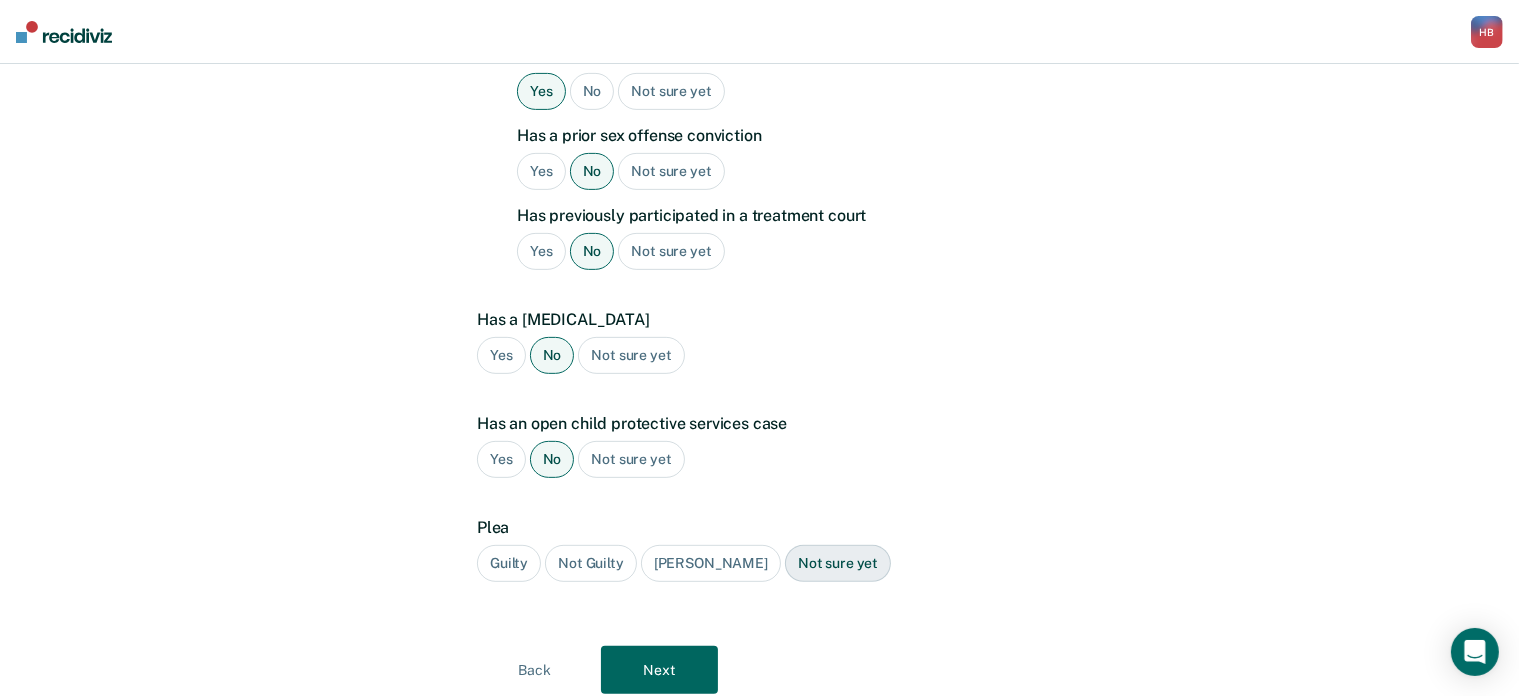 click on "Guilty" at bounding box center [509, 563] 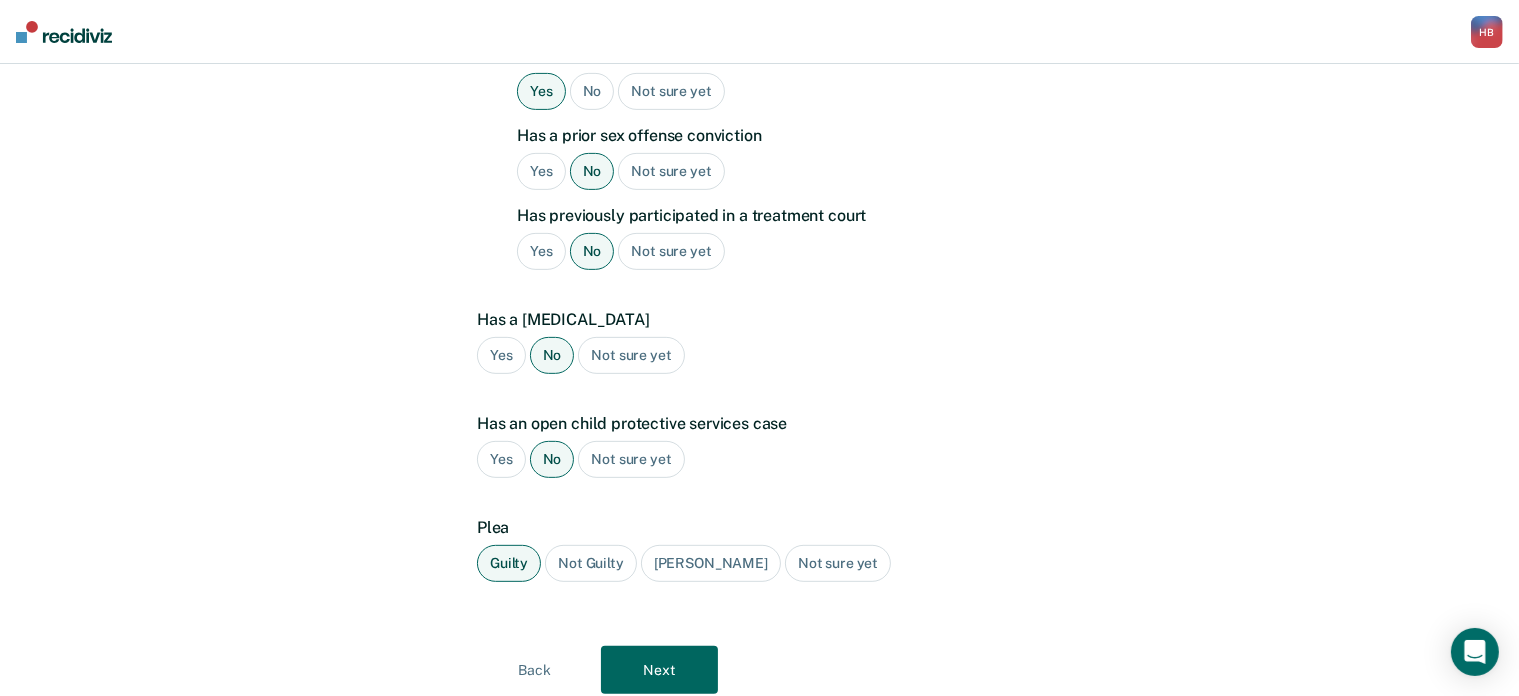 click on "Next" at bounding box center [659, 670] 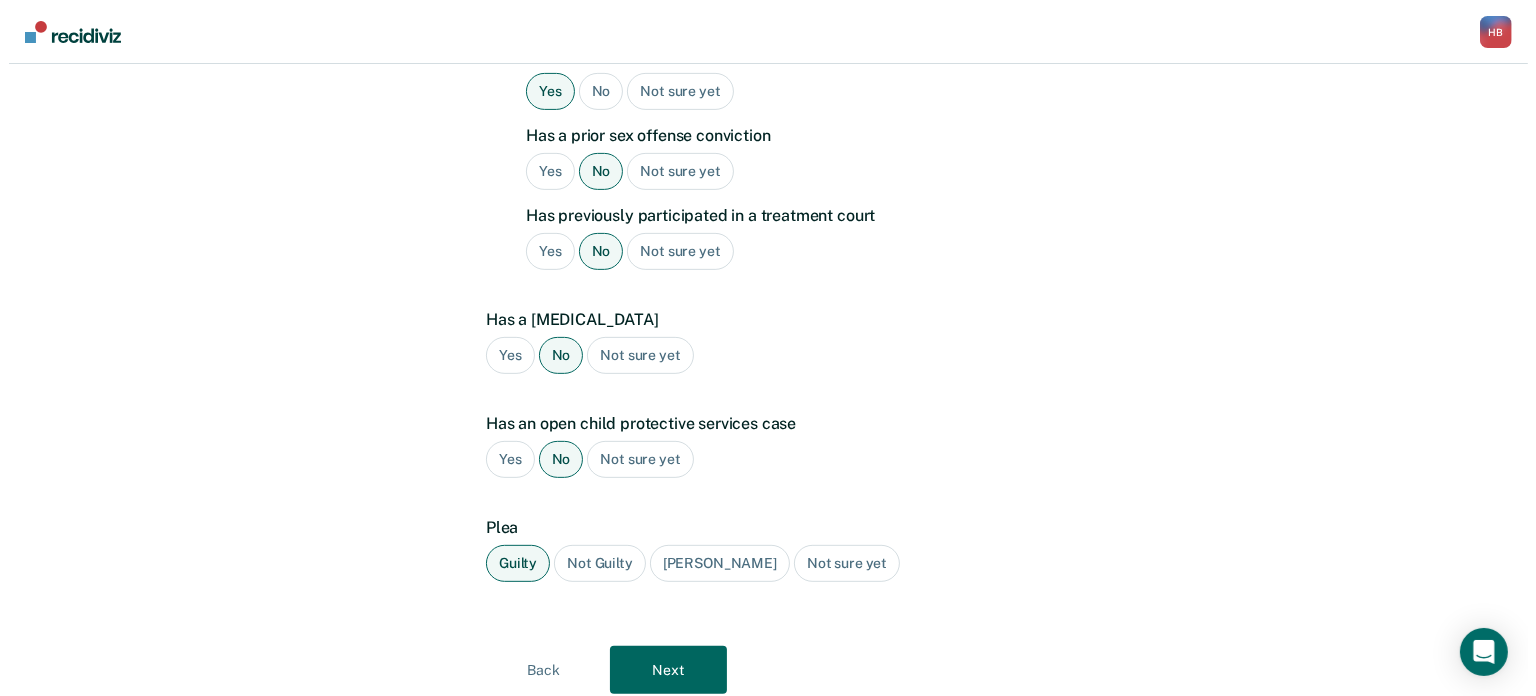 scroll, scrollTop: 0, scrollLeft: 0, axis: both 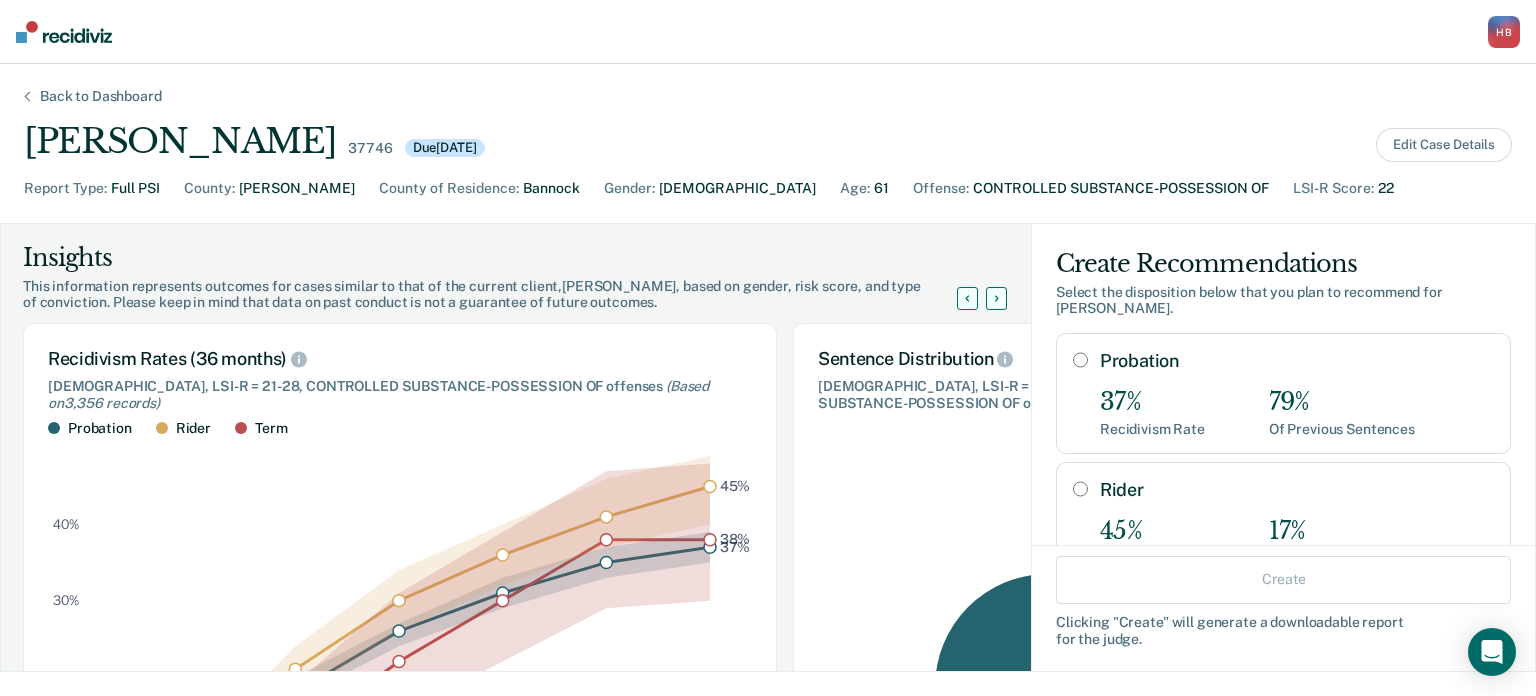 click on "Probation" at bounding box center [1080, 360] 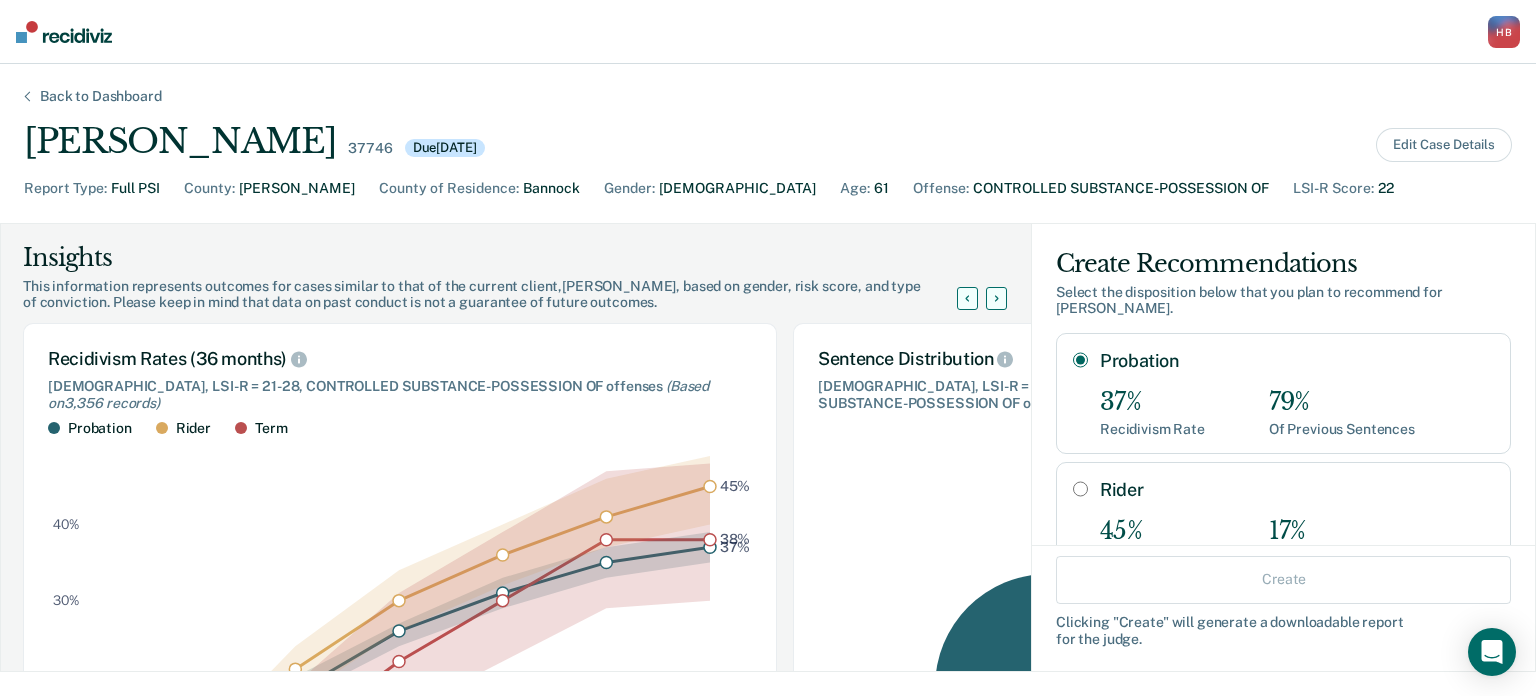 radio on "true" 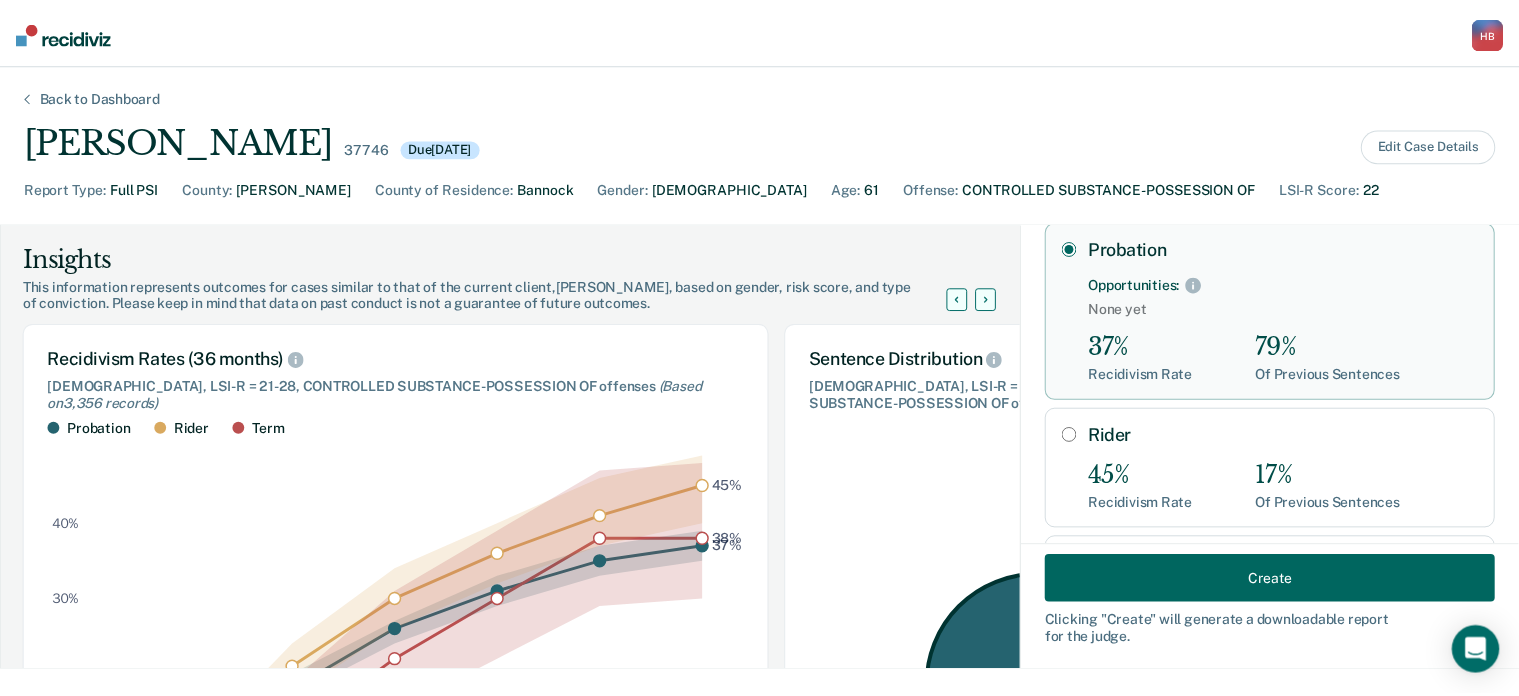 scroll, scrollTop: 140, scrollLeft: 0, axis: vertical 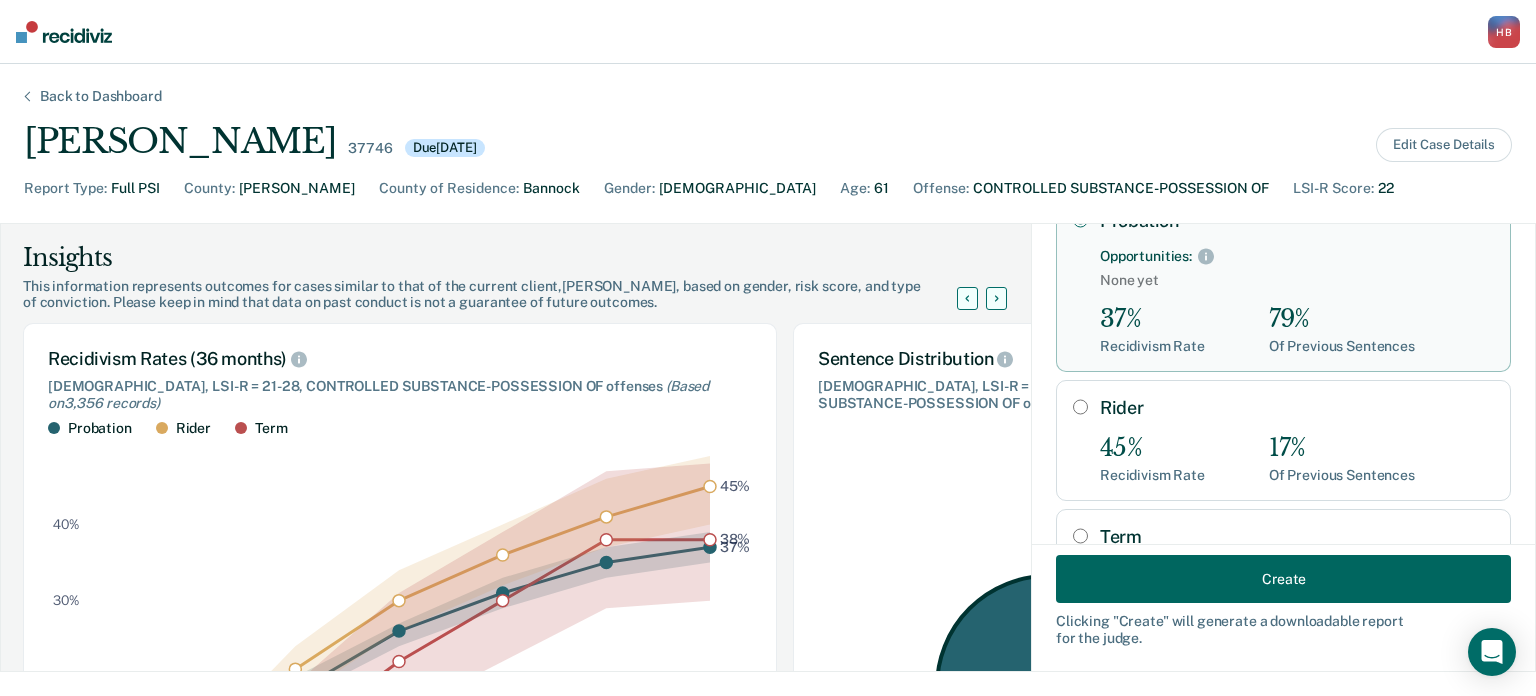 click on "Create" at bounding box center [1283, 579] 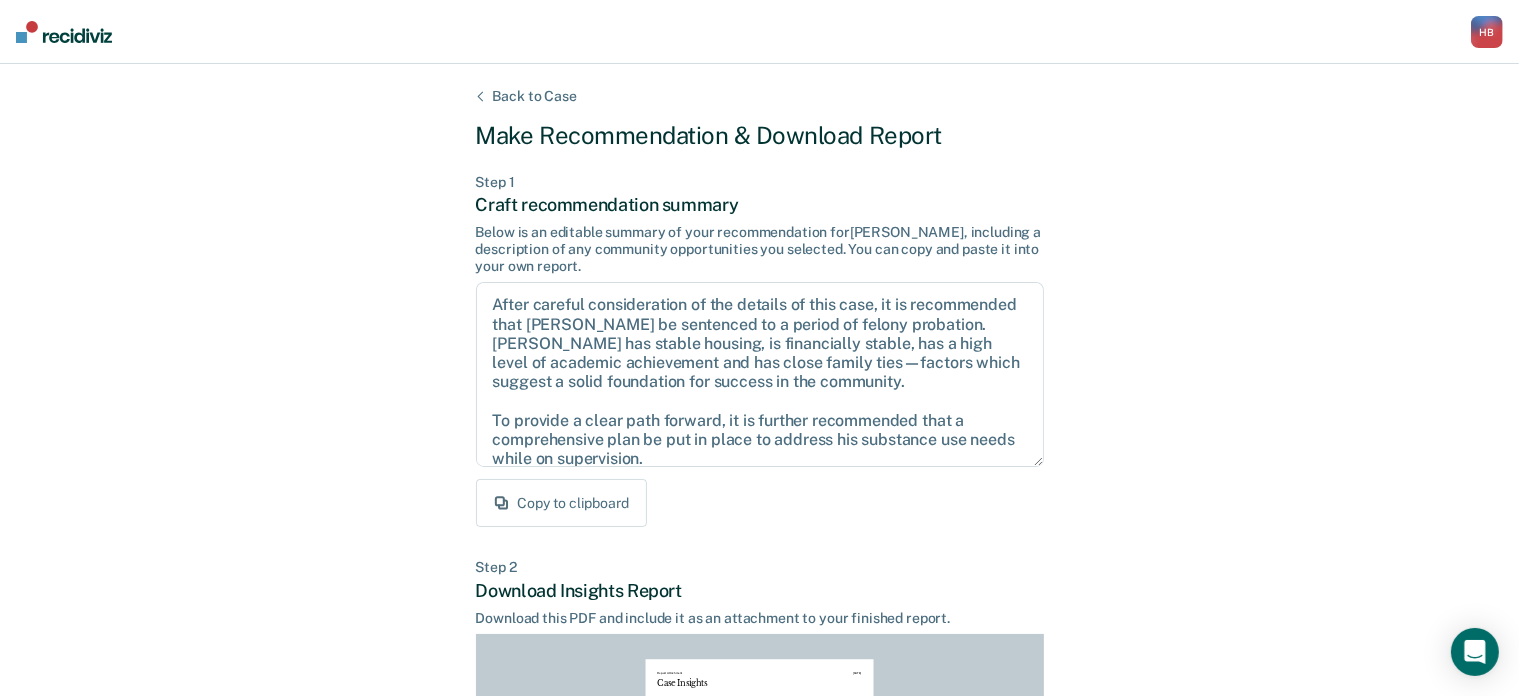 scroll, scrollTop: 140, scrollLeft: 0, axis: vertical 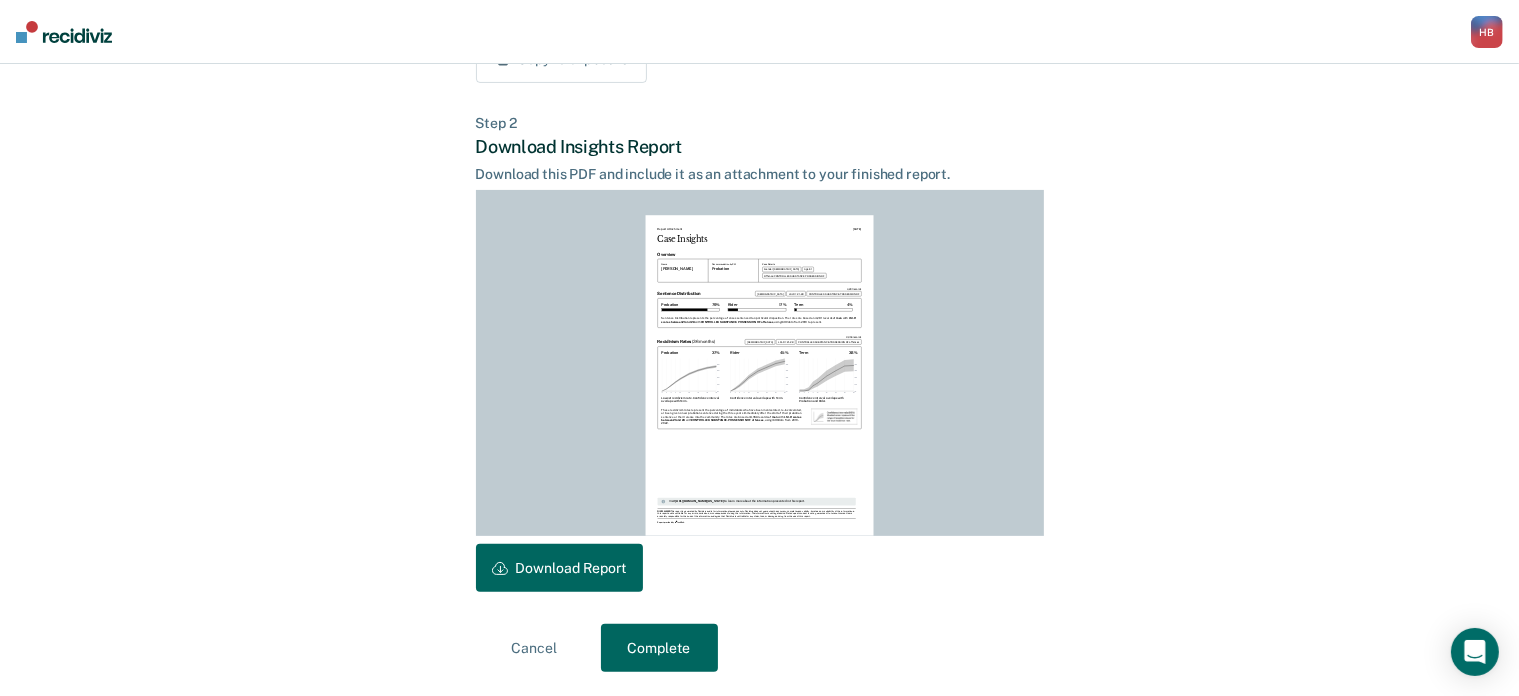 click on "Download Report" at bounding box center [559, 568] 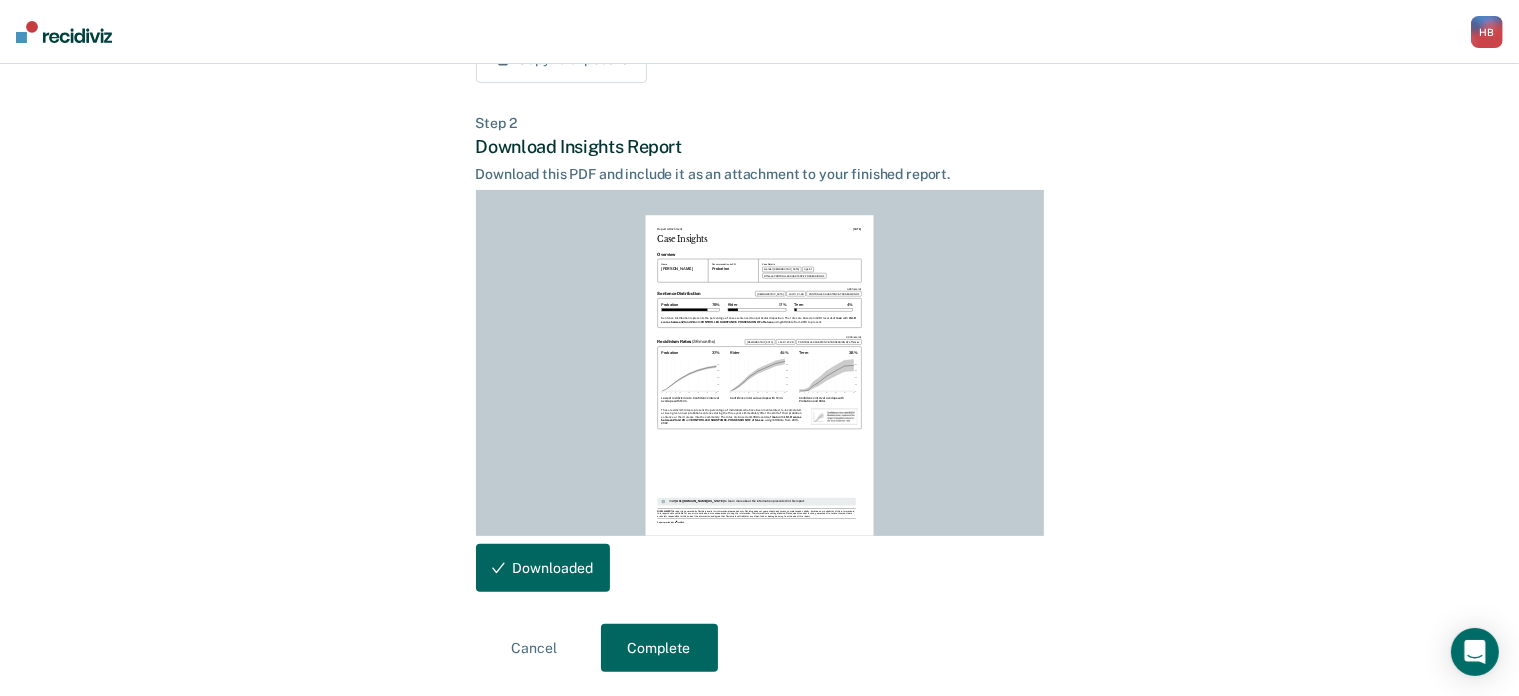 scroll, scrollTop: 0, scrollLeft: 0, axis: both 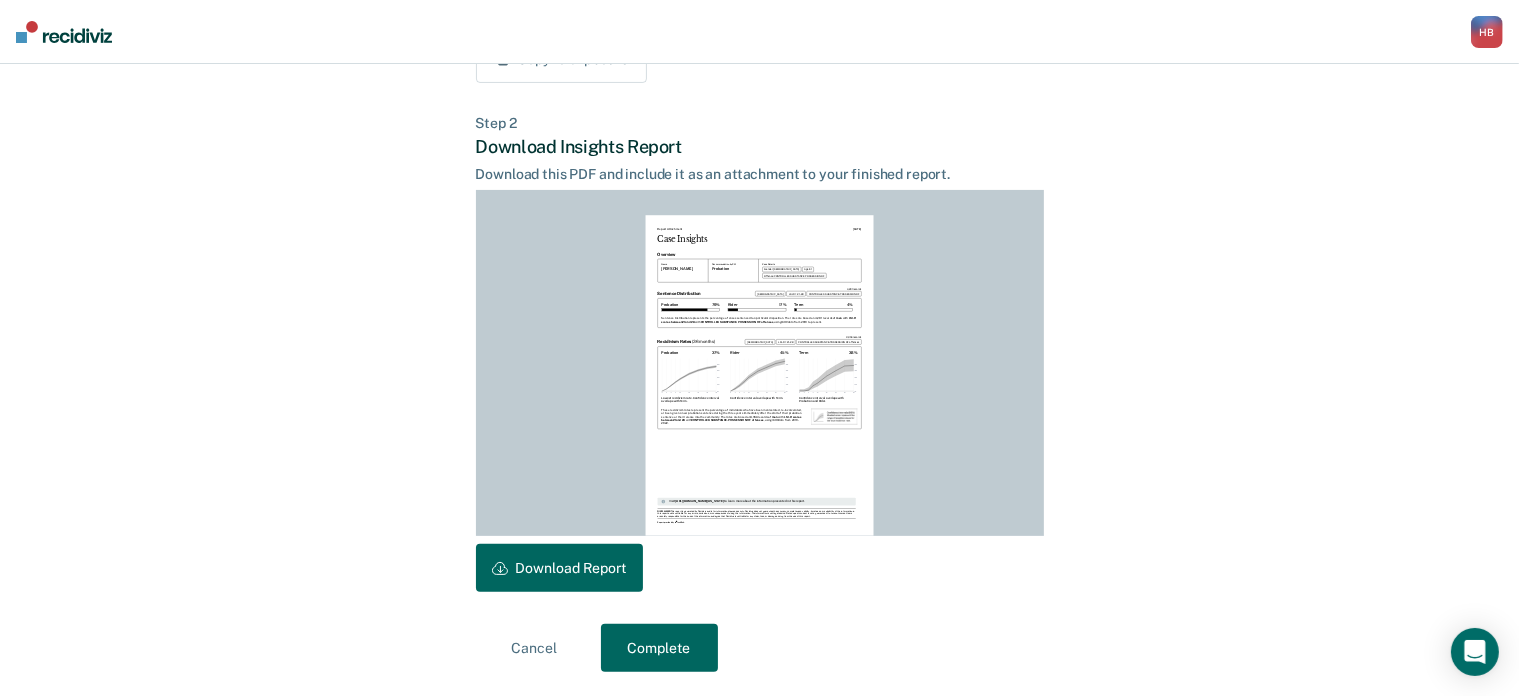 click on "Complete" at bounding box center (659, 648) 